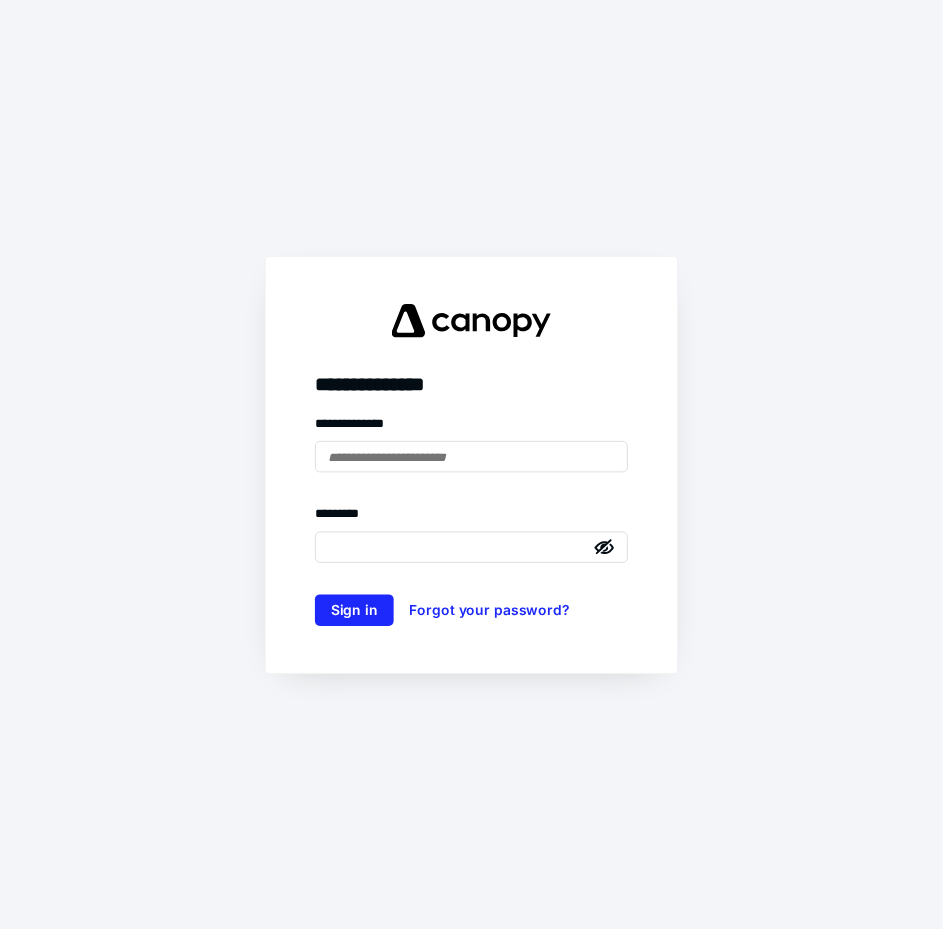 scroll, scrollTop: 0, scrollLeft: 0, axis: both 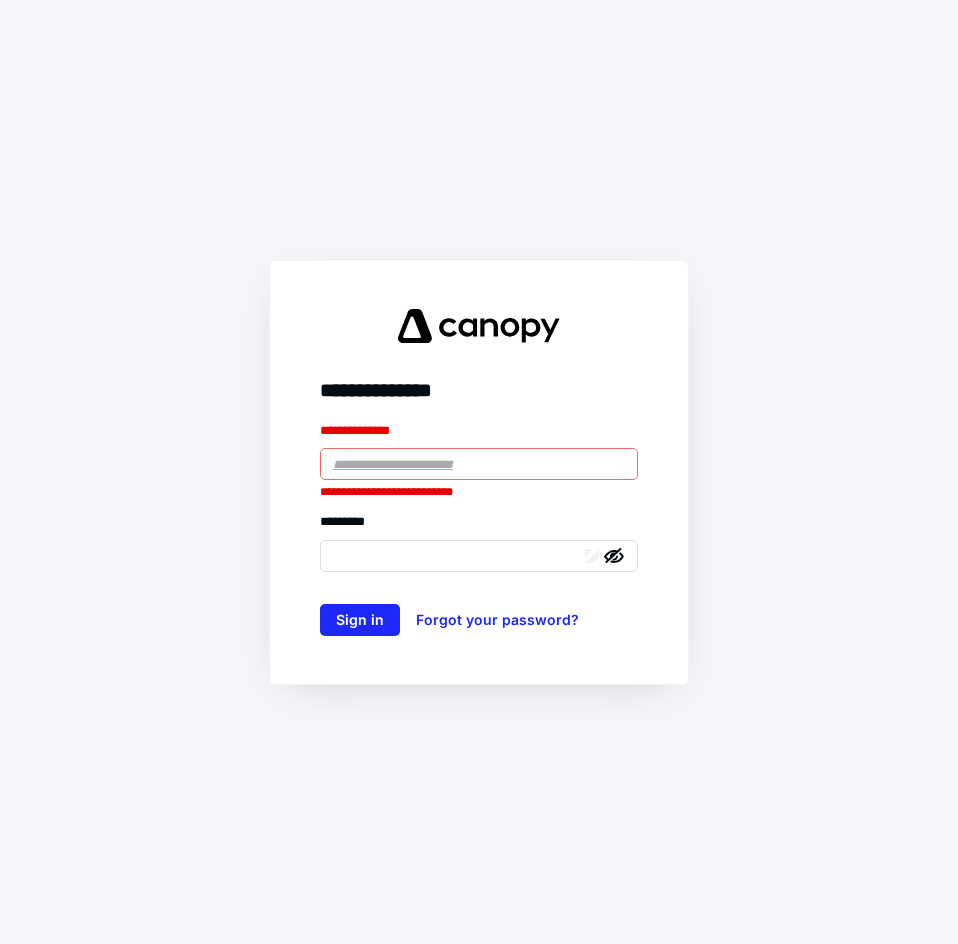 type on "**********" 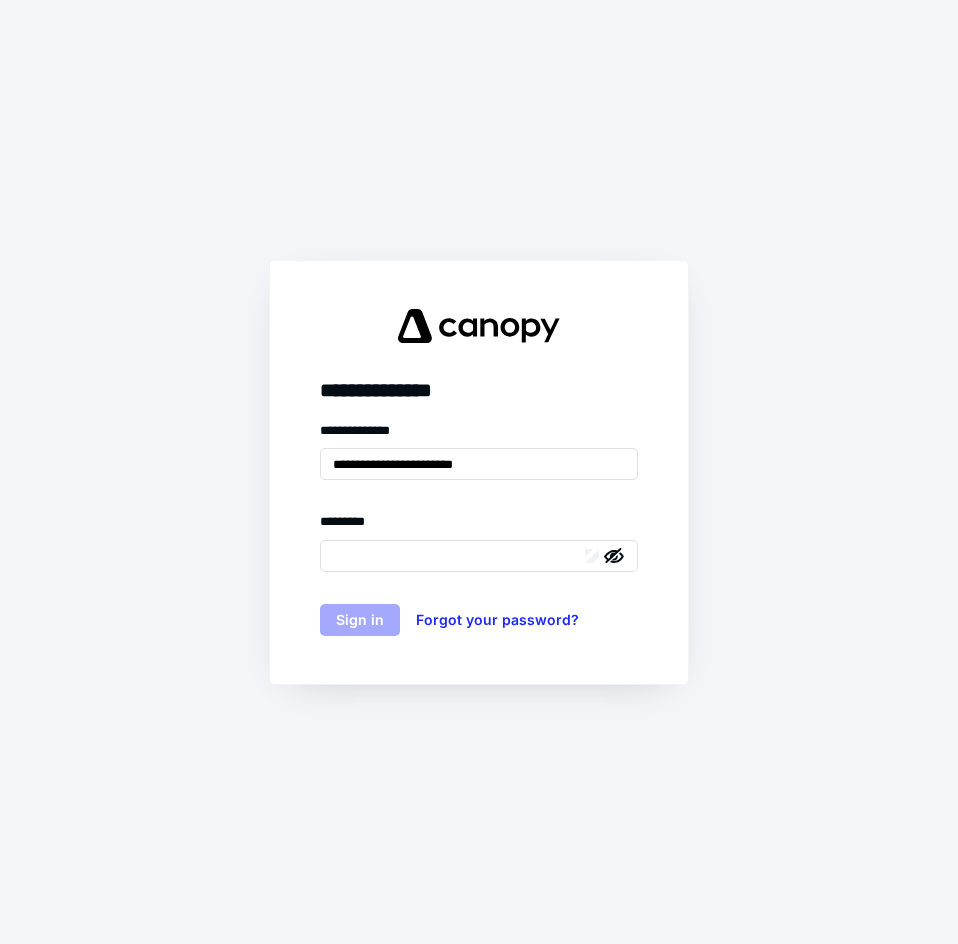 click on "**********" at bounding box center [479, 472] 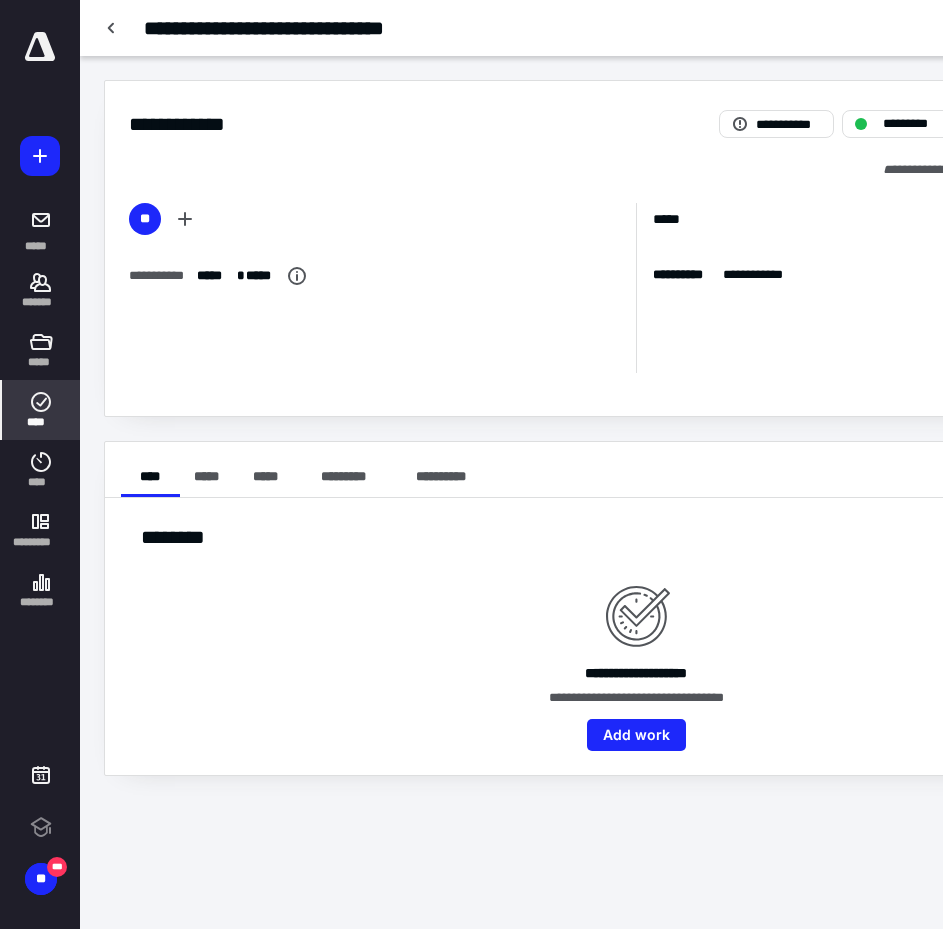 click 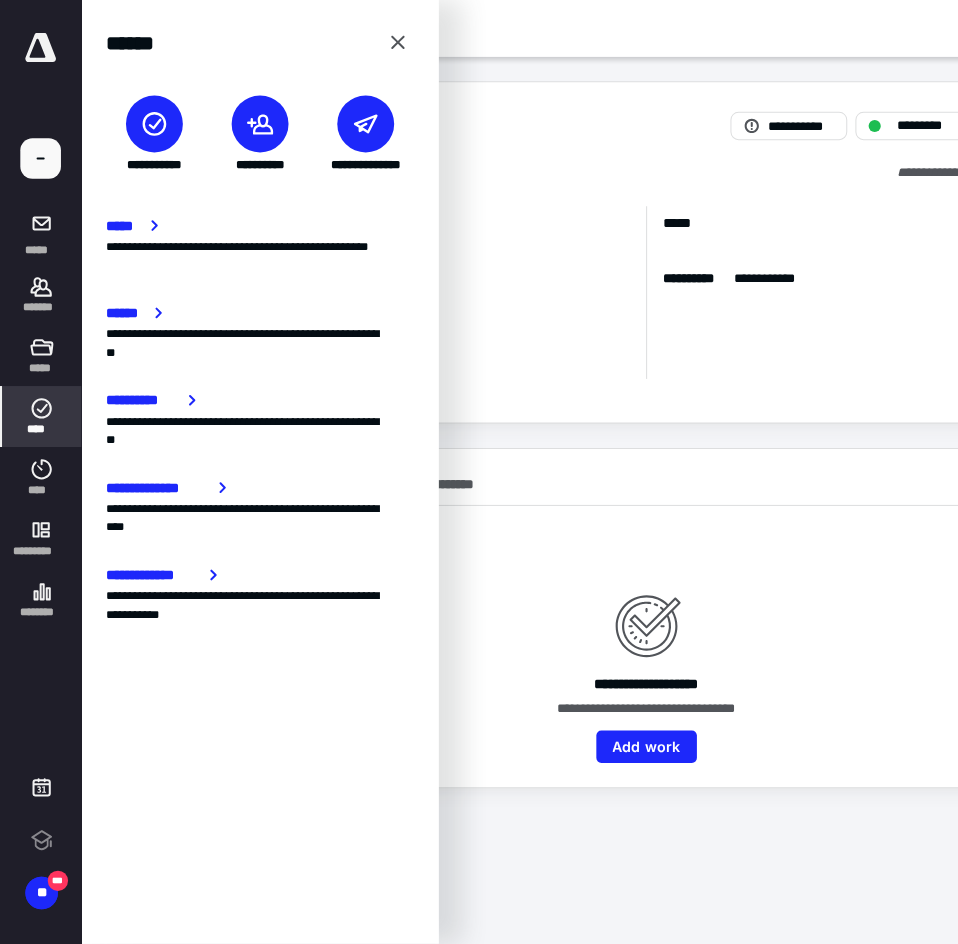 scroll, scrollTop: 0, scrollLeft: 0, axis: both 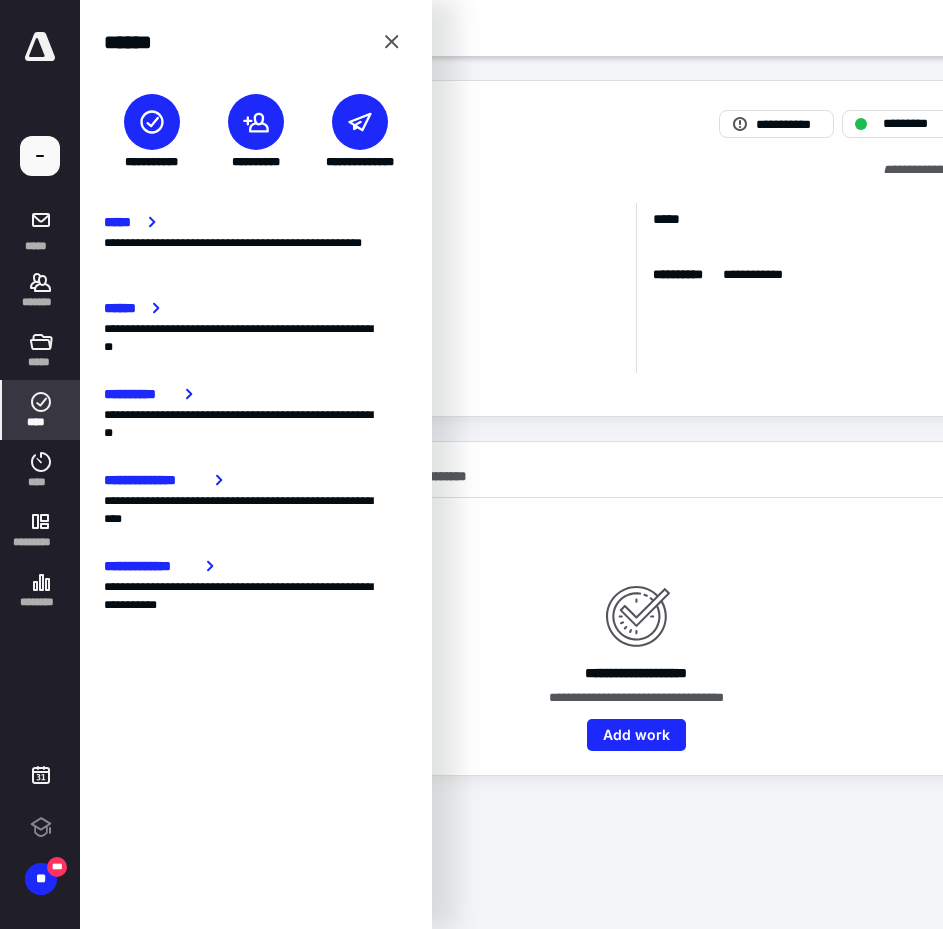 click 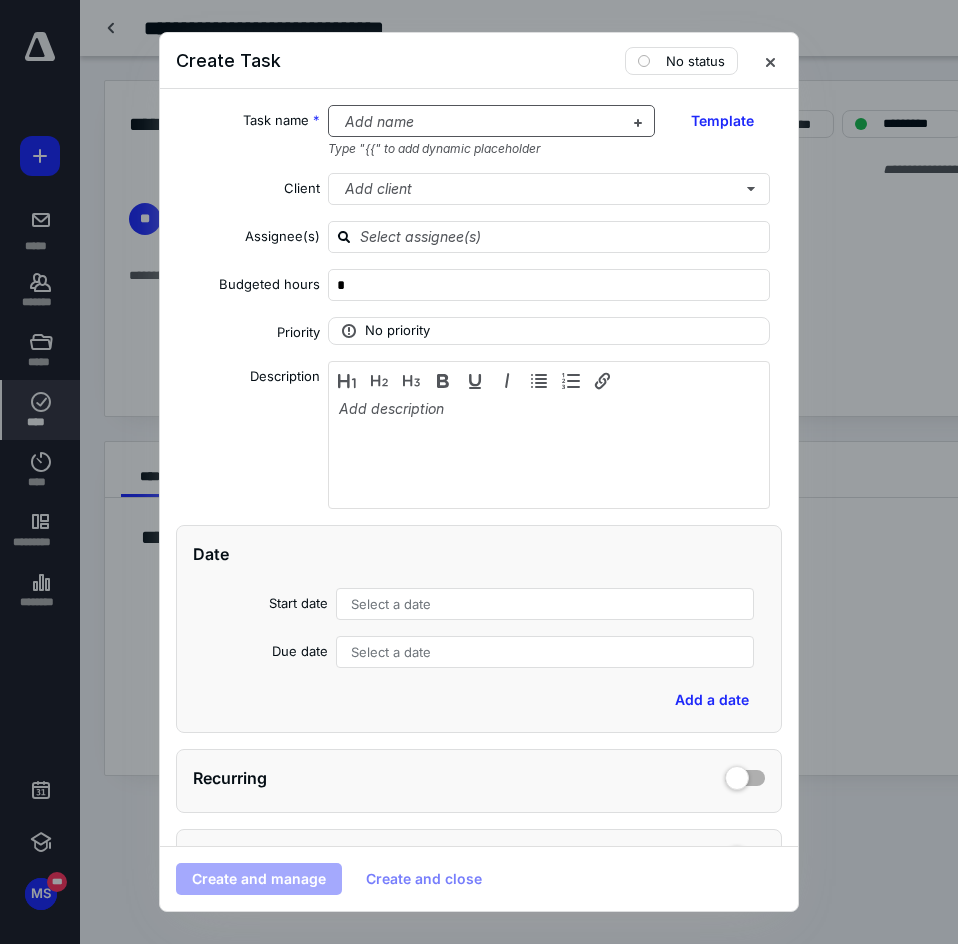 click at bounding box center [480, 122] 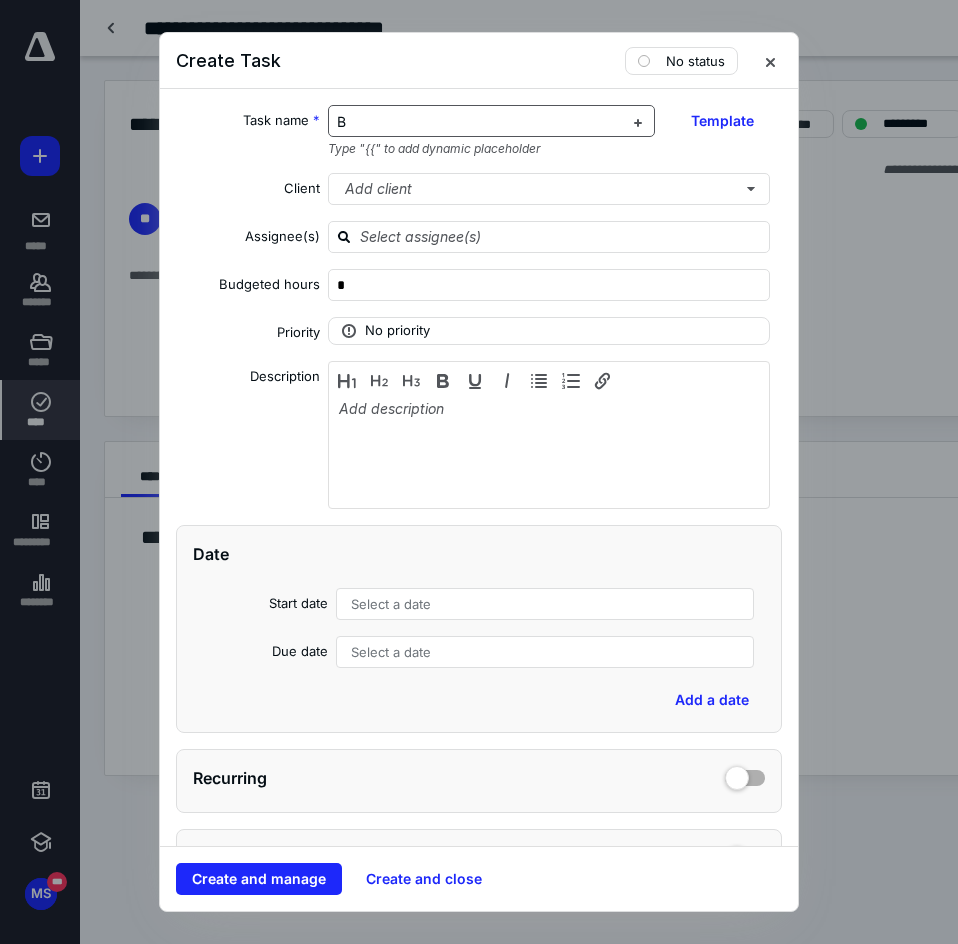 type 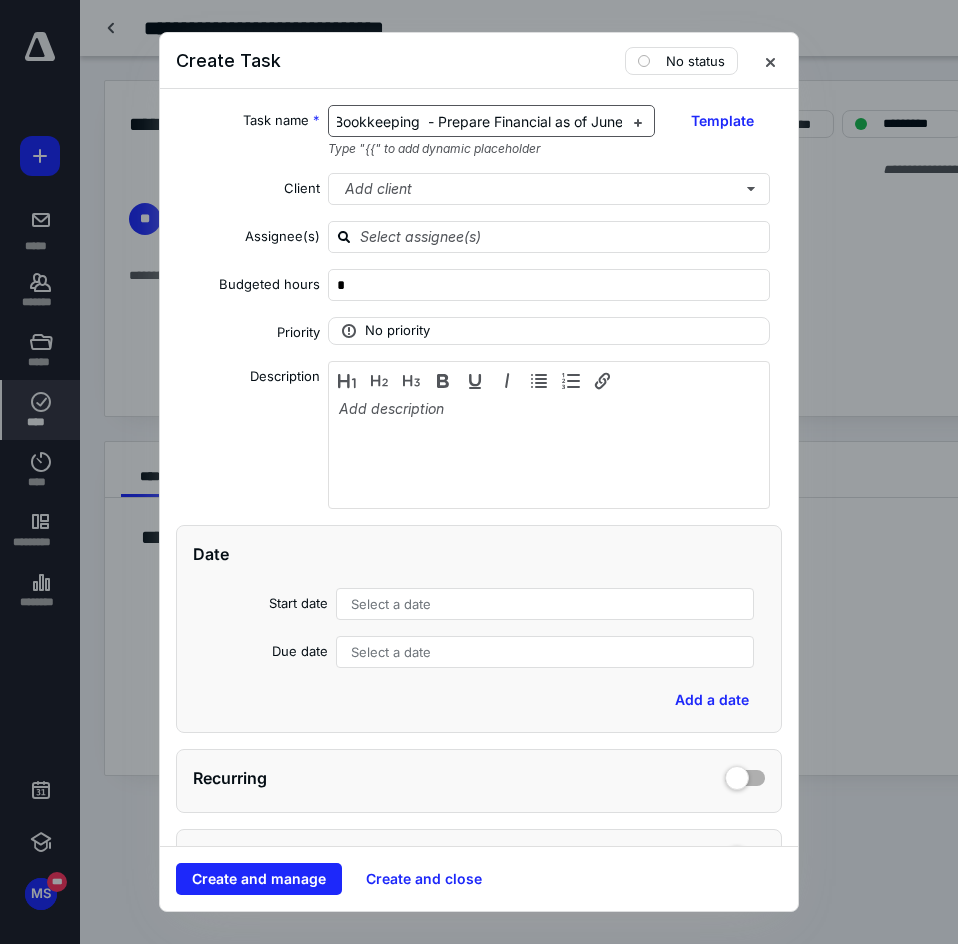 scroll, scrollTop: 0, scrollLeft: 22, axis: horizontal 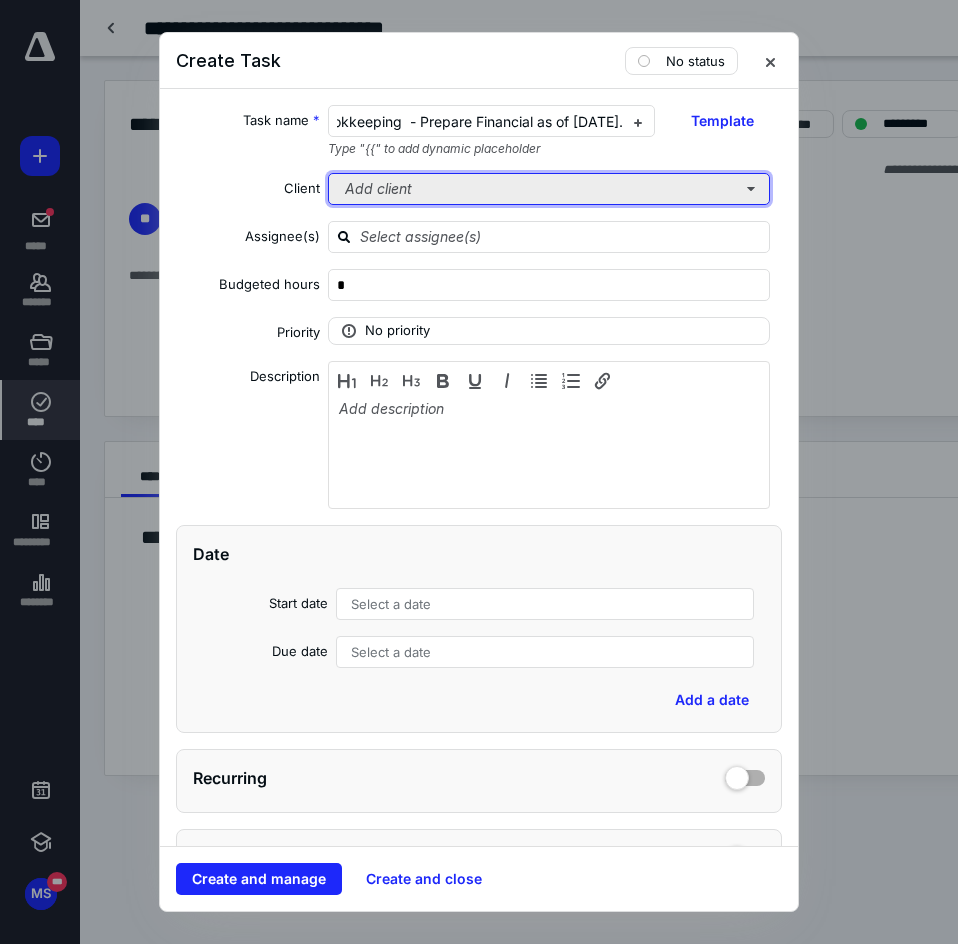 click on "Add client" at bounding box center (549, 189) 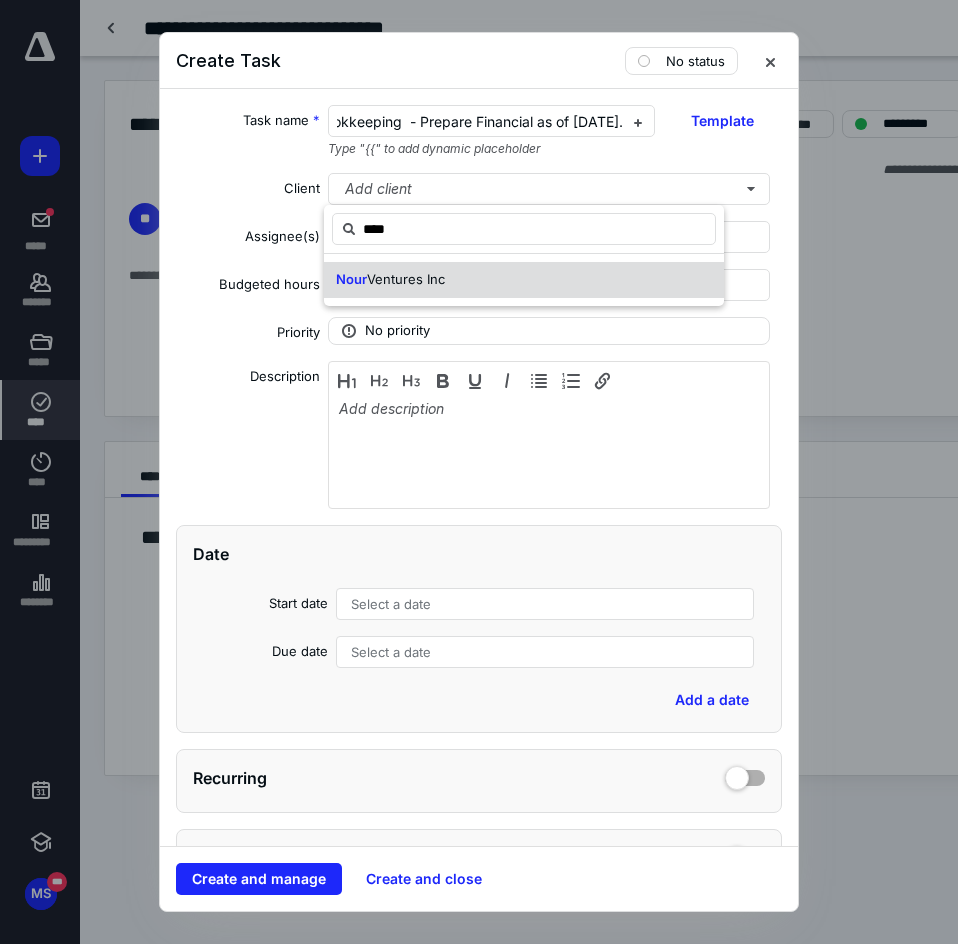 click on "Ventures Inc" at bounding box center [406, 279] 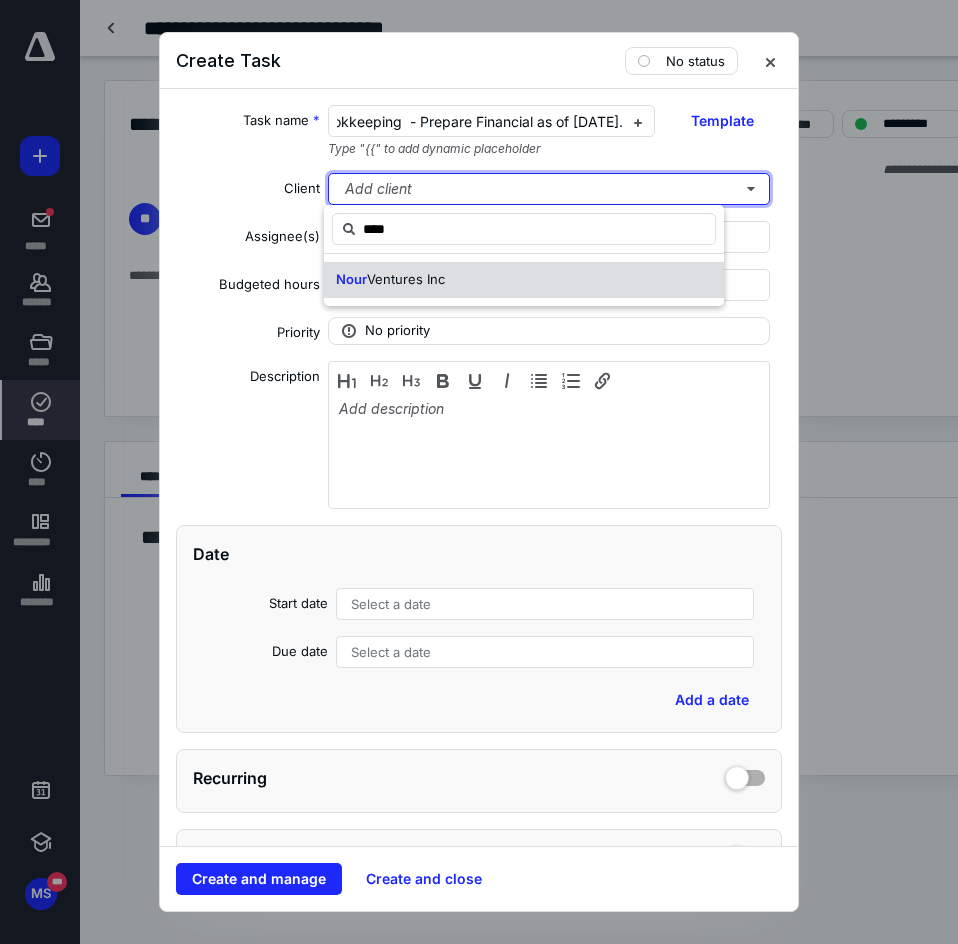 type 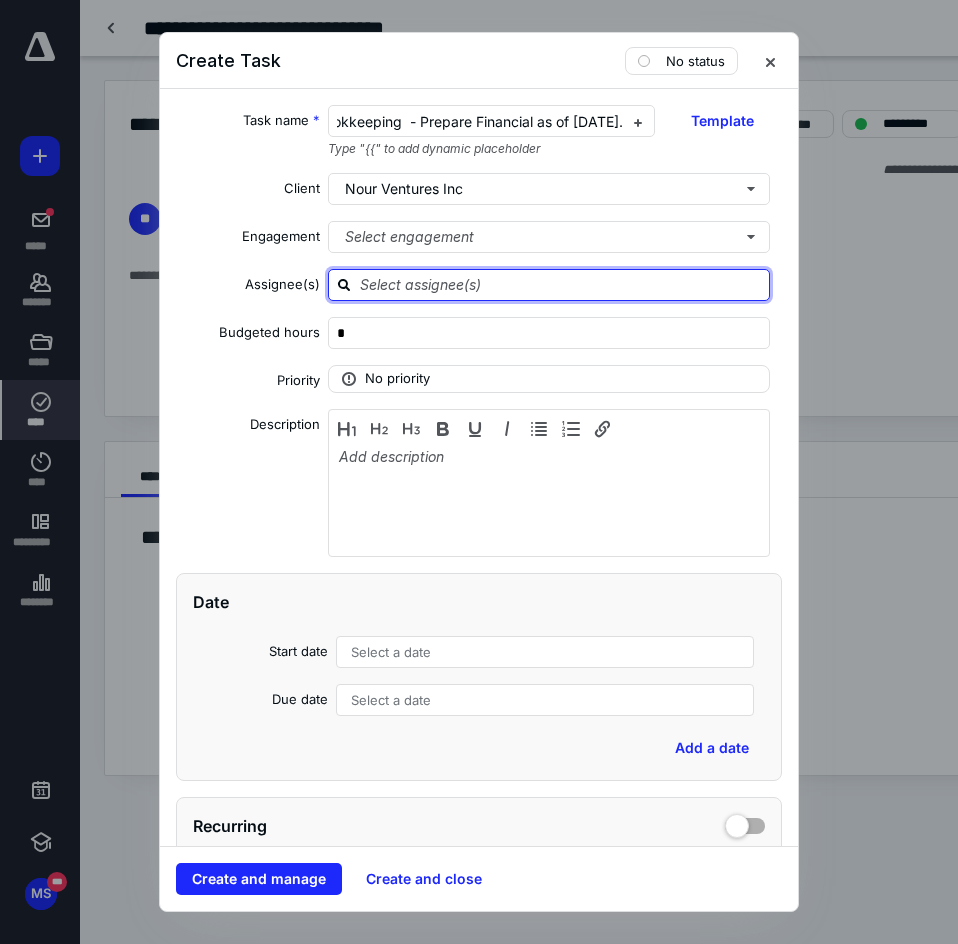 click at bounding box center (561, 284) 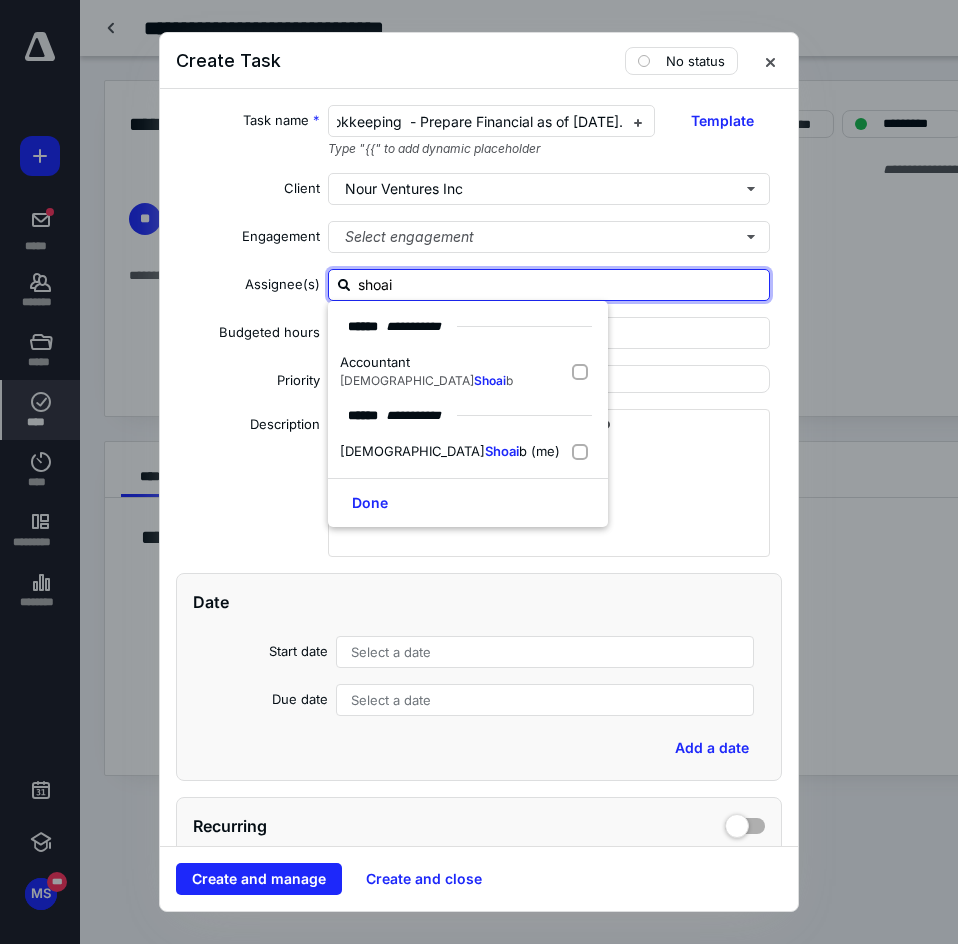 type on "[PERSON_NAME]" 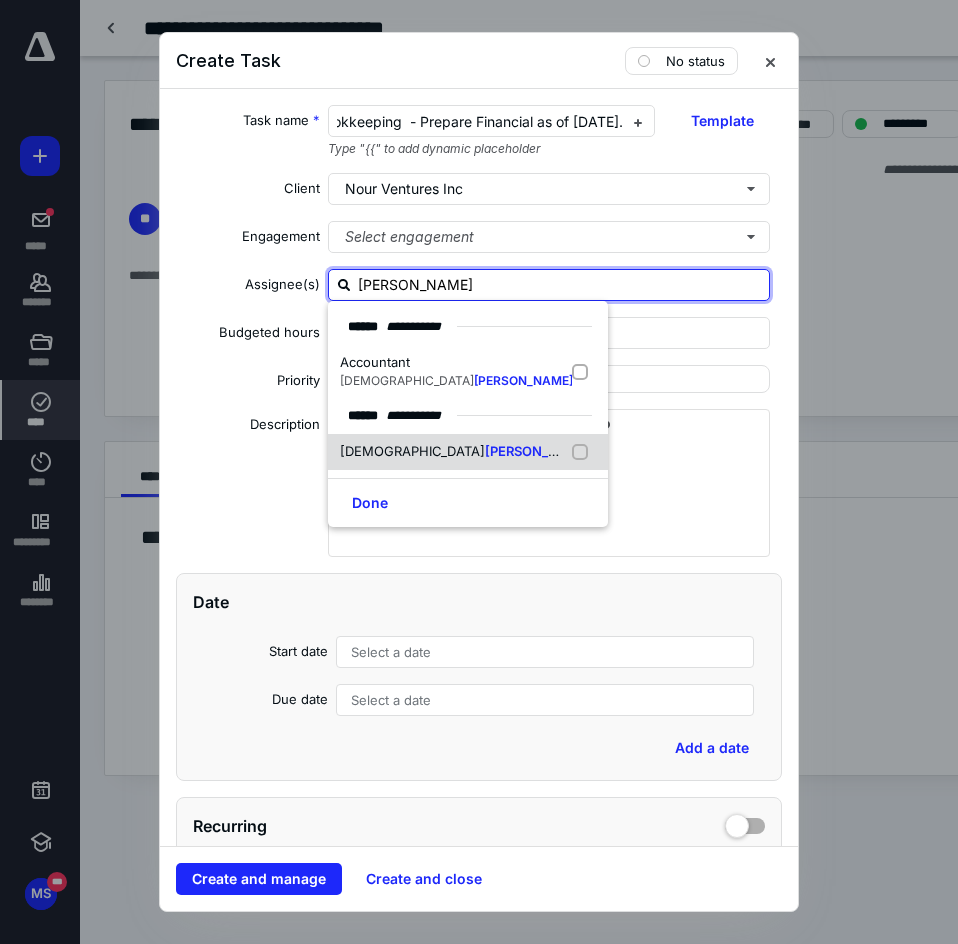 click on "[DEMOGRAPHIC_DATA]" at bounding box center (412, 451) 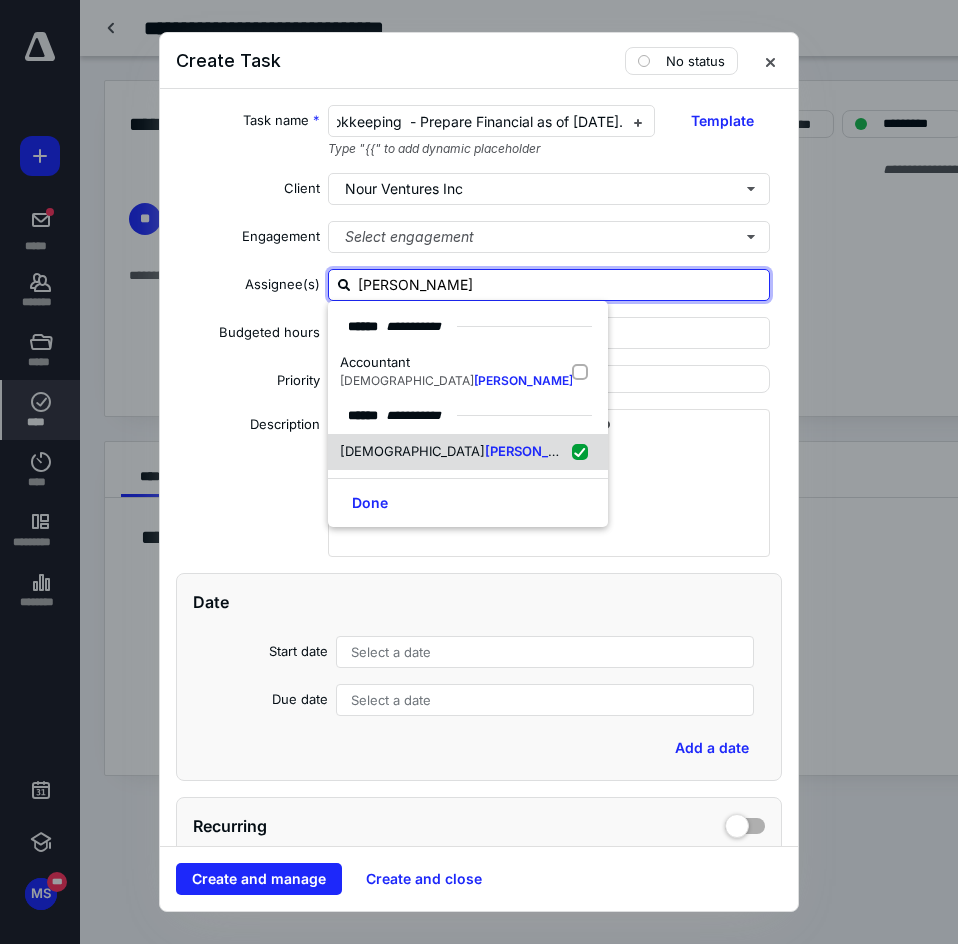 checkbox on "true" 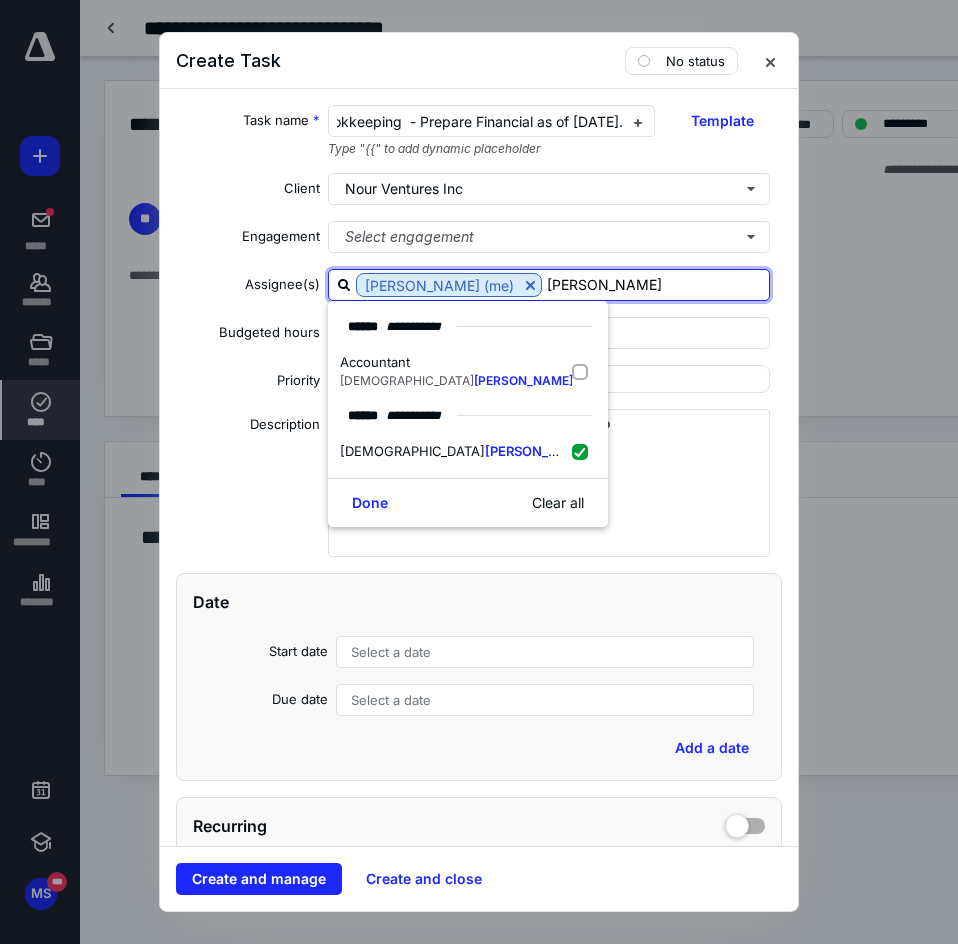 type on "[PERSON_NAME]" 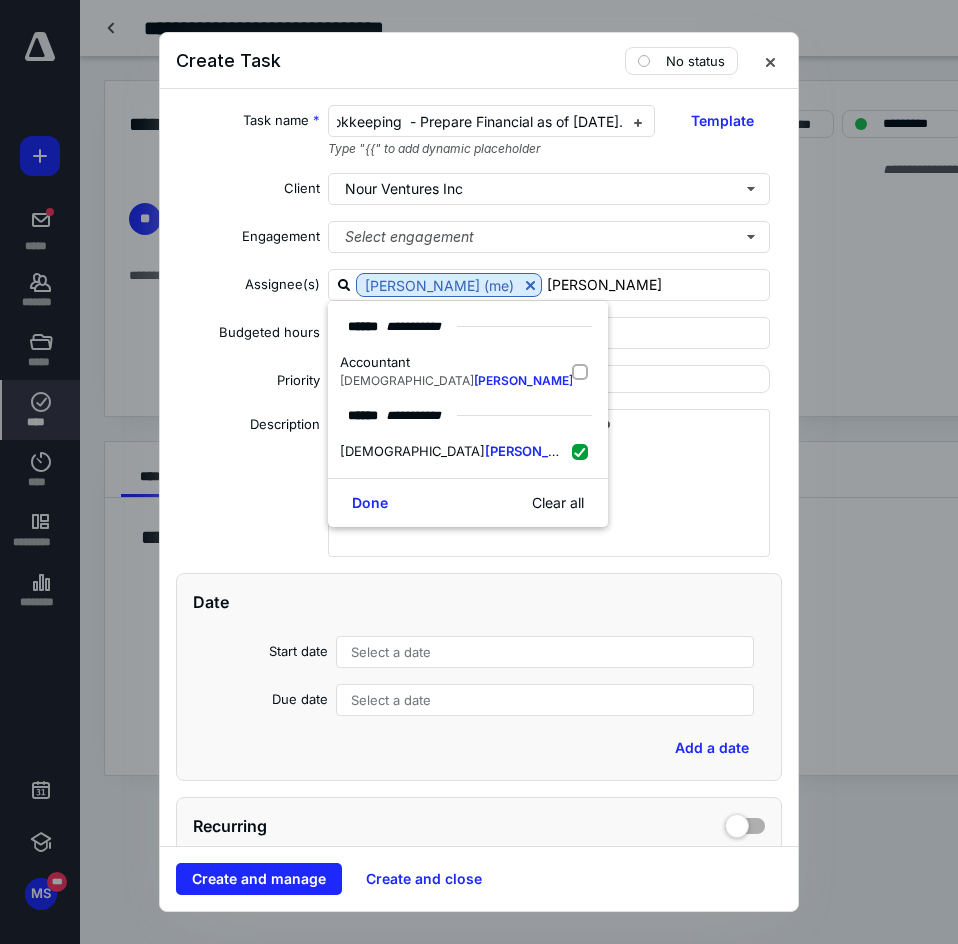click on "Task name   * Bookkeeping  - Prepare Financial as of [DATE]. Type "{{" to add dynamic placeholder Template Client Nour Ventures Inc Engagement Select engagement Assignee(s) [PERSON_NAME] (me) [PERSON_NAME] *****   * * ******** Accountant [PERSON_NAME] *****   * * ******** [PERSON_NAME]  (me) Done Clear all Budgeted hours * Priority No priority Description Date Start date Select a date Due date Select a date Add a date Recurring Tax preparation fields Reminder Add reminder File Add file Automation Add automation Add a client request Add a subtask" at bounding box center (479, 467) 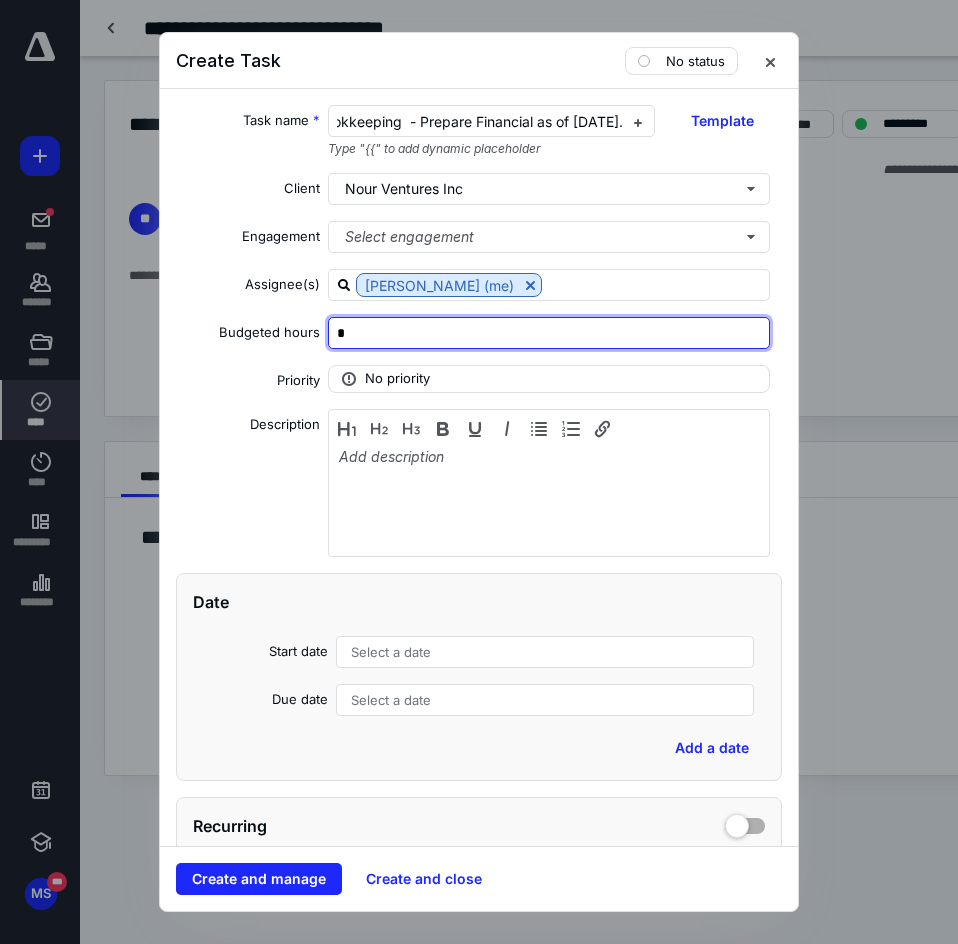 click on "*" at bounding box center [549, 333] 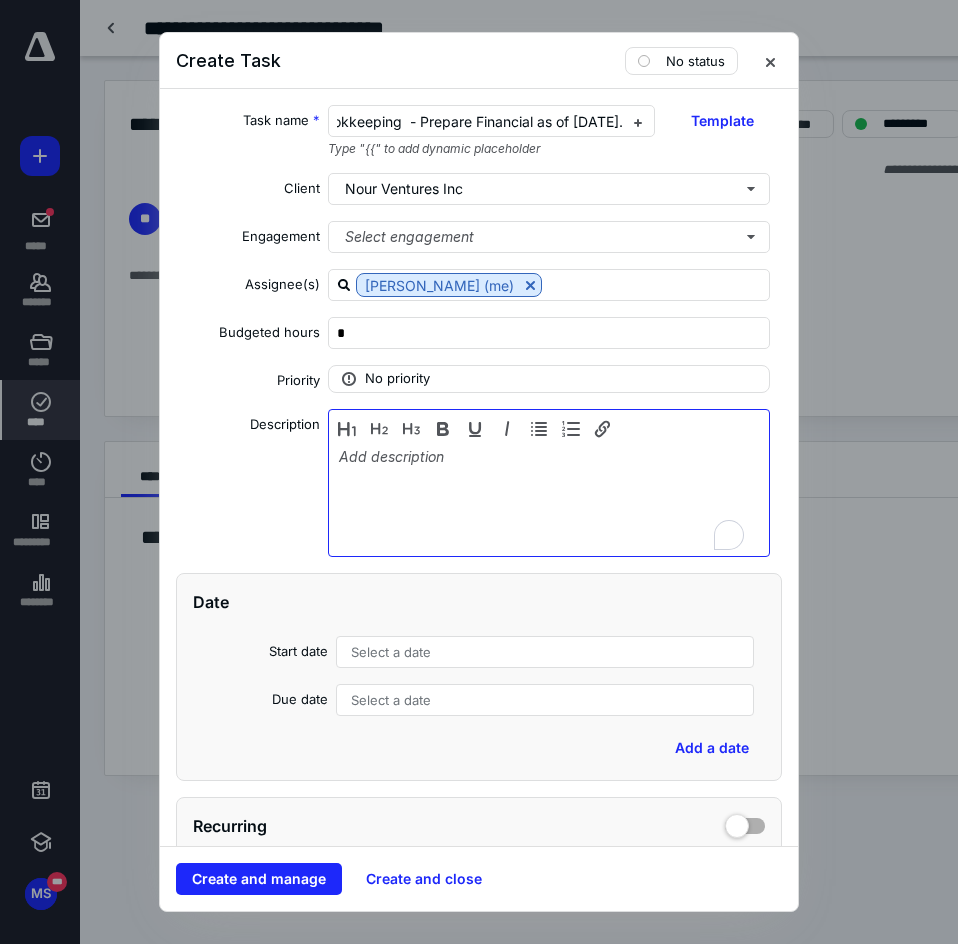 click at bounding box center (549, 498) 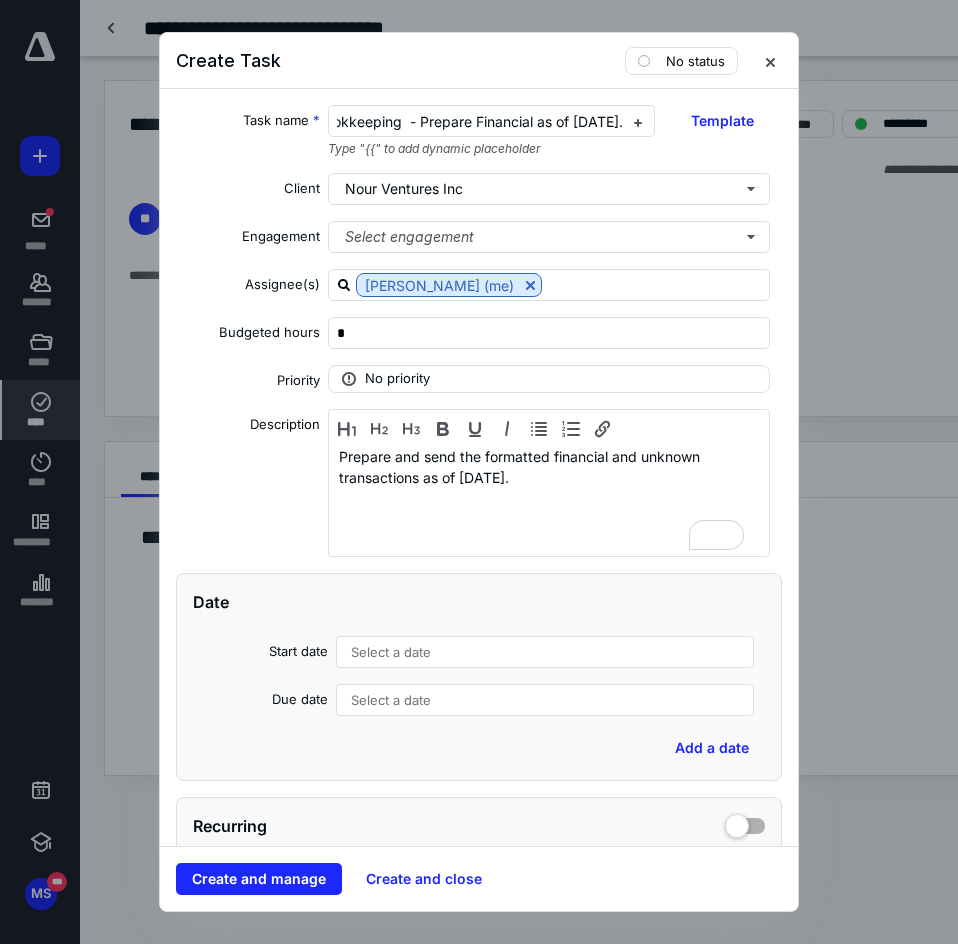 click on "Select a date" at bounding box center [391, 652] 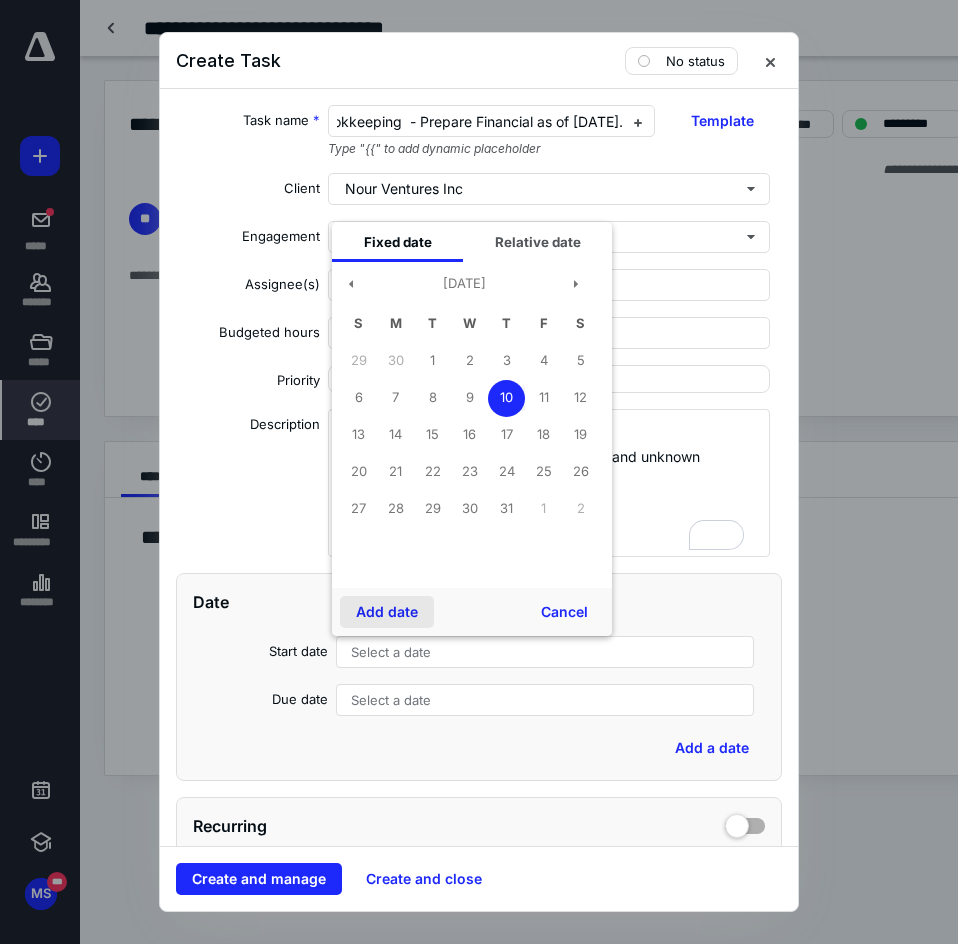 click on "Add date" at bounding box center (387, 612) 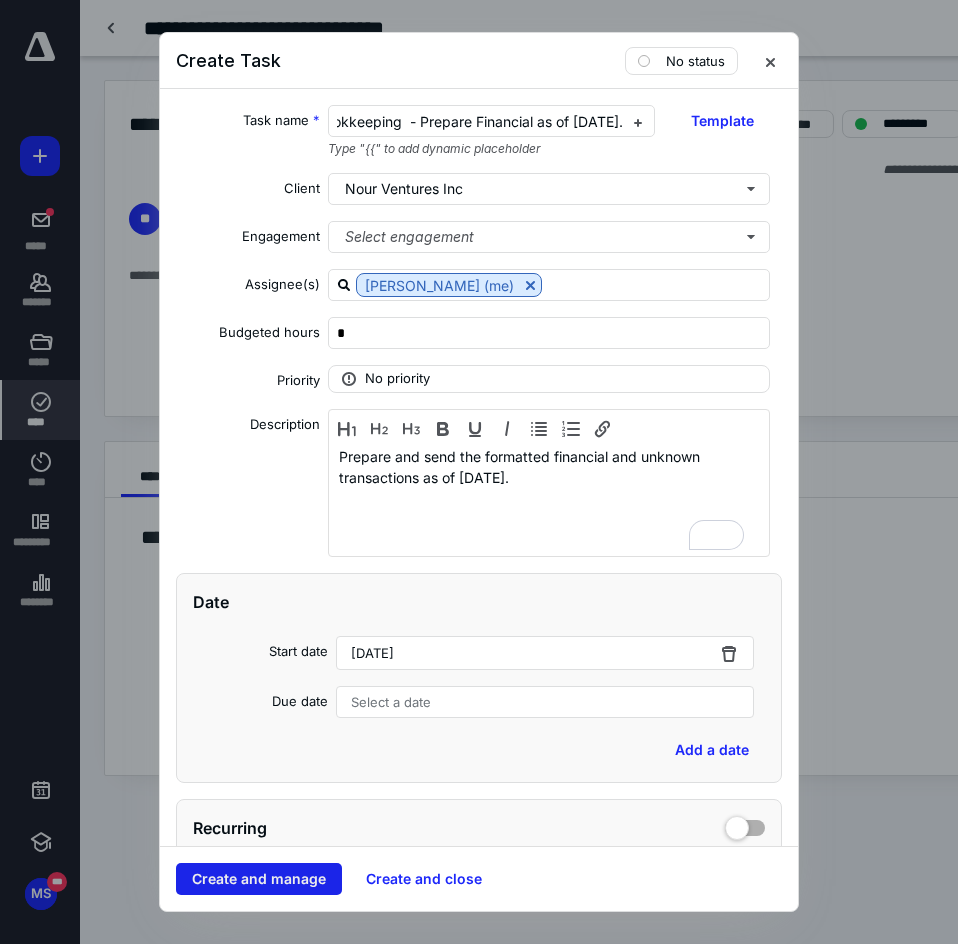 click on "Create and manage" at bounding box center (259, 879) 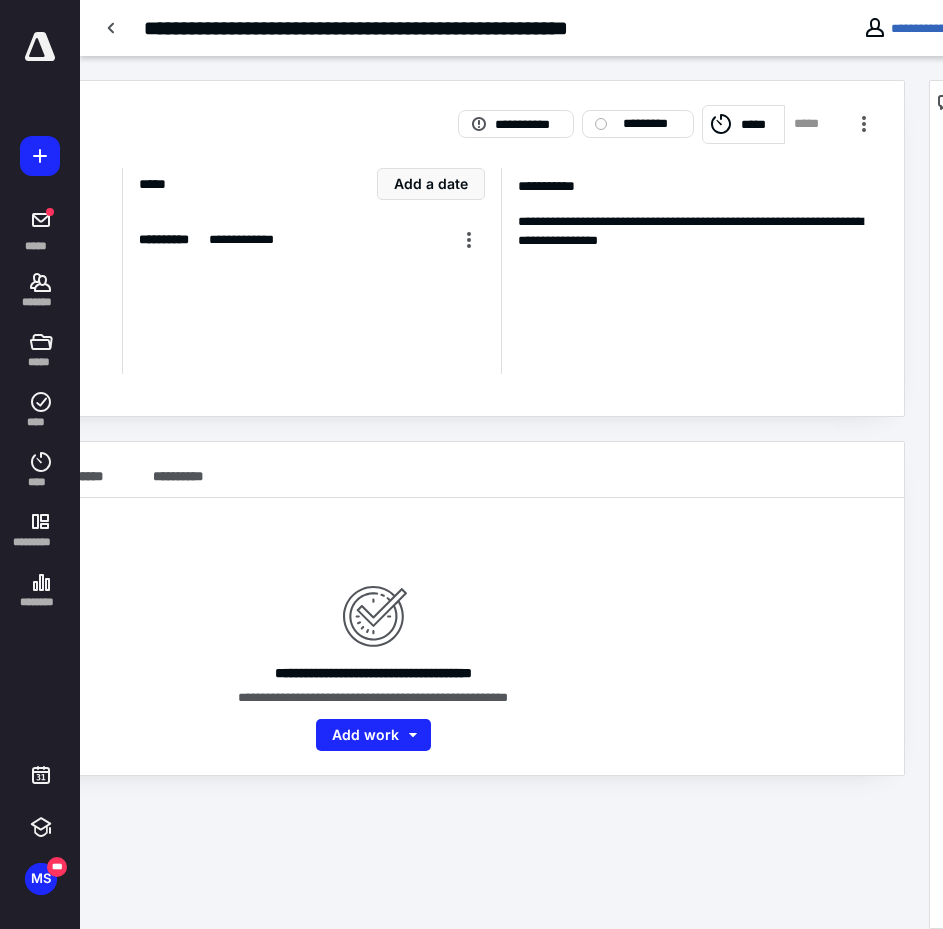 scroll, scrollTop: 0, scrollLeft: 264, axis: horizontal 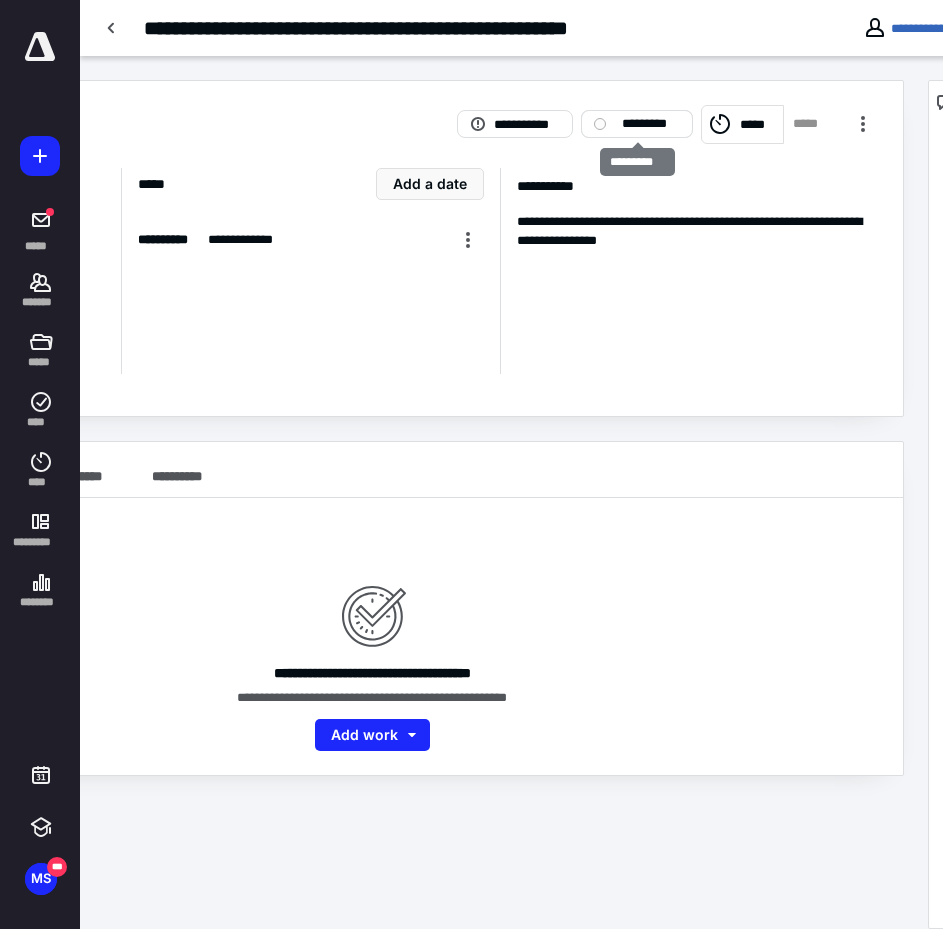 click on "*********" at bounding box center (637, 124) 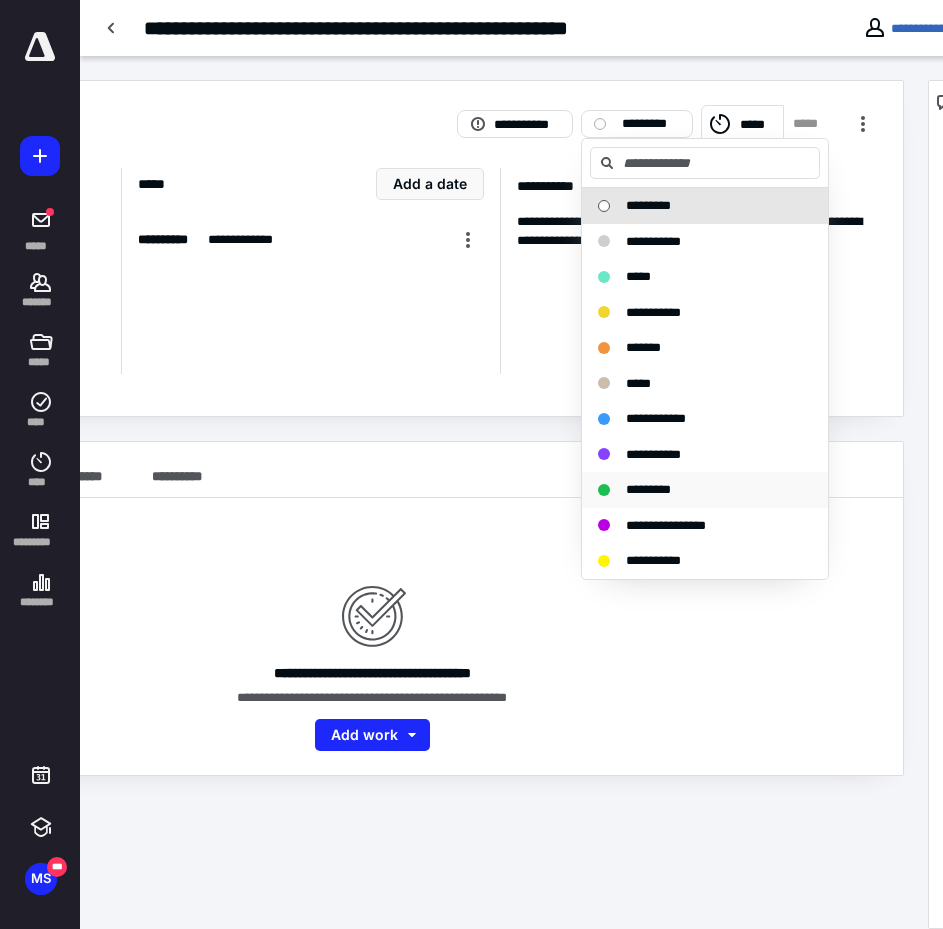 click on "*********" at bounding box center (648, 489) 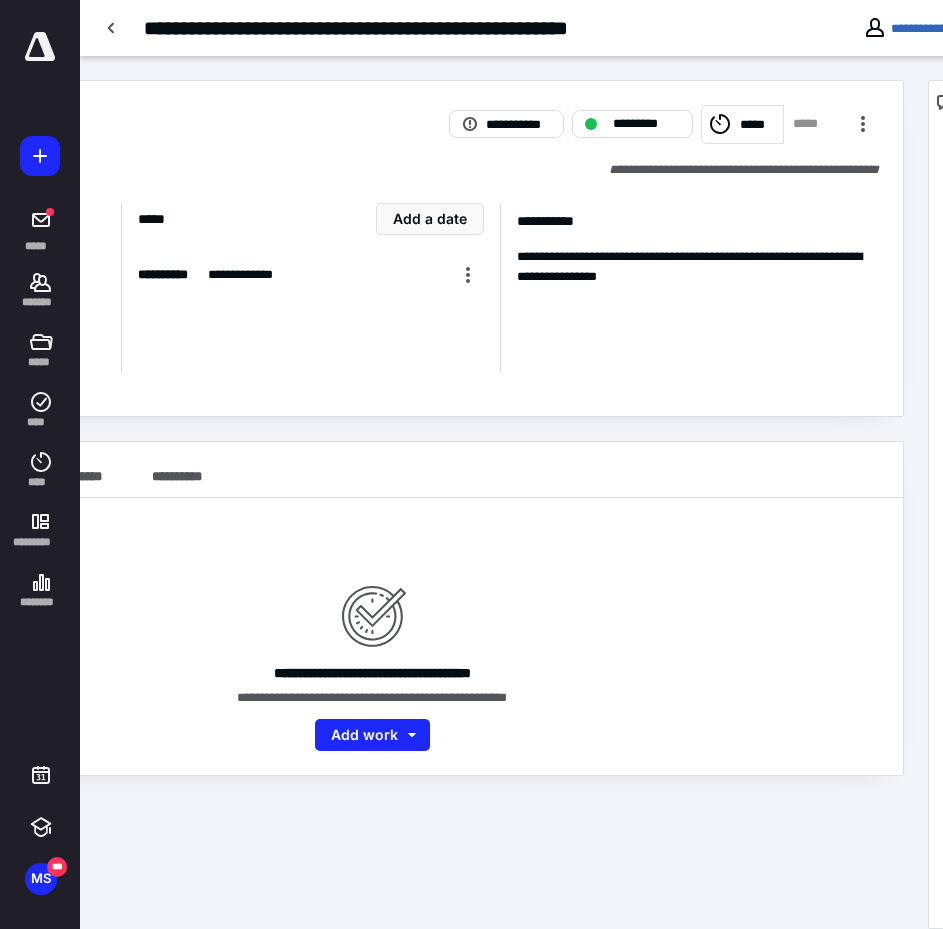 click on "*****" at bounding box center (758, 125) 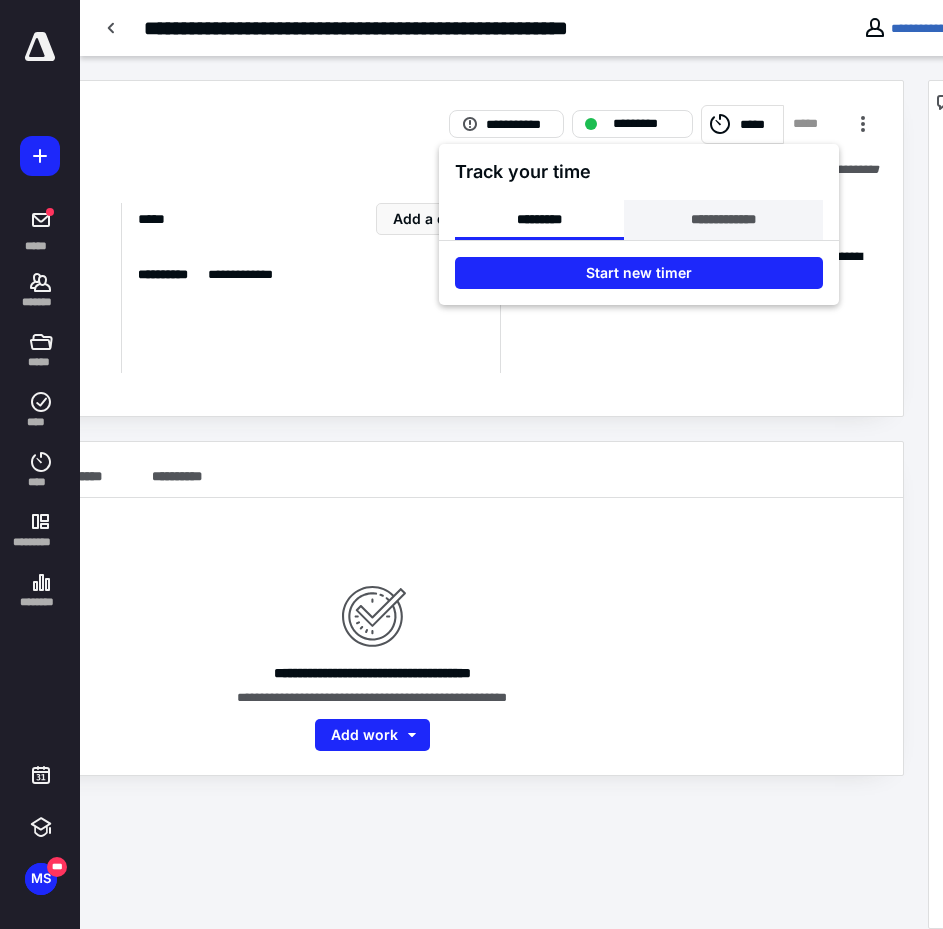 click on "**********" at bounding box center [723, 220] 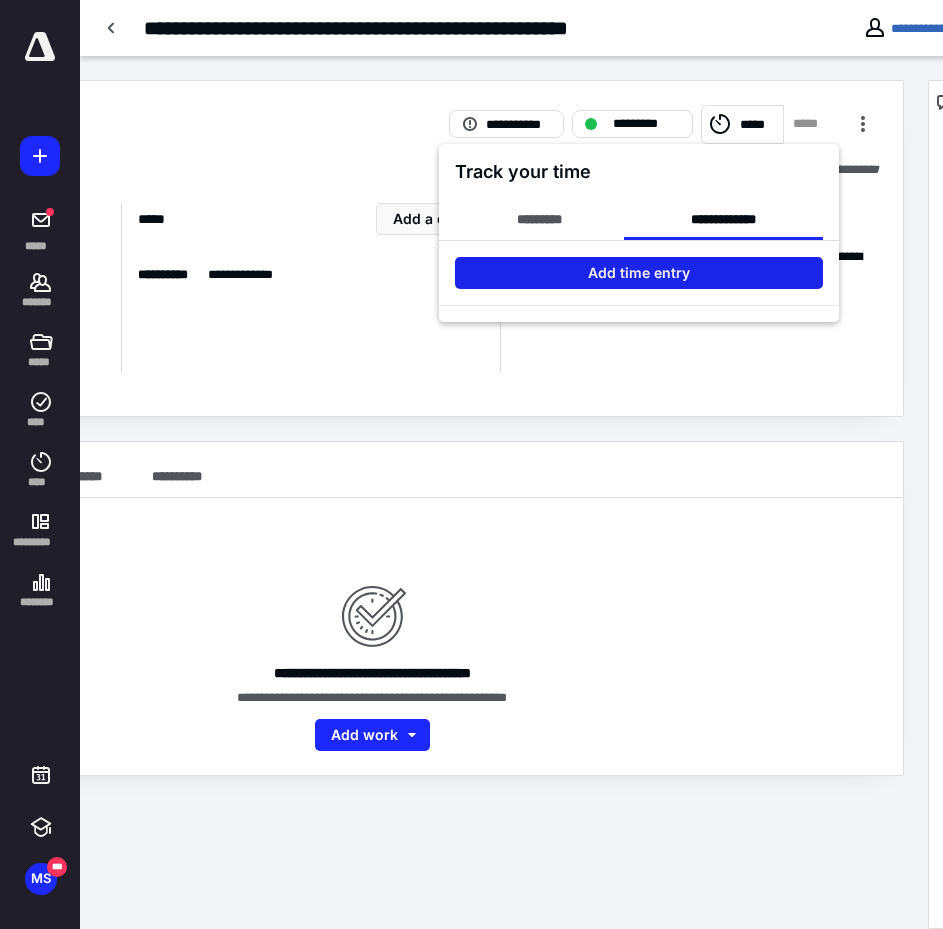 click on "Add time entry" at bounding box center [639, 273] 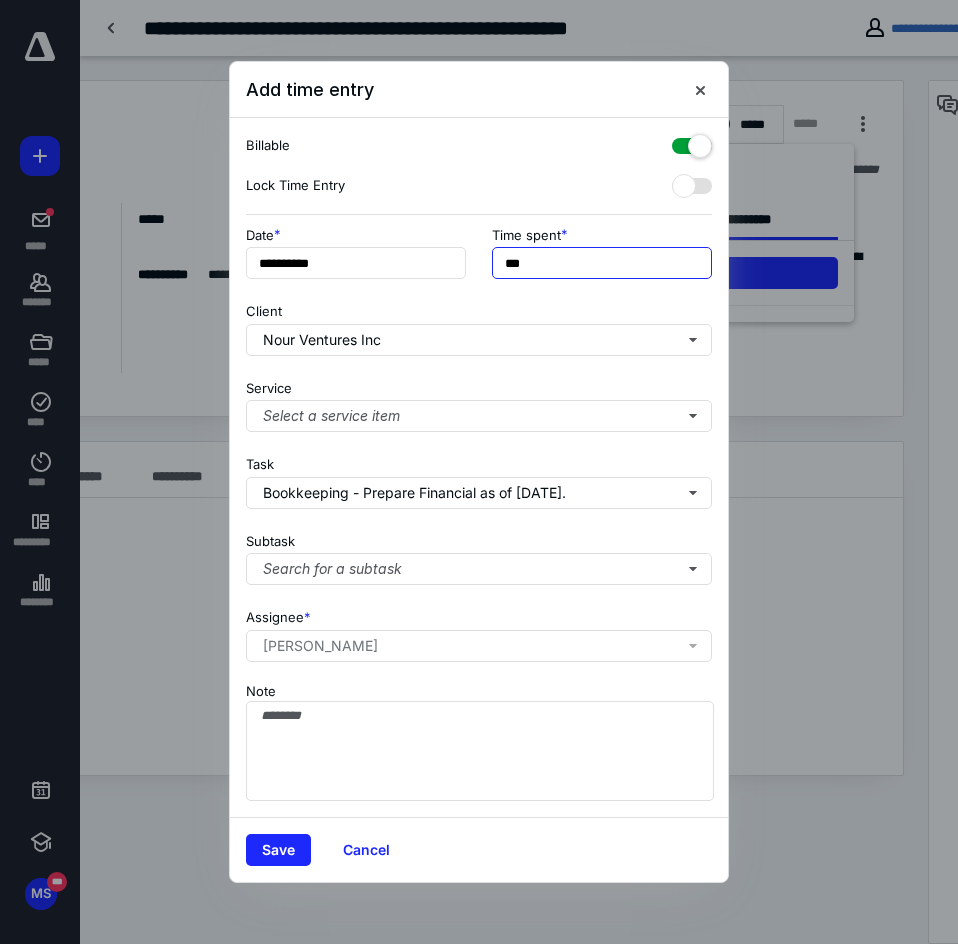 click on "***" at bounding box center [602, 263] 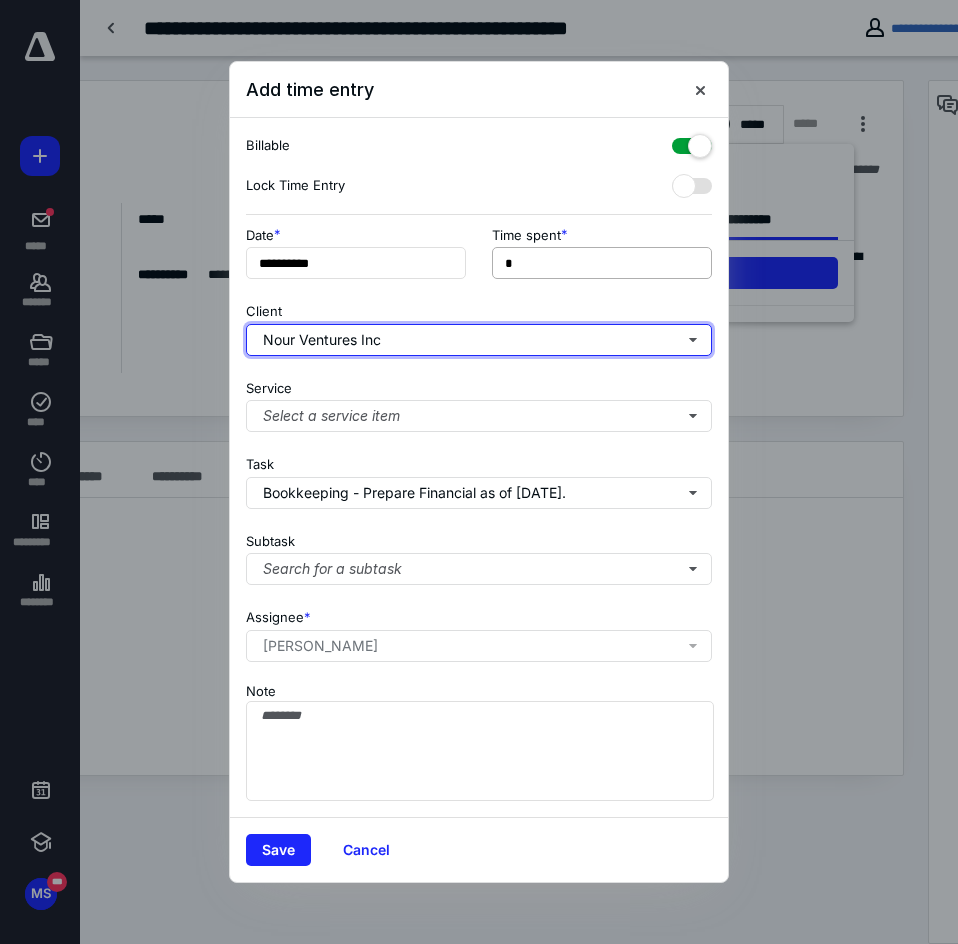 type on "**" 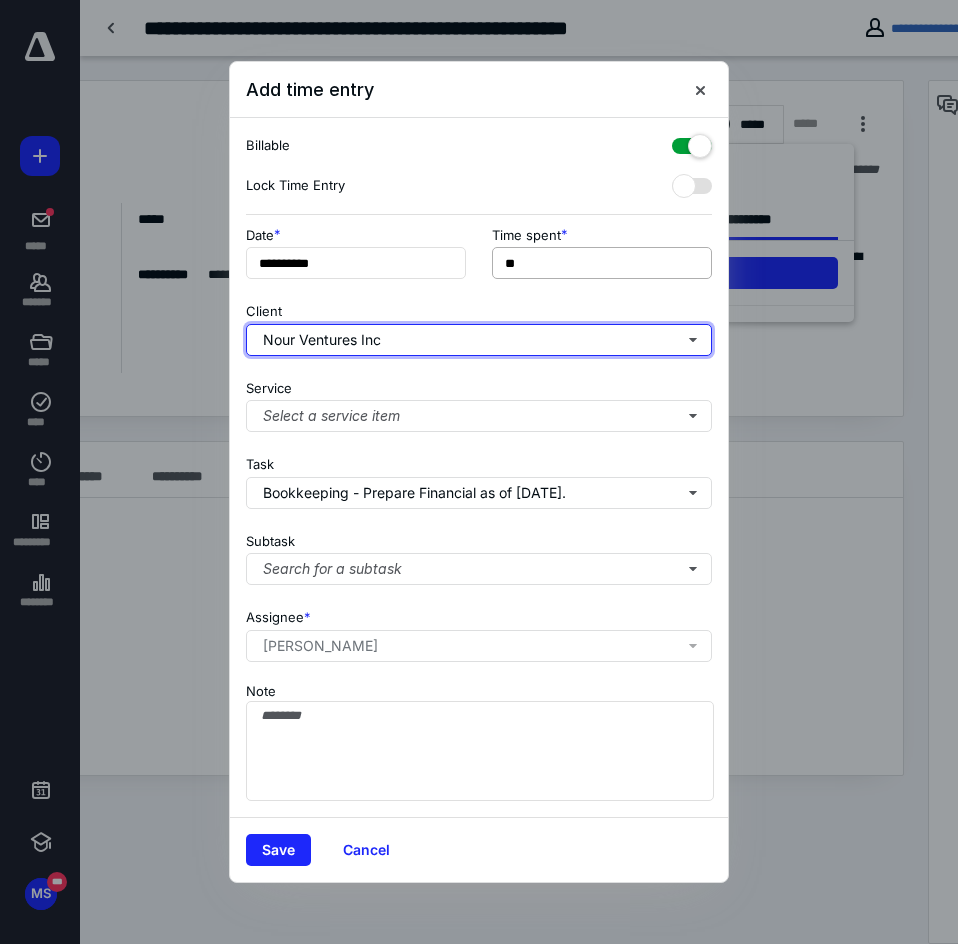 type 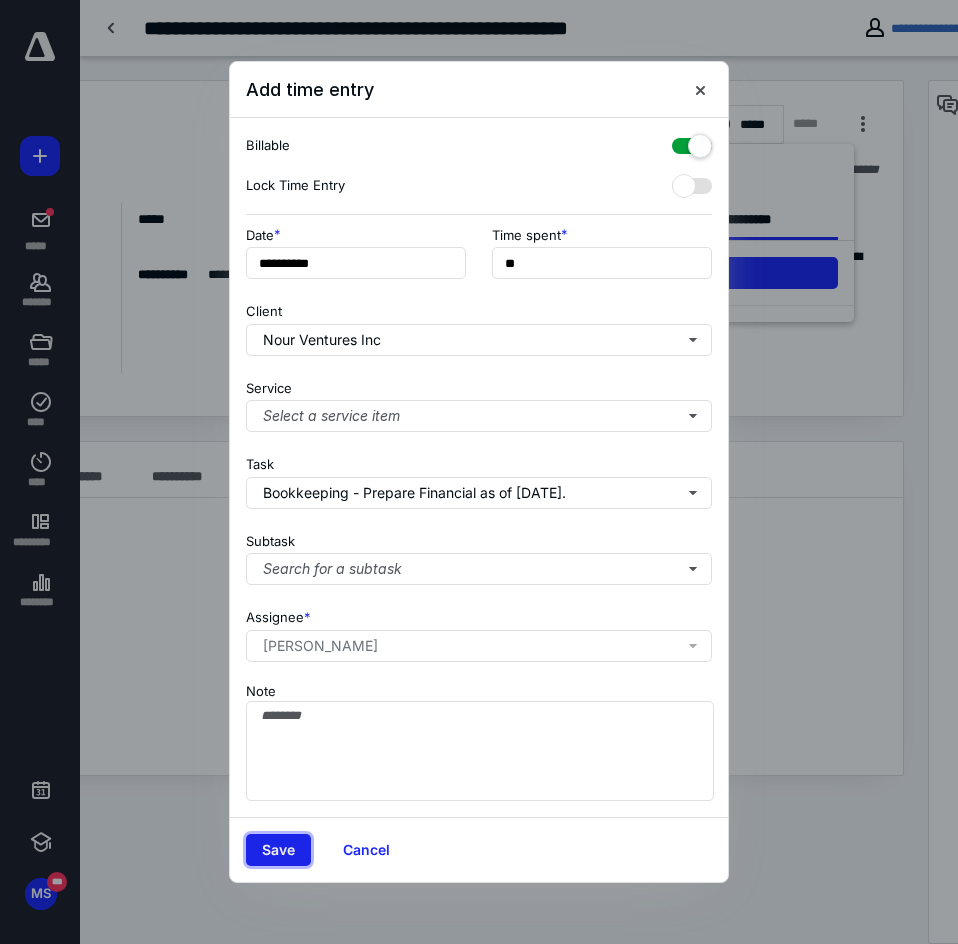 click on "Save" at bounding box center [278, 850] 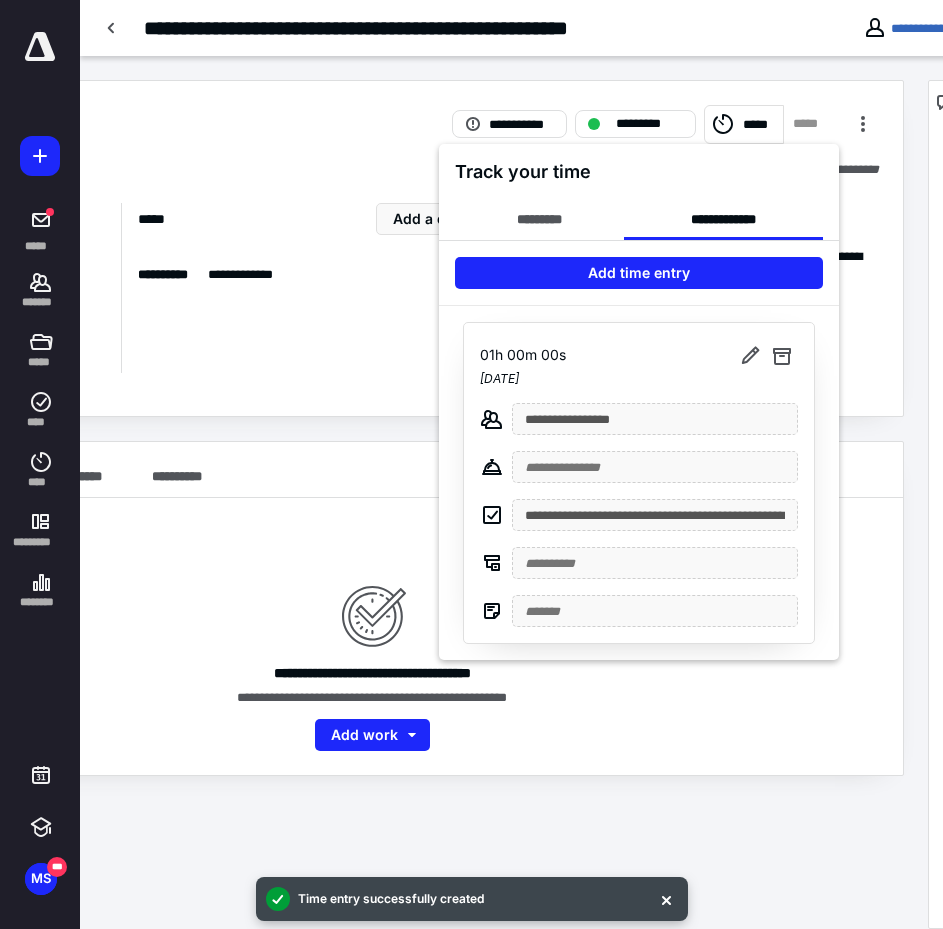 click at bounding box center (471, 464) 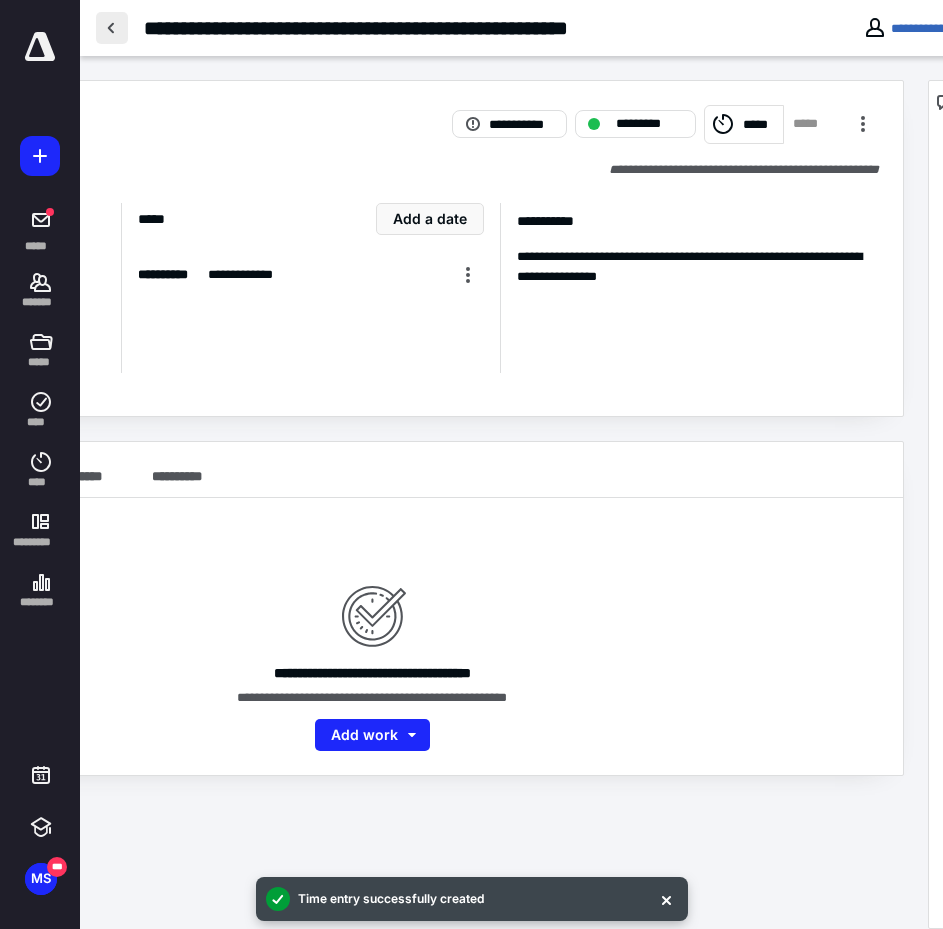click at bounding box center [112, 28] 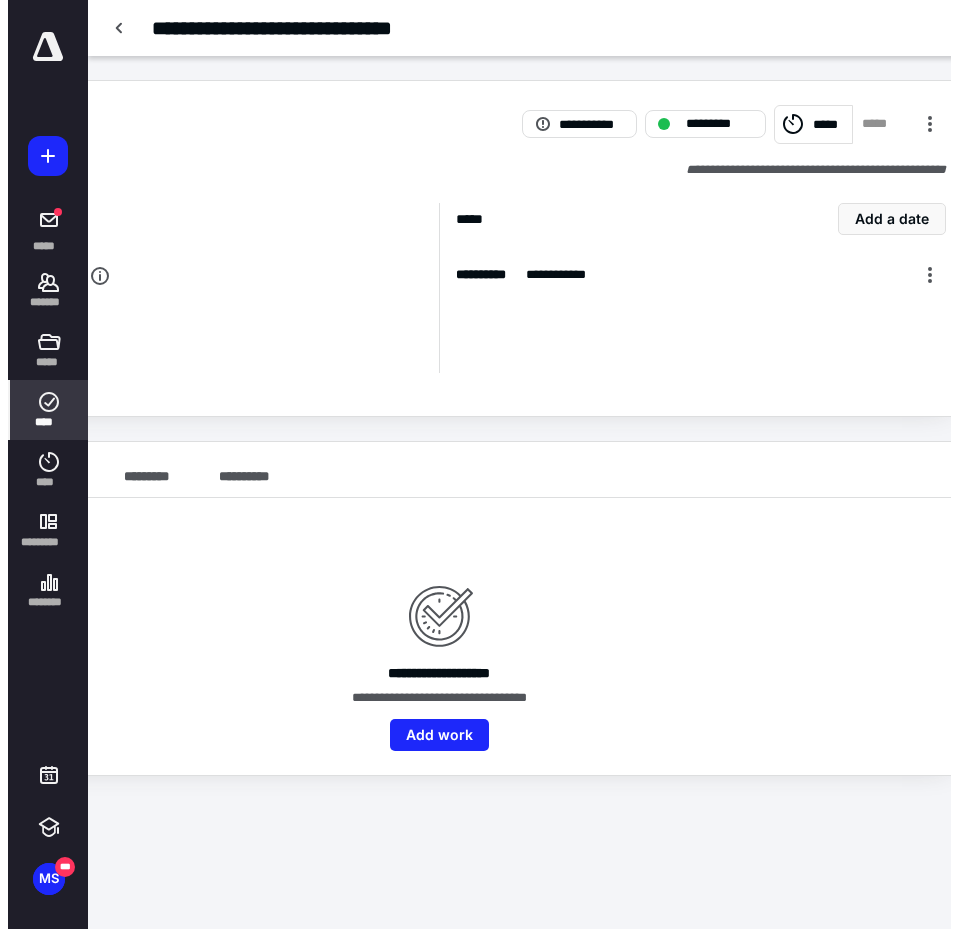 scroll, scrollTop: 0, scrollLeft: 0, axis: both 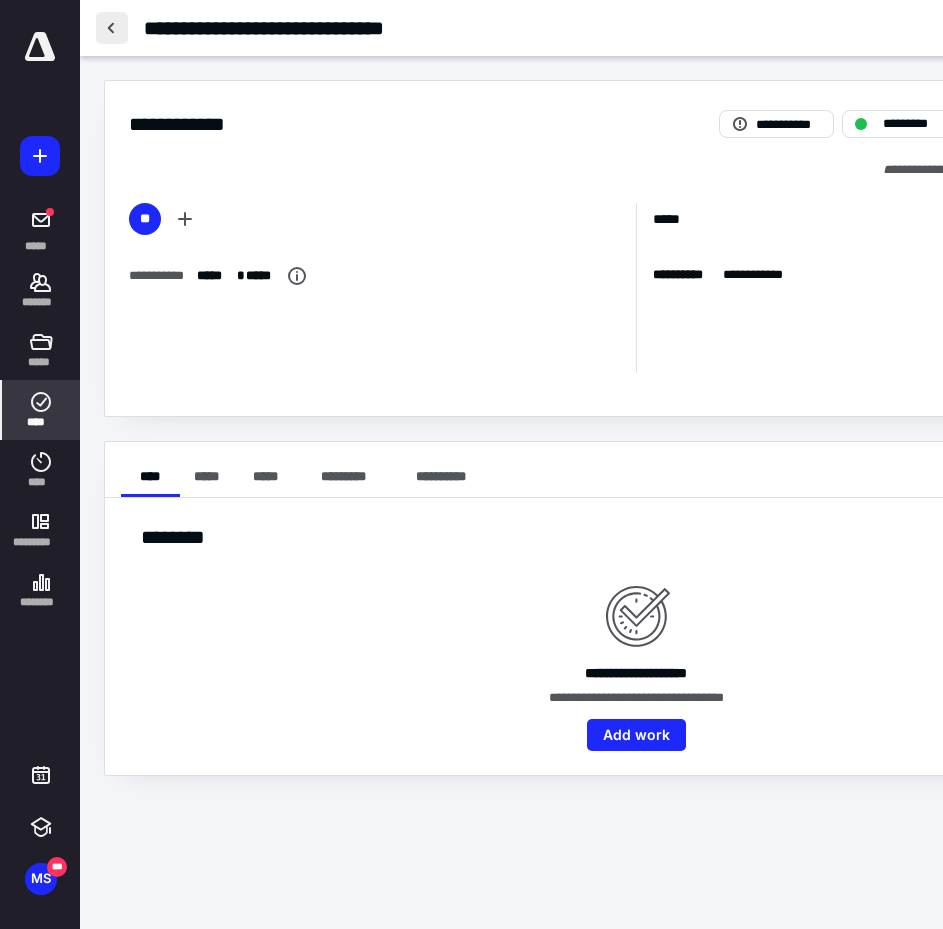 click at bounding box center (112, 28) 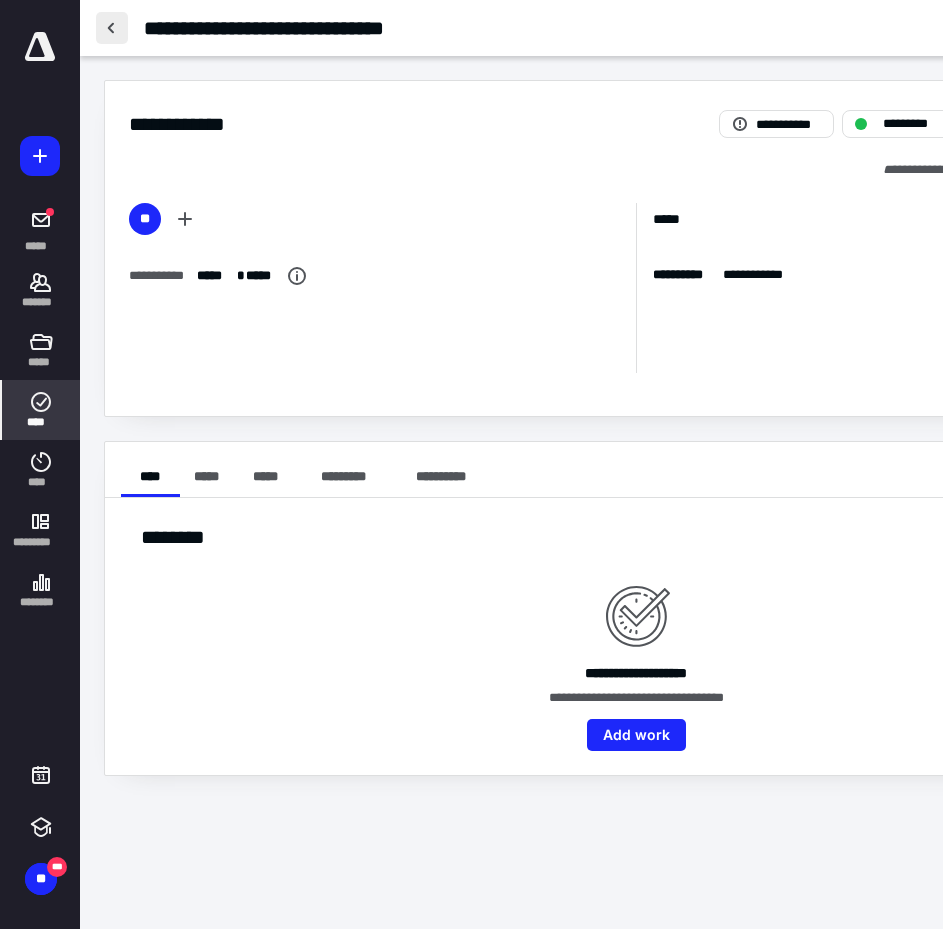 click at bounding box center (112, 28) 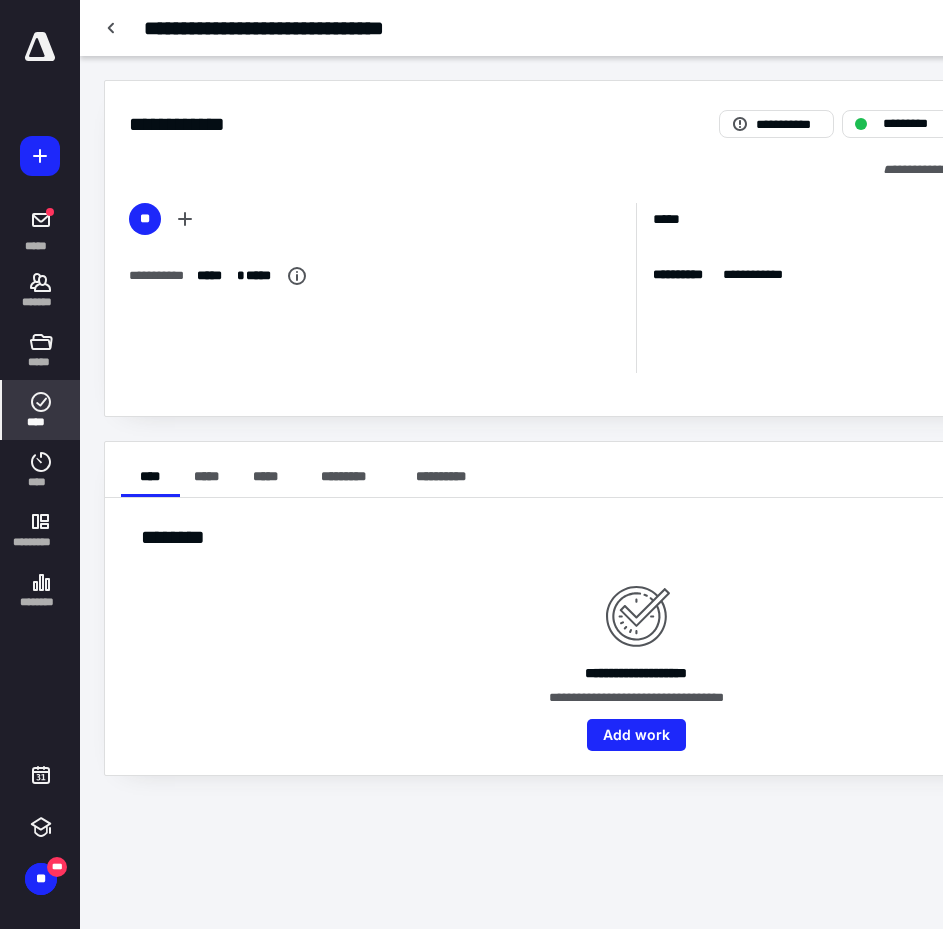 click on "****" at bounding box center [41, 422] 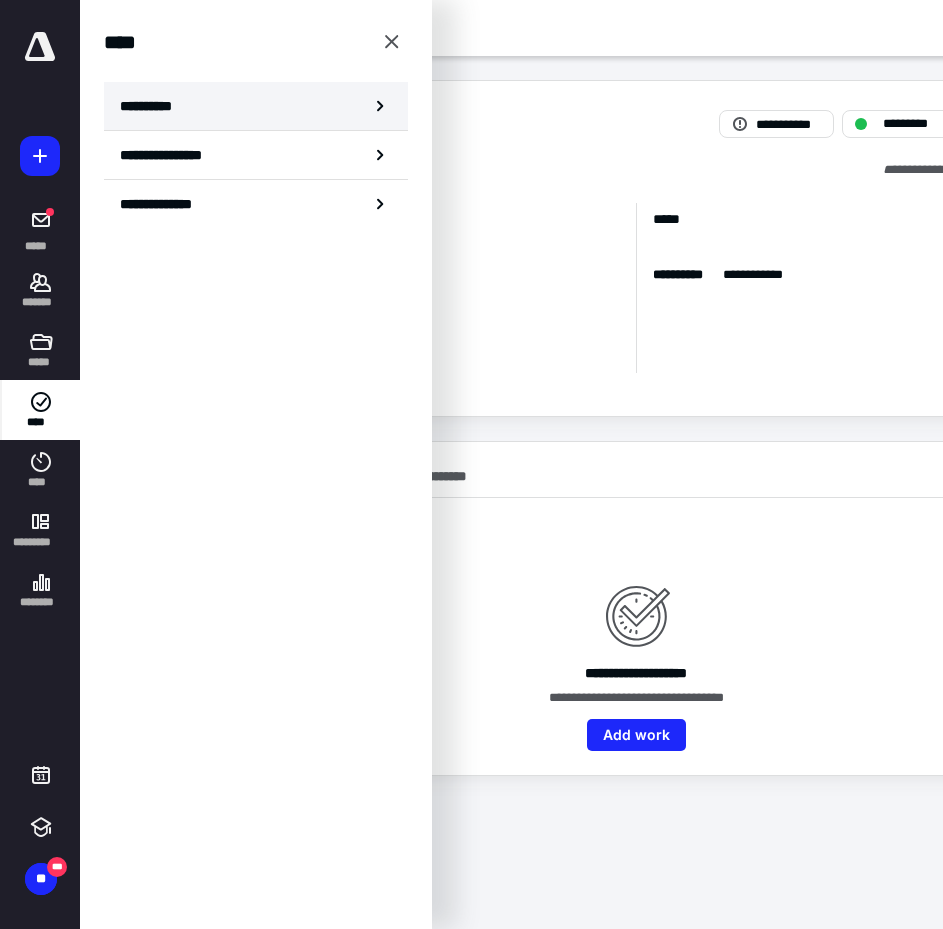 click on "**********" at bounding box center [153, 106] 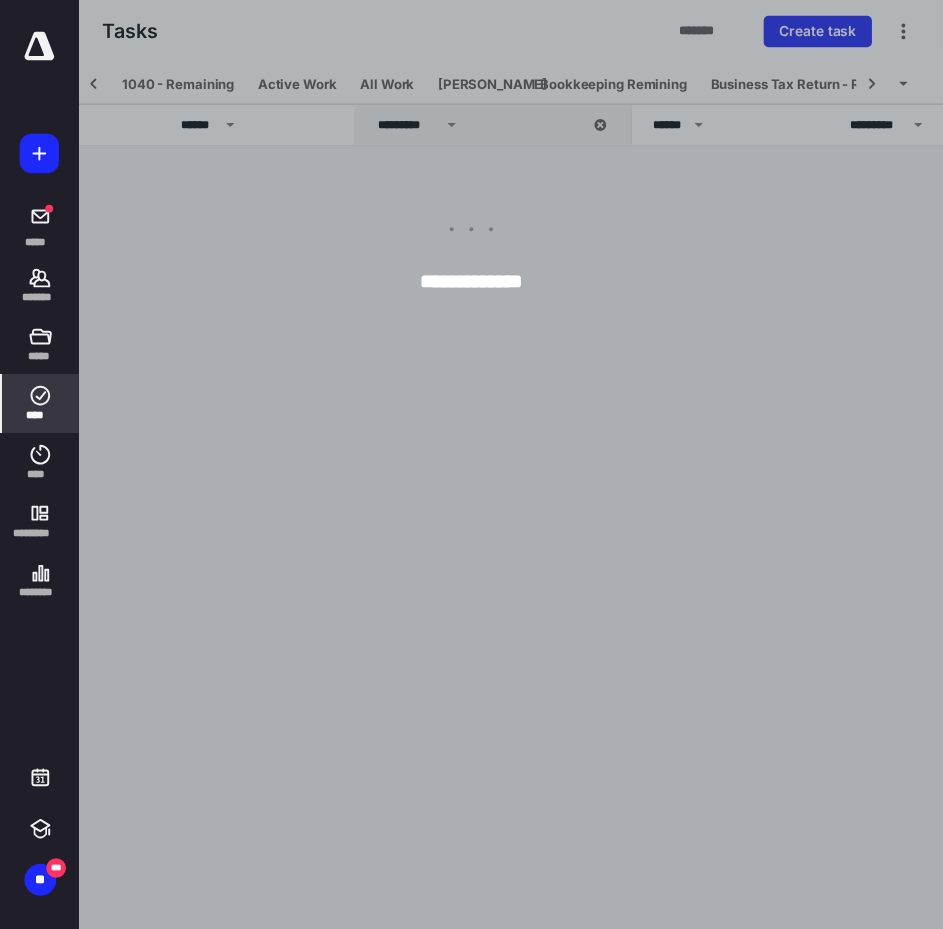 scroll, scrollTop: 0, scrollLeft: 542, axis: horizontal 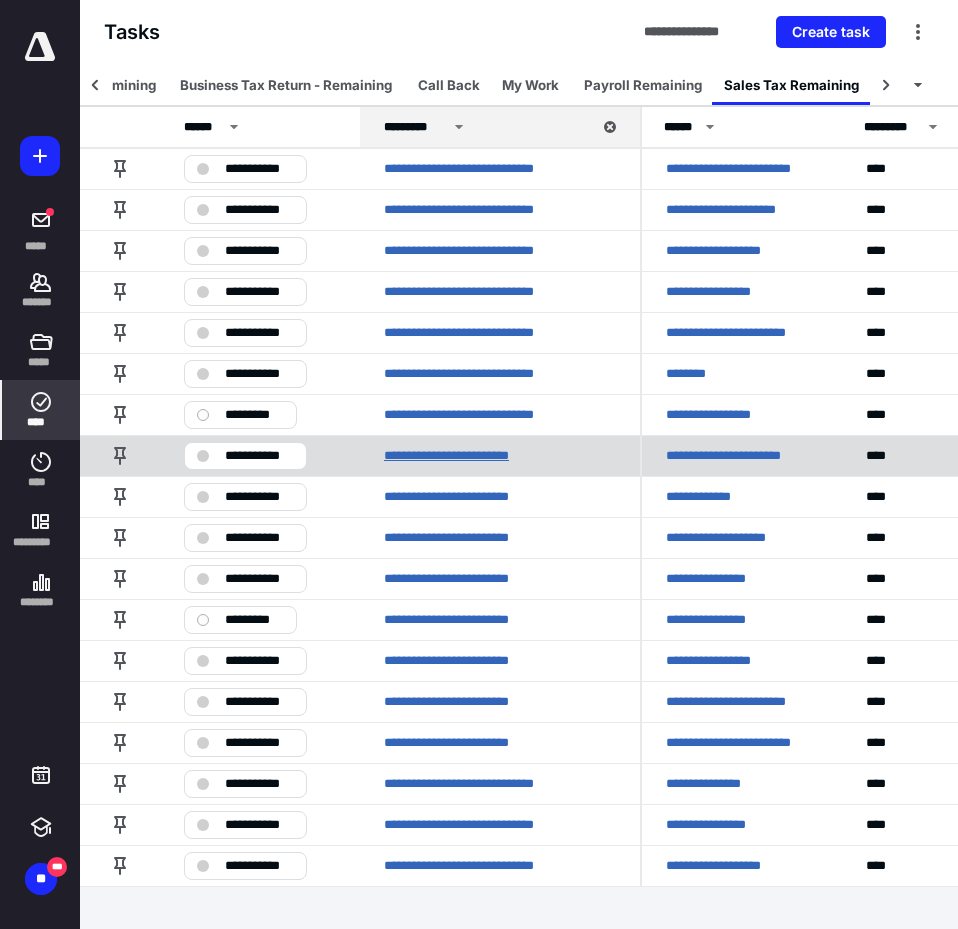 click on "**********" at bounding box center [461, 456] 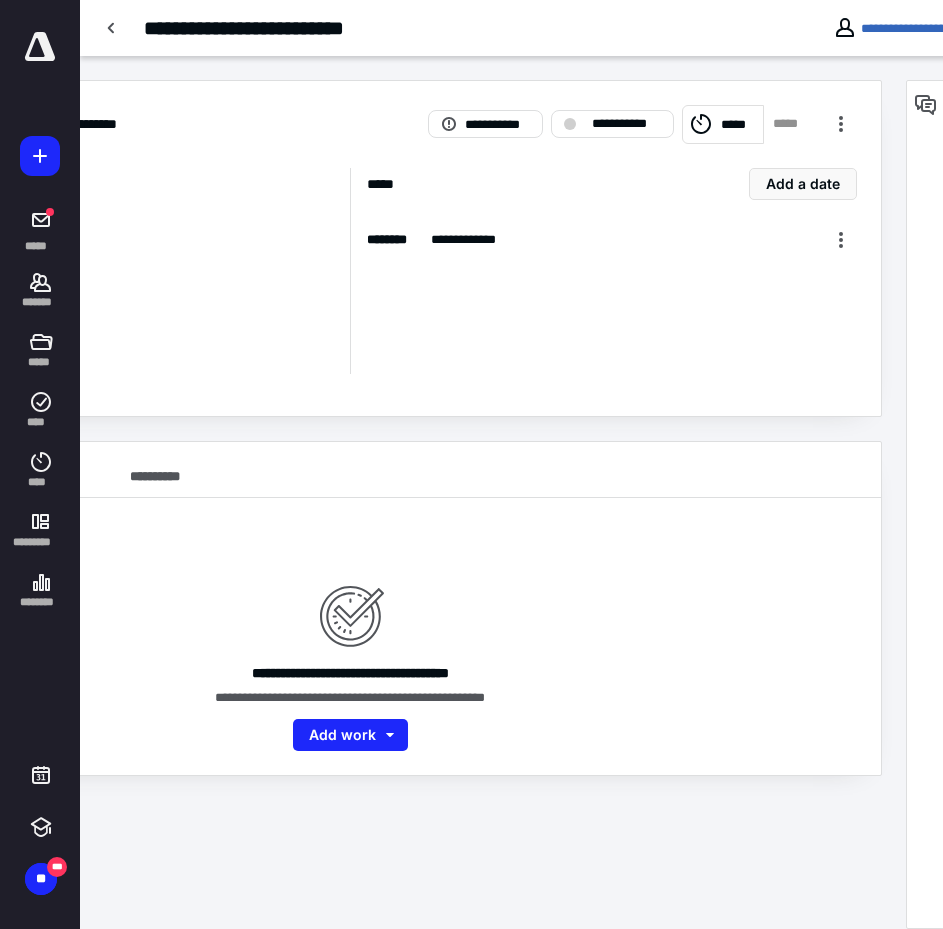 scroll, scrollTop: 0, scrollLeft: 287, axis: horizontal 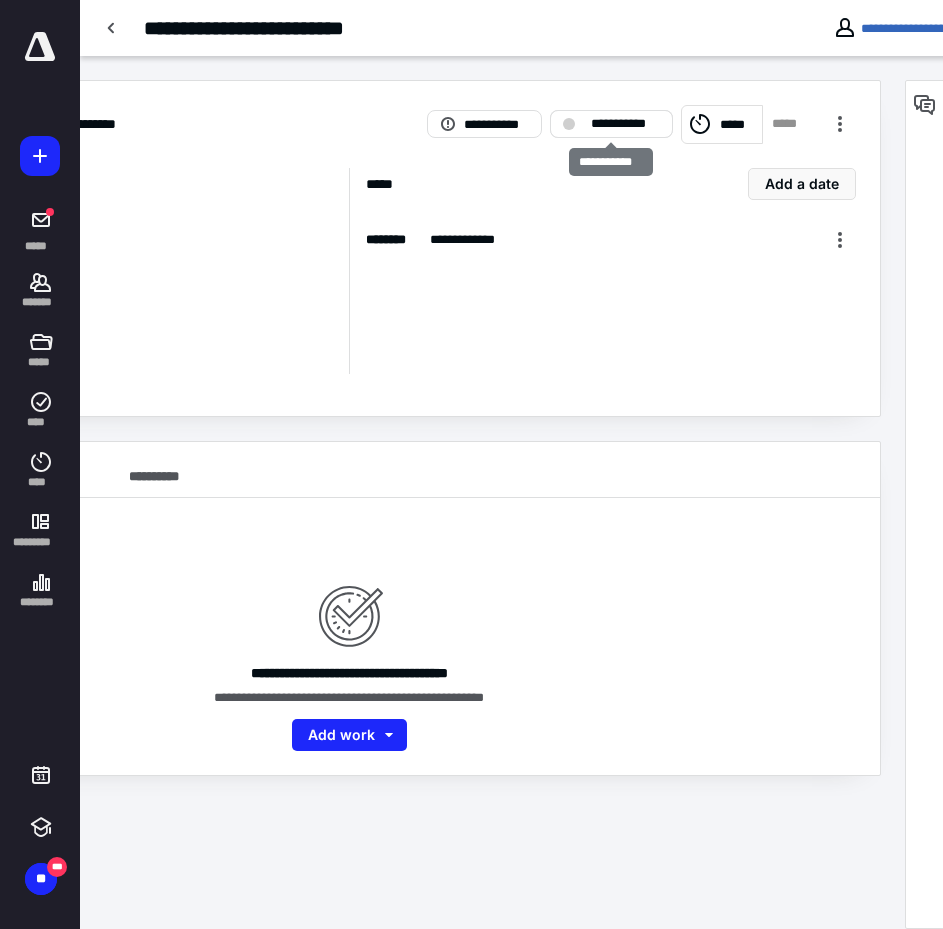 click on "**********" at bounding box center (625, 124) 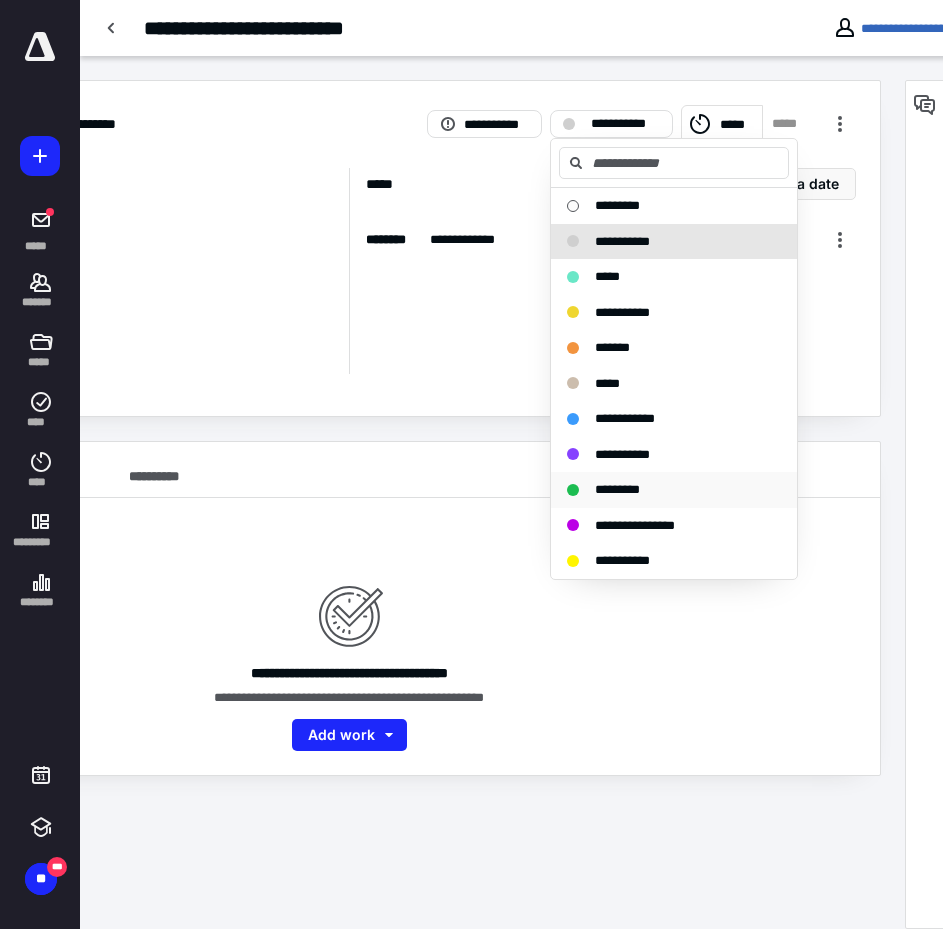 click on "*********" at bounding box center [617, 489] 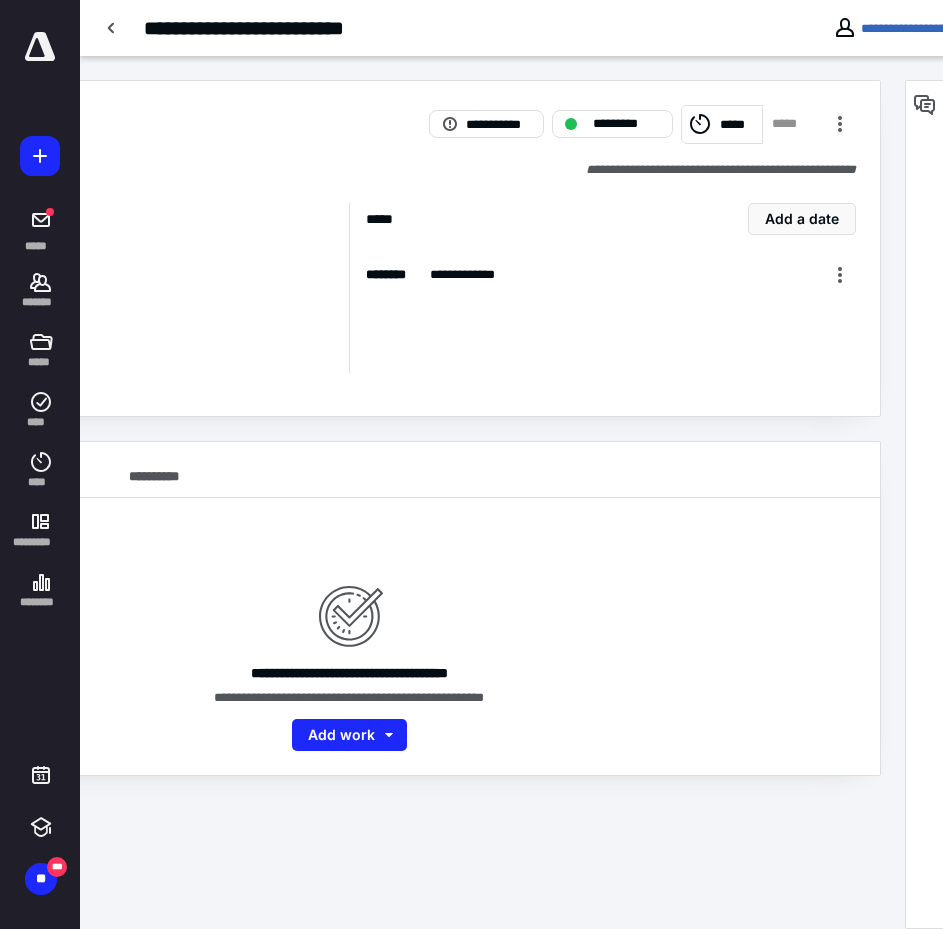 click on "*****" at bounding box center [722, 124] 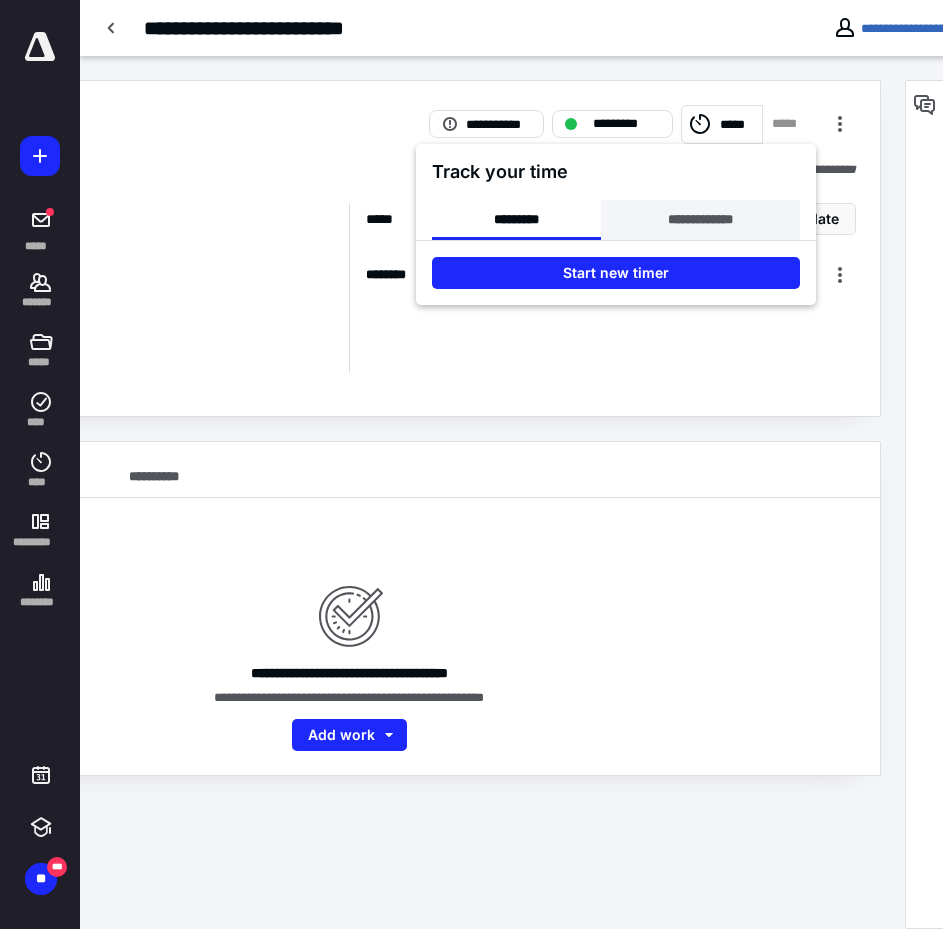 click on "**********" at bounding box center [700, 220] 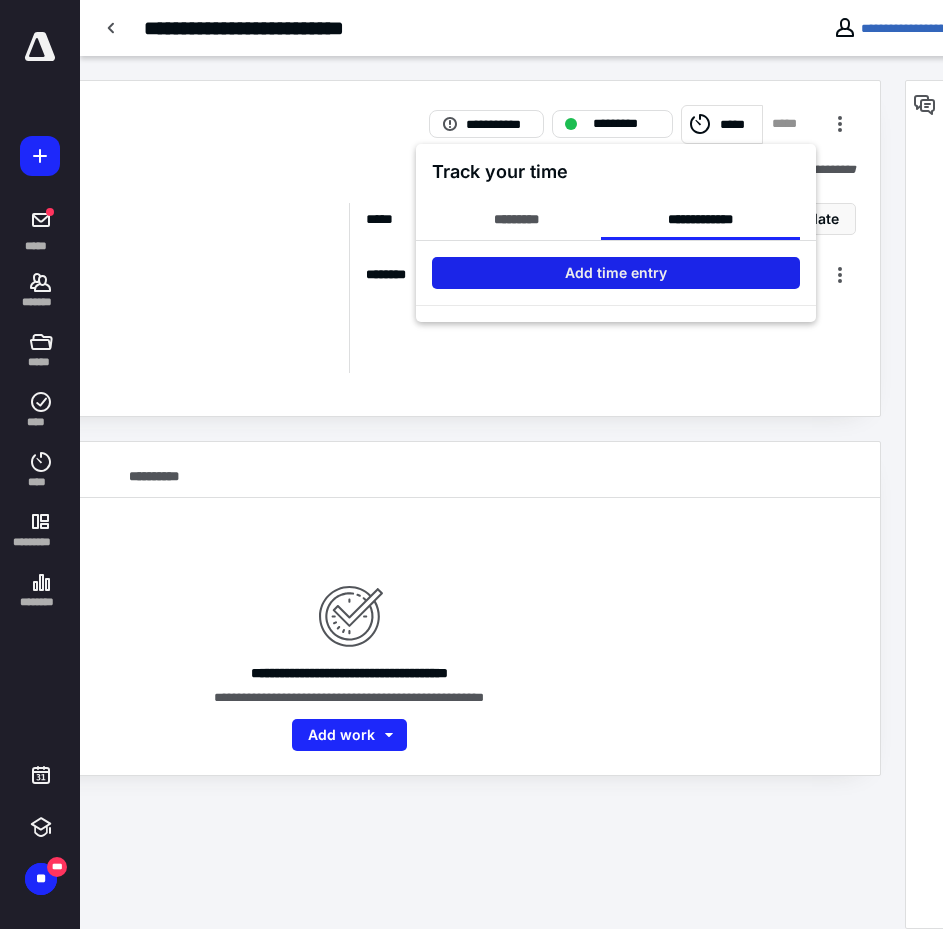 click on "Add time entry" at bounding box center (616, 273) 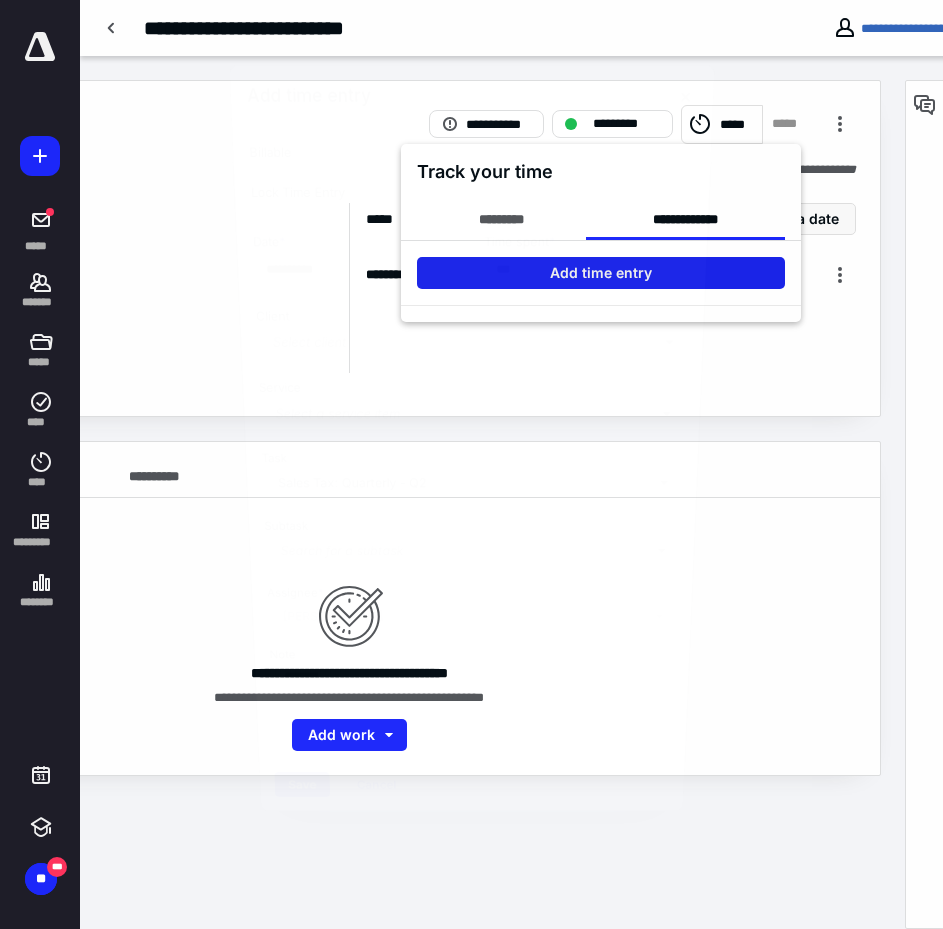 scroll, scrollTop: 0, scrollLeft: 274, axis: horizontal 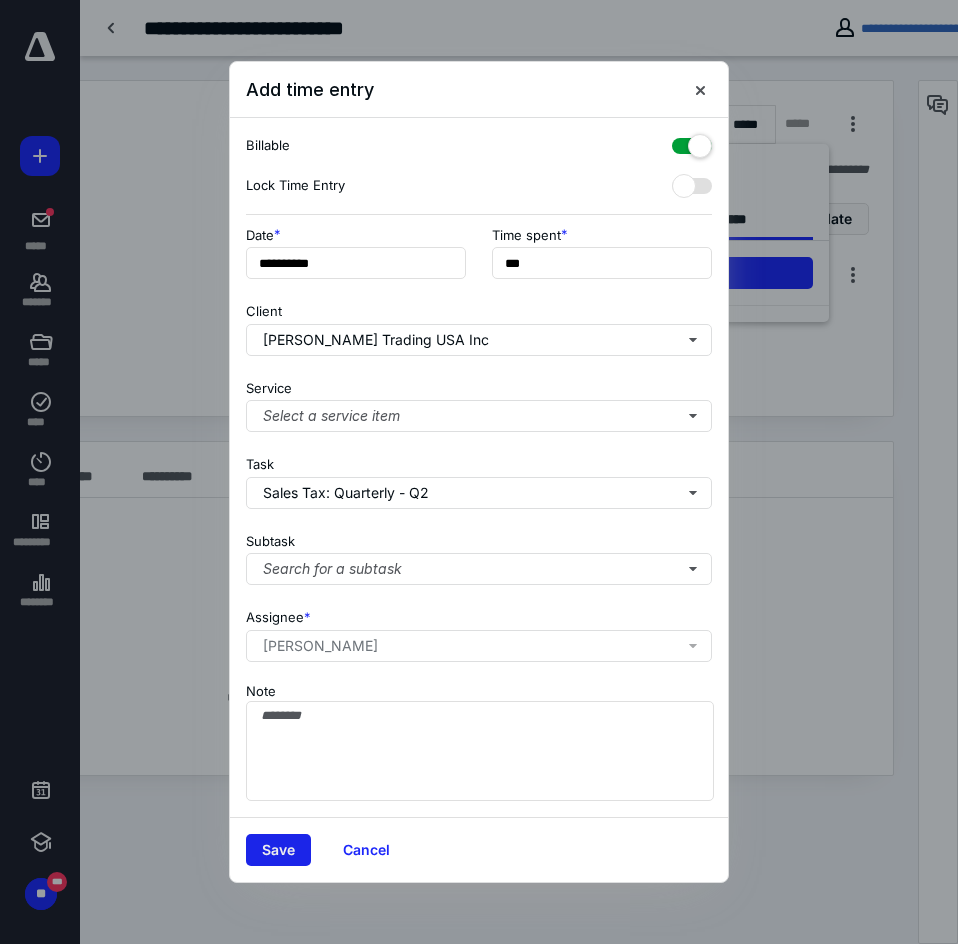 click on "Save" at bounding box center [278, 850] 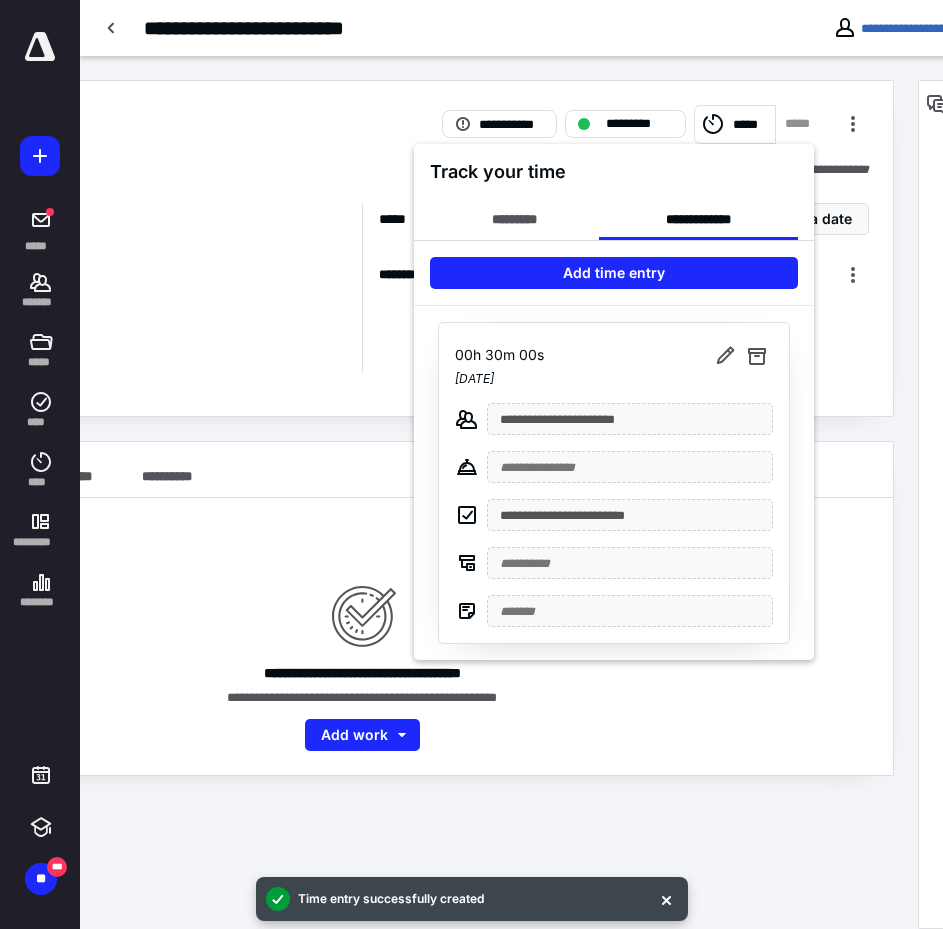 click at bounding box center (471, 464) 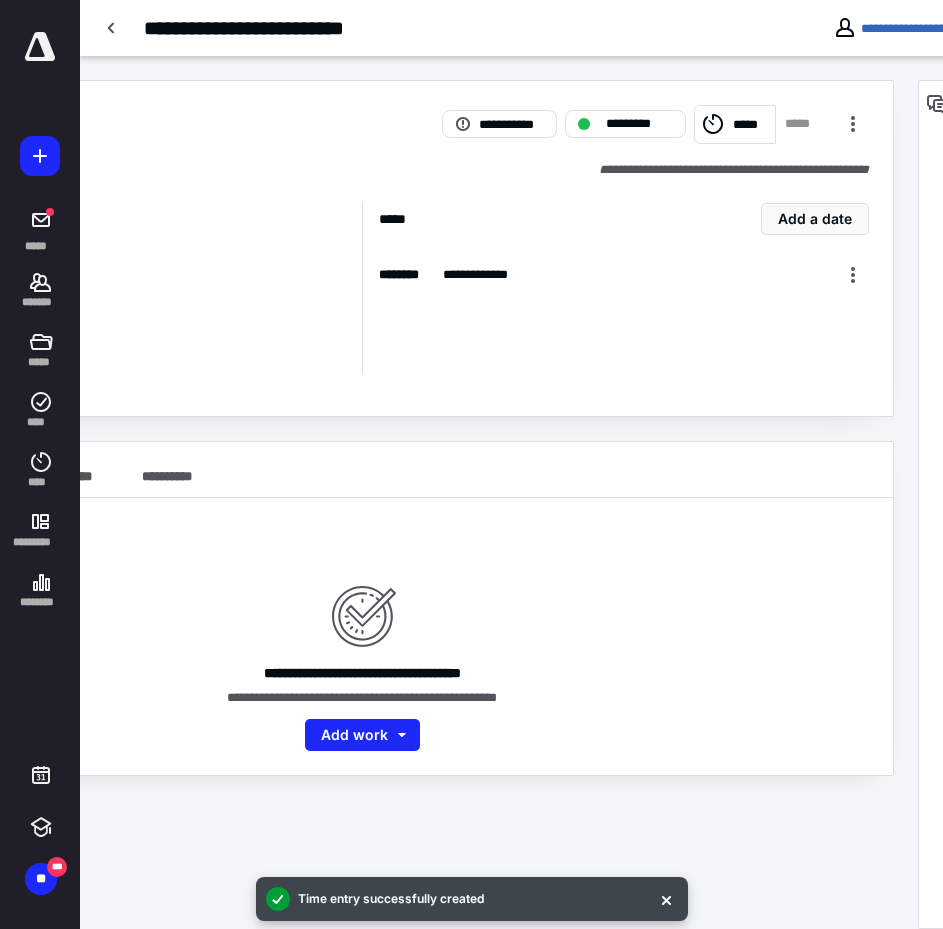 click at bounding box center (112, 28) 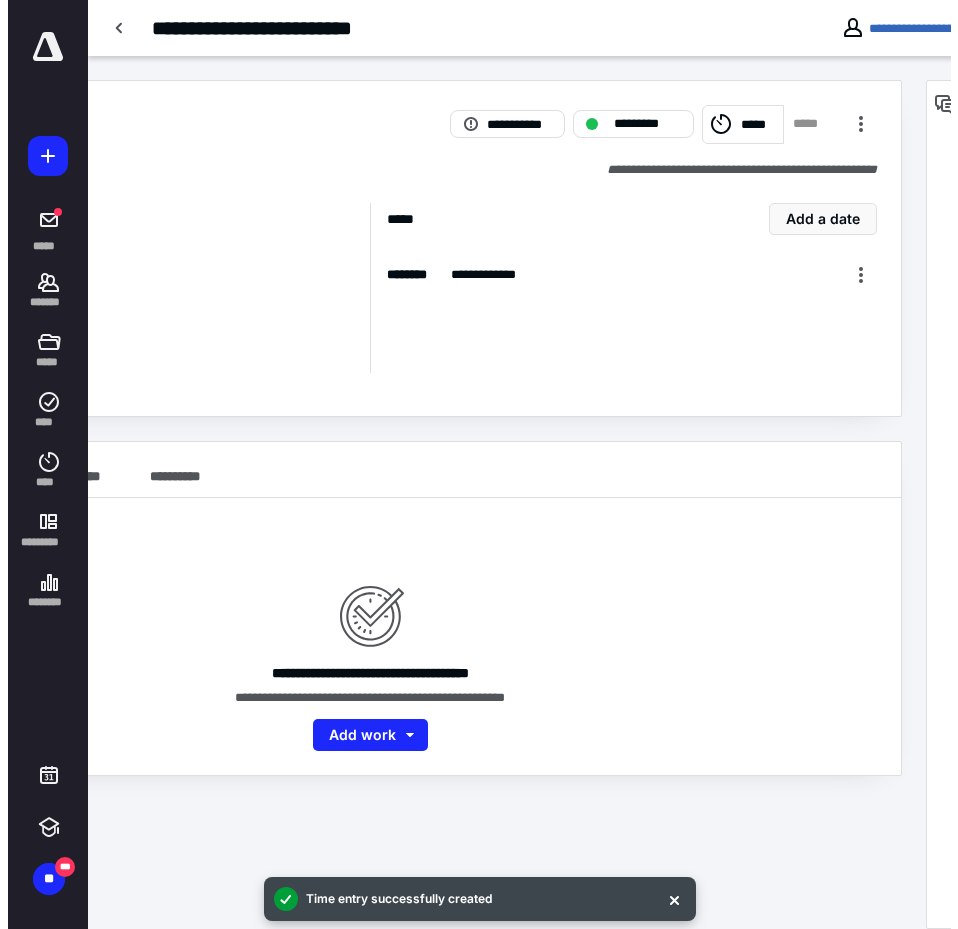scroll, scrollTop: 0, scrollLeft: 0, axis: both 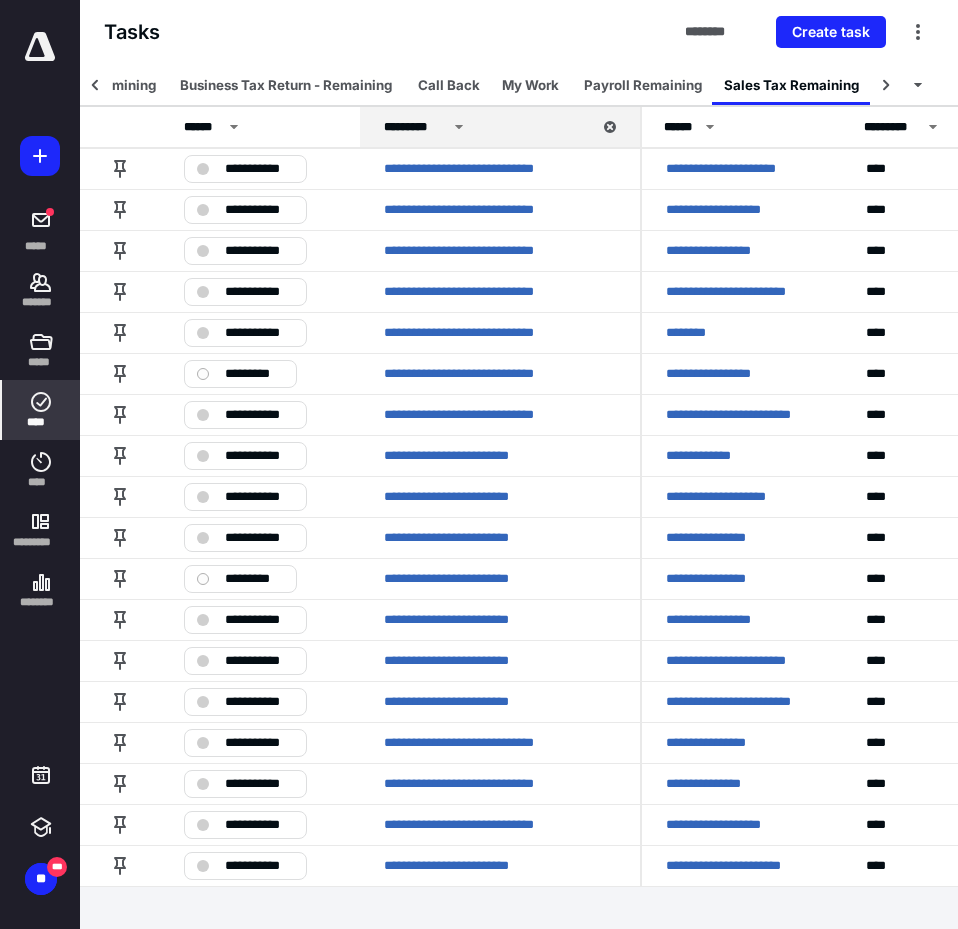 click 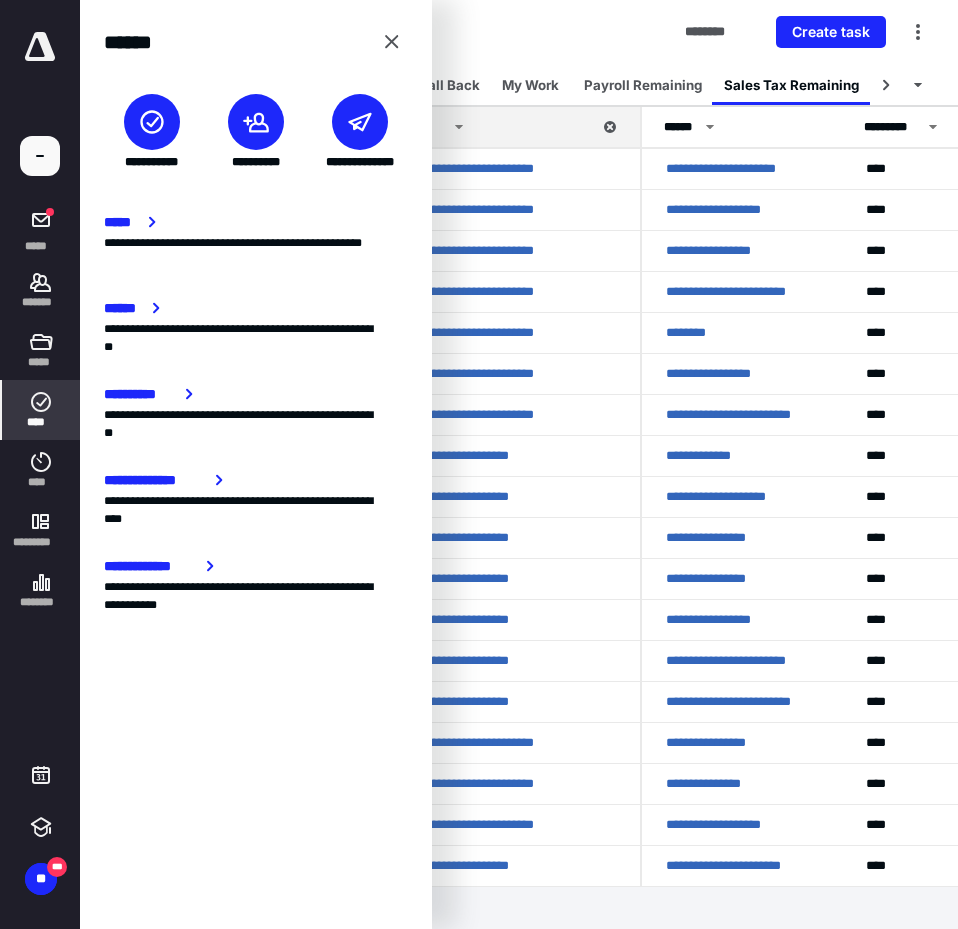 click 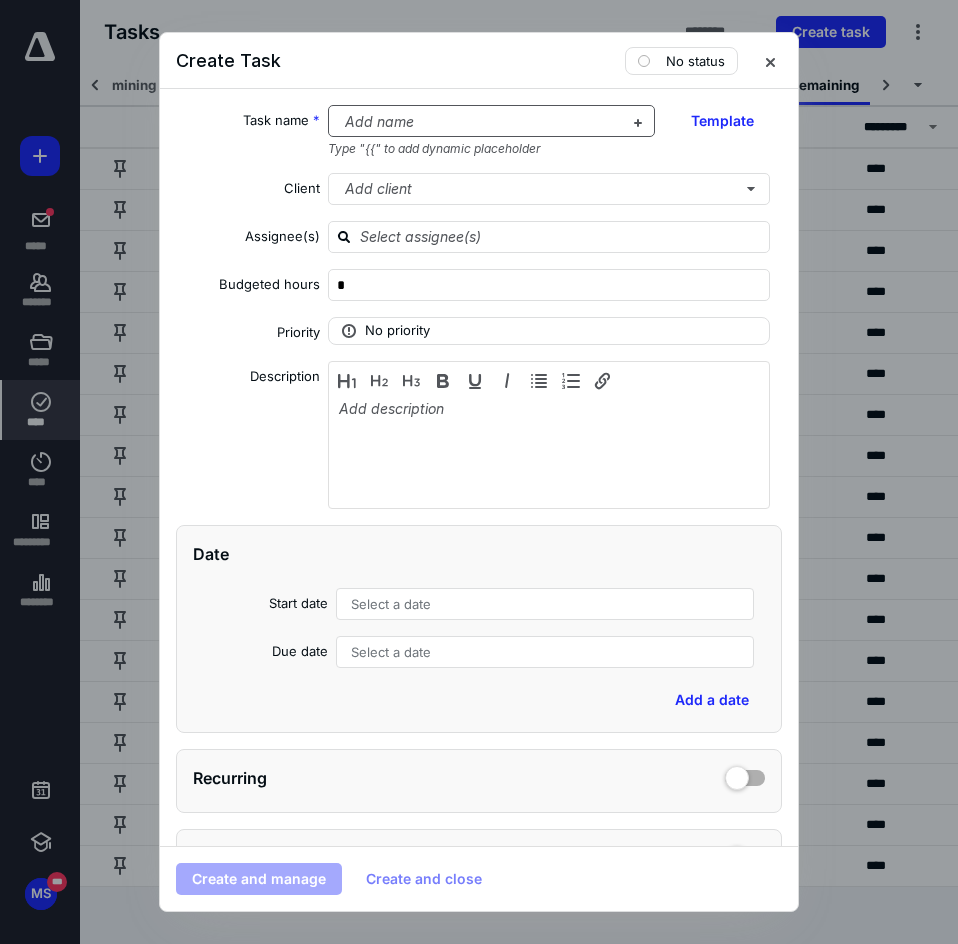 click at bounding box center [480, 122] 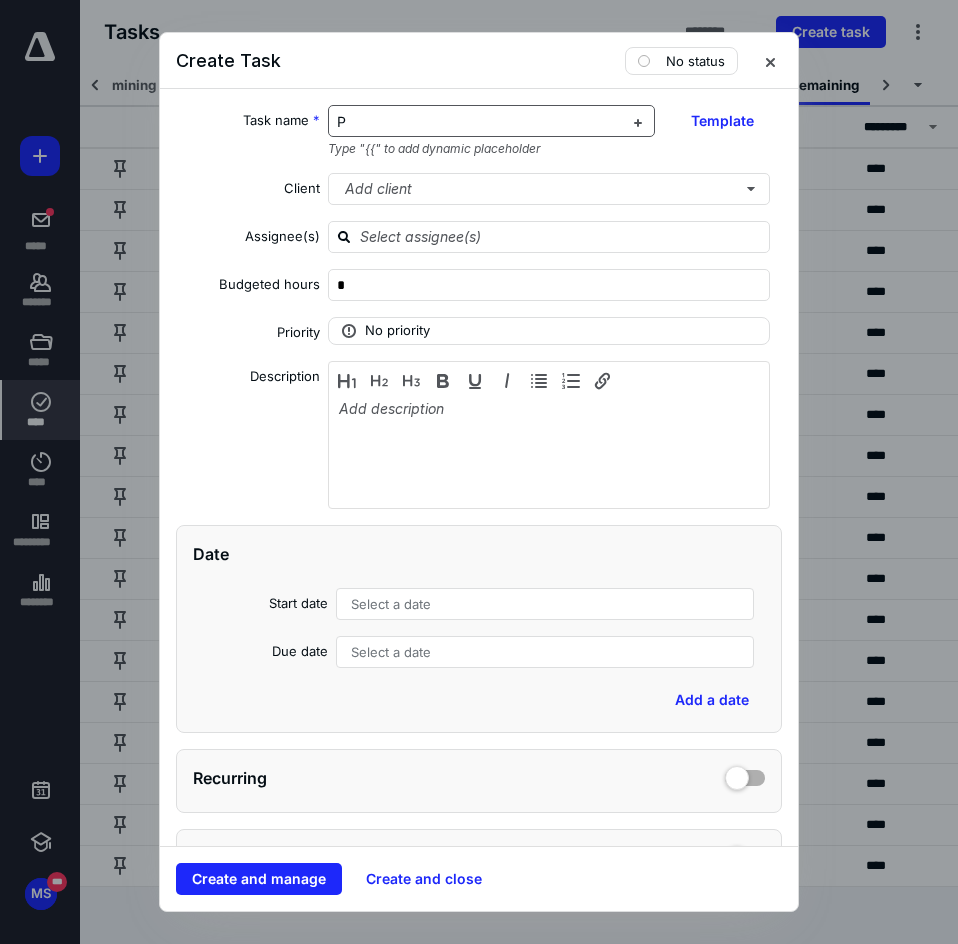 type 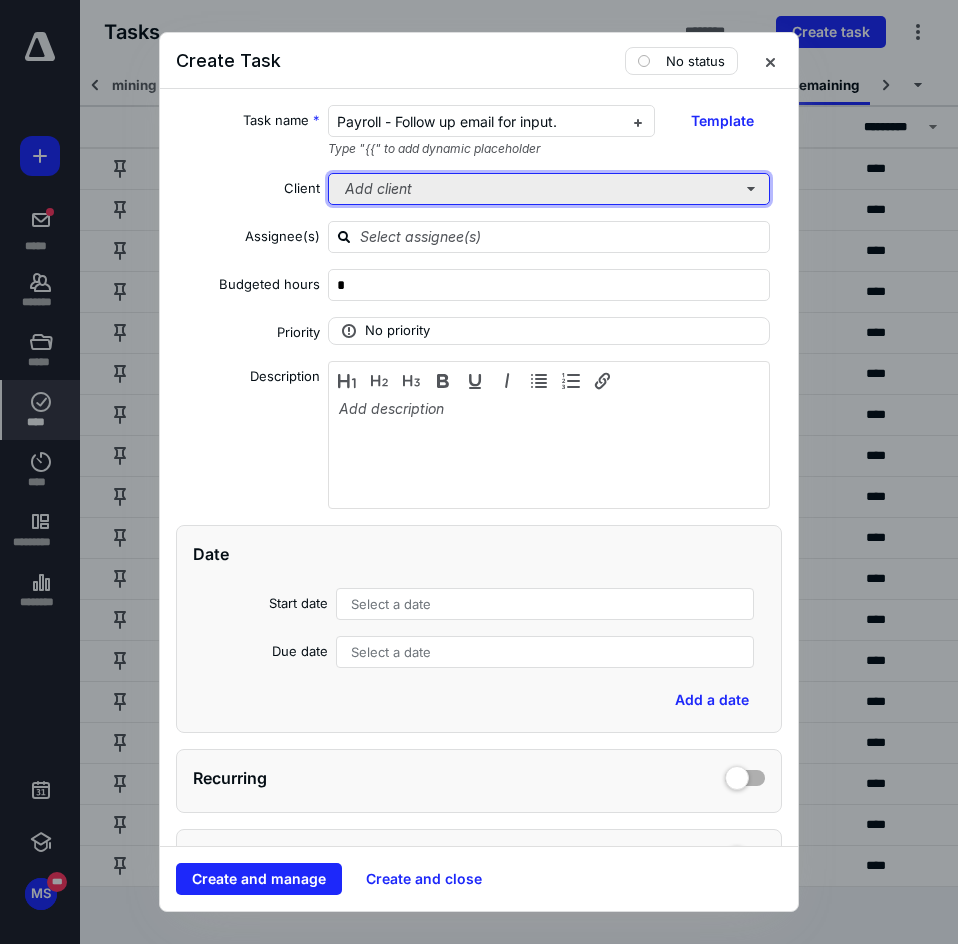 click on "Add client" at bounding box center (549, 189) 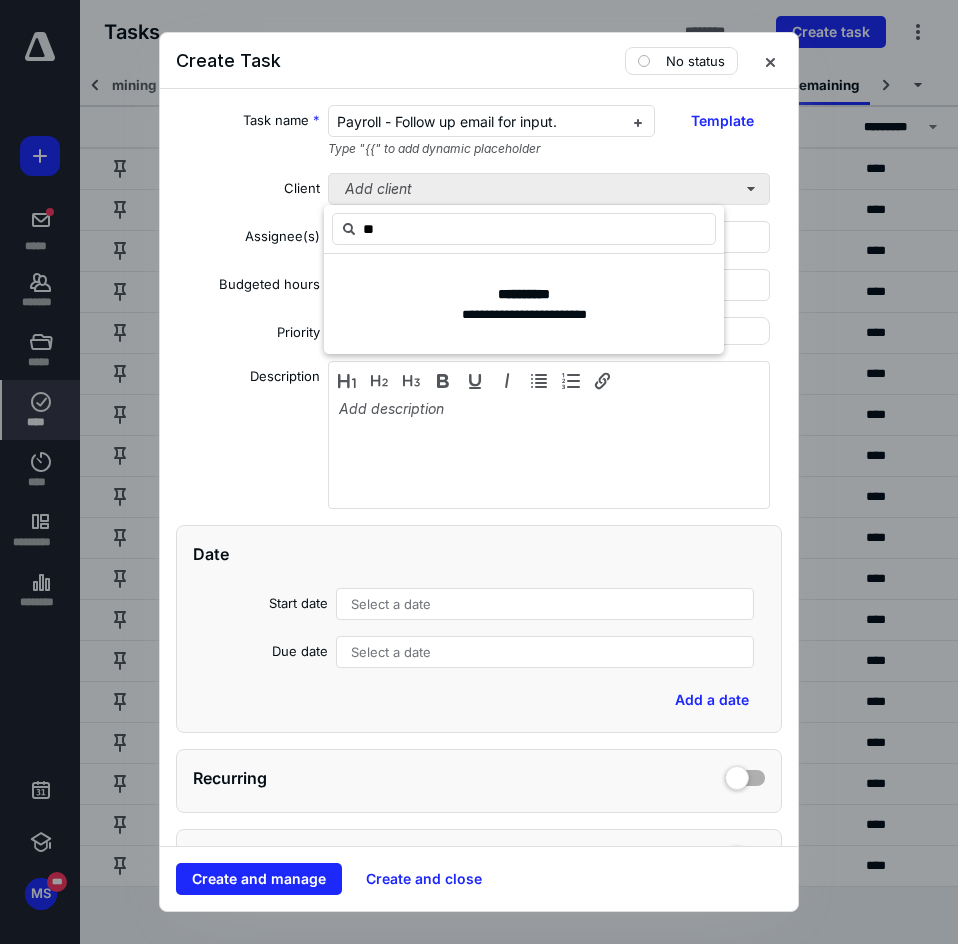 type on "*" 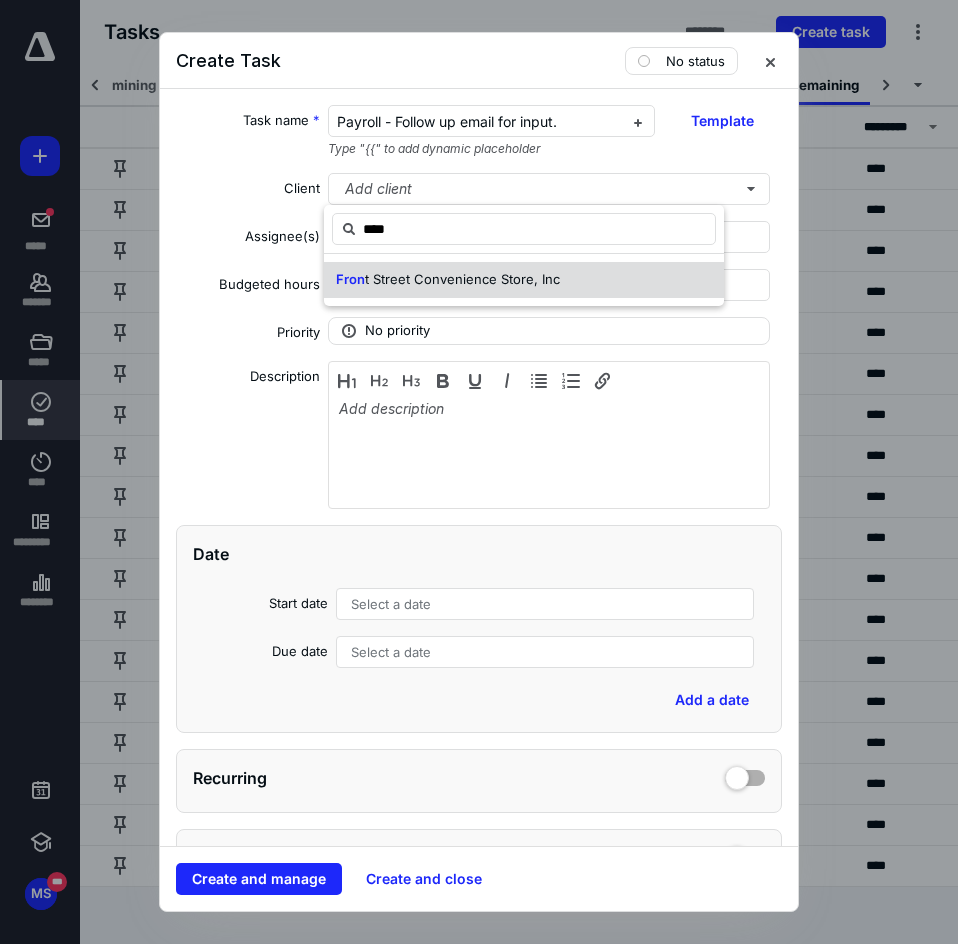 click on "t Street Convenience Store, Inc" at bounding box center [462, 279] 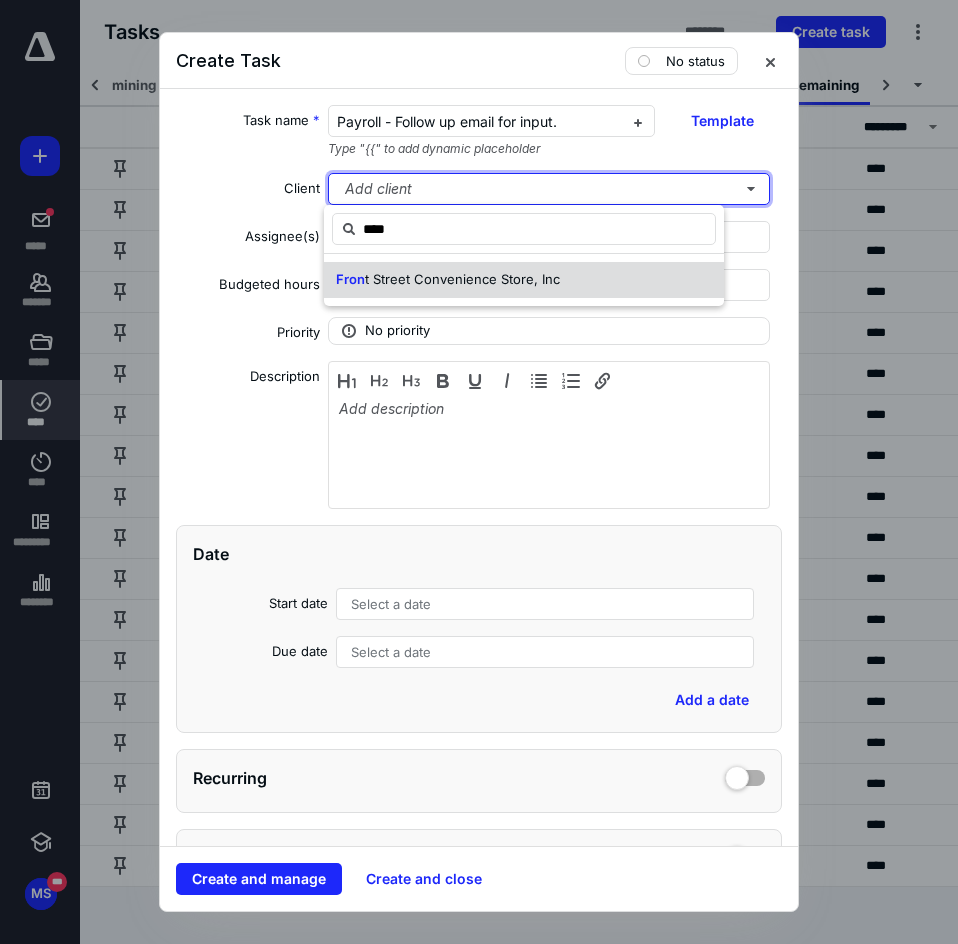 type 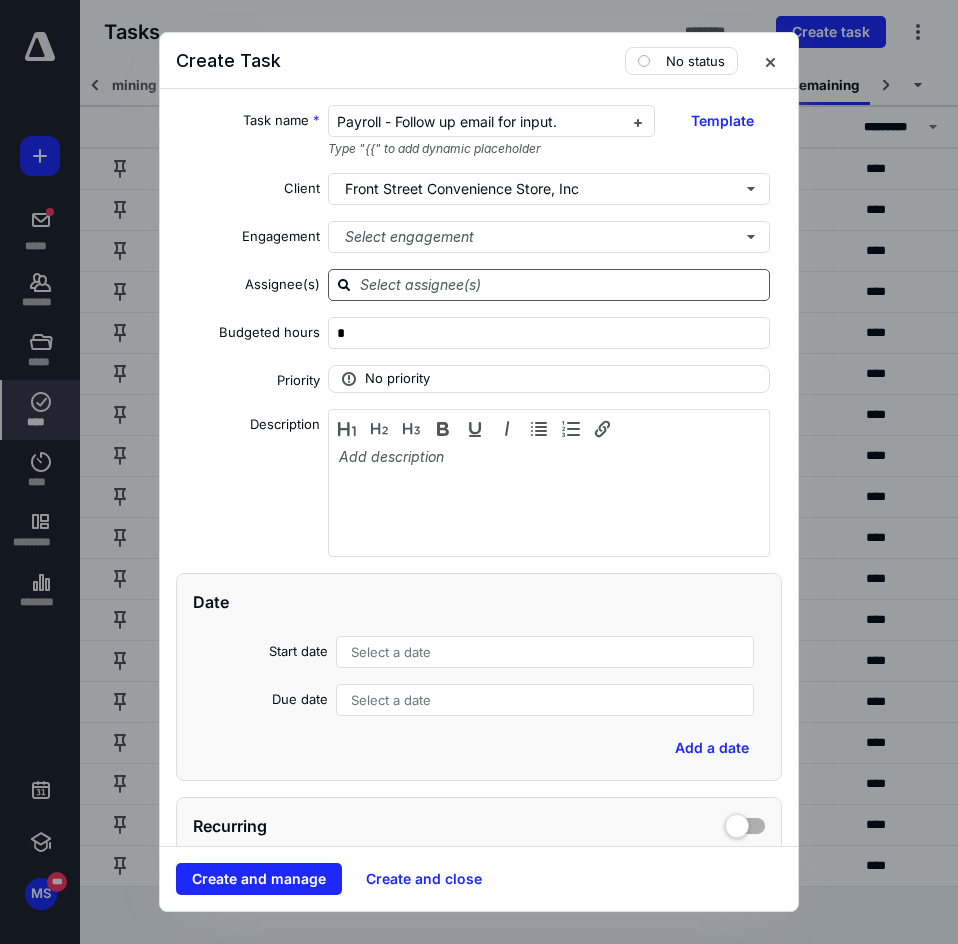 click at bounding box center [561, 284] 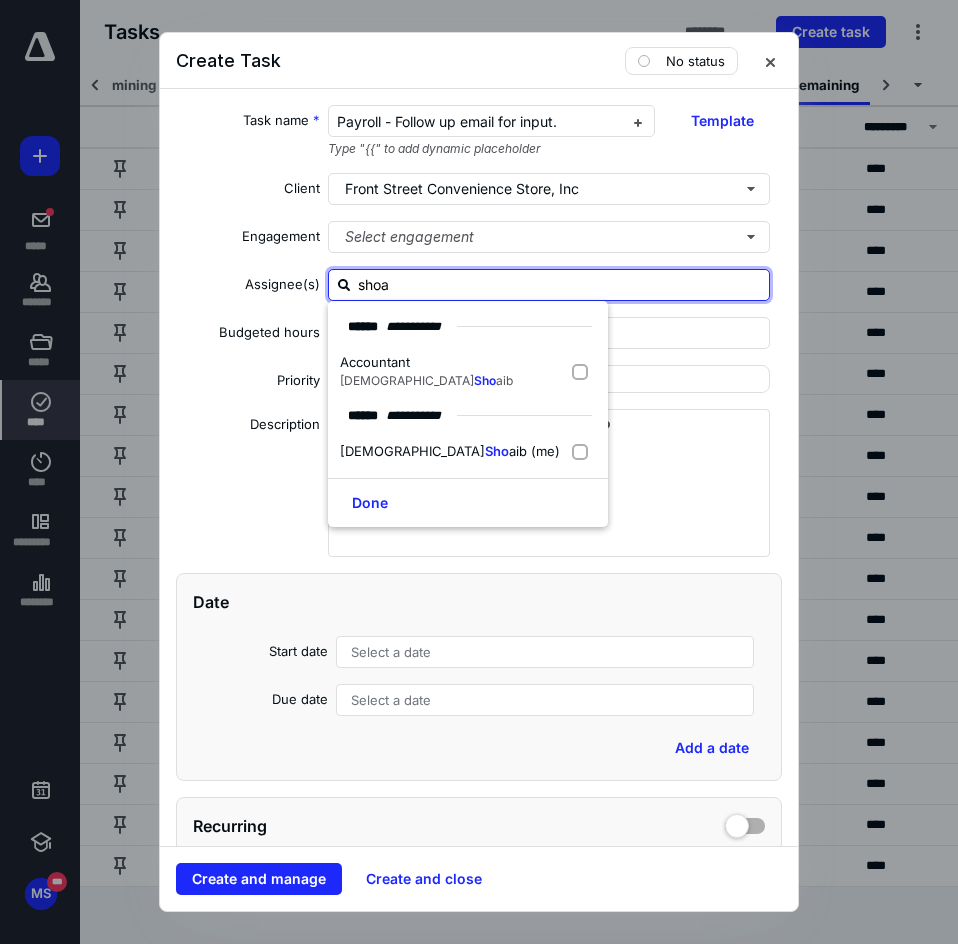 type on "shoai" 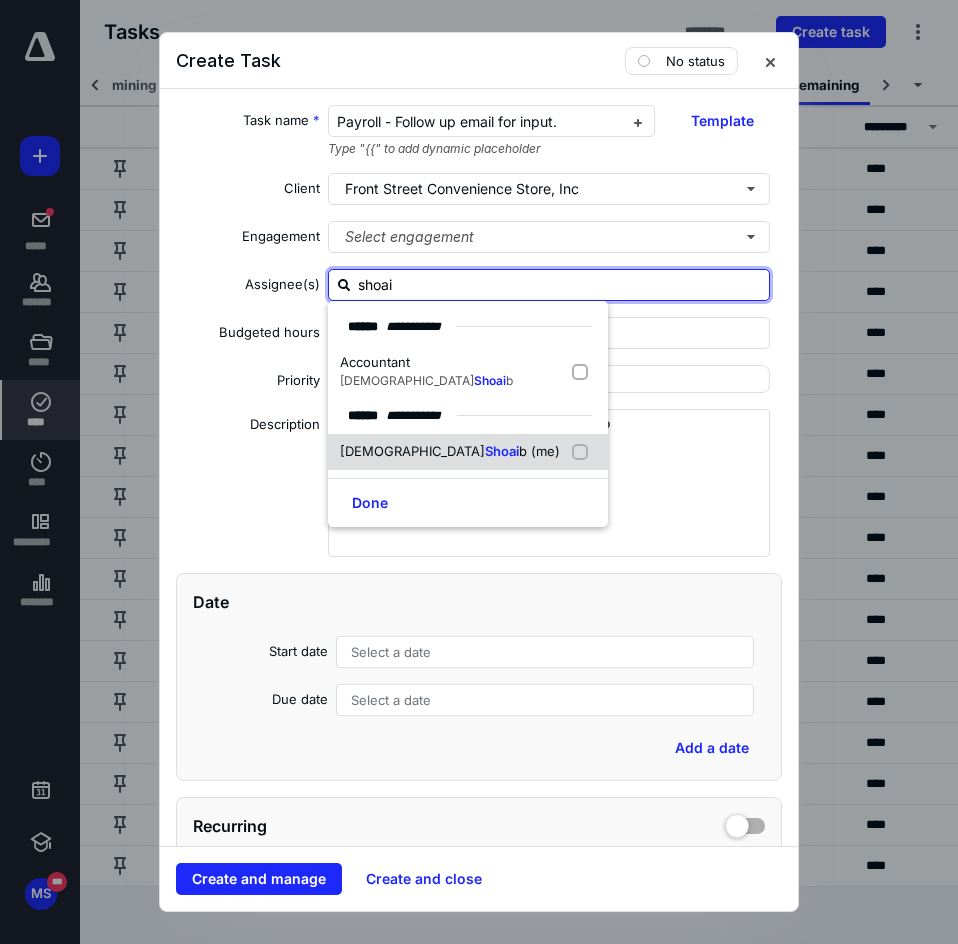 click on "[DEMOGRAPHIC_DATA]" at bounding box center (412, 451) 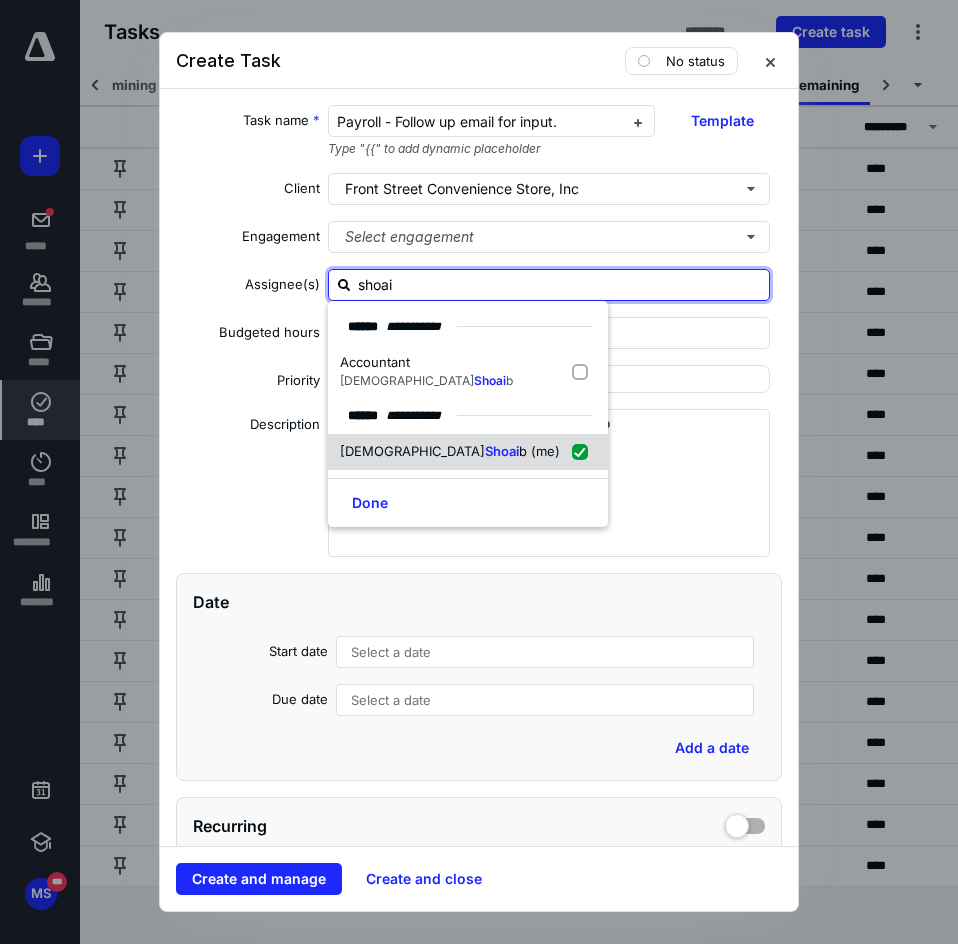checkbox on "true" 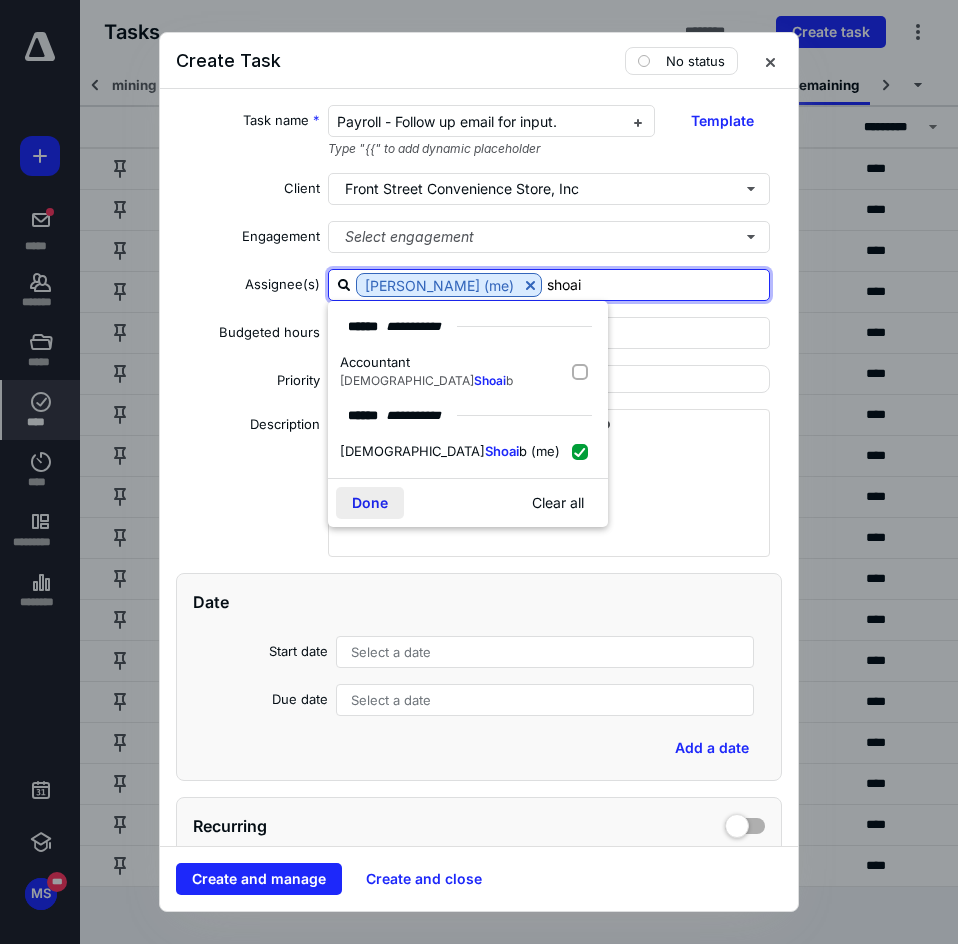 type on "shoai" 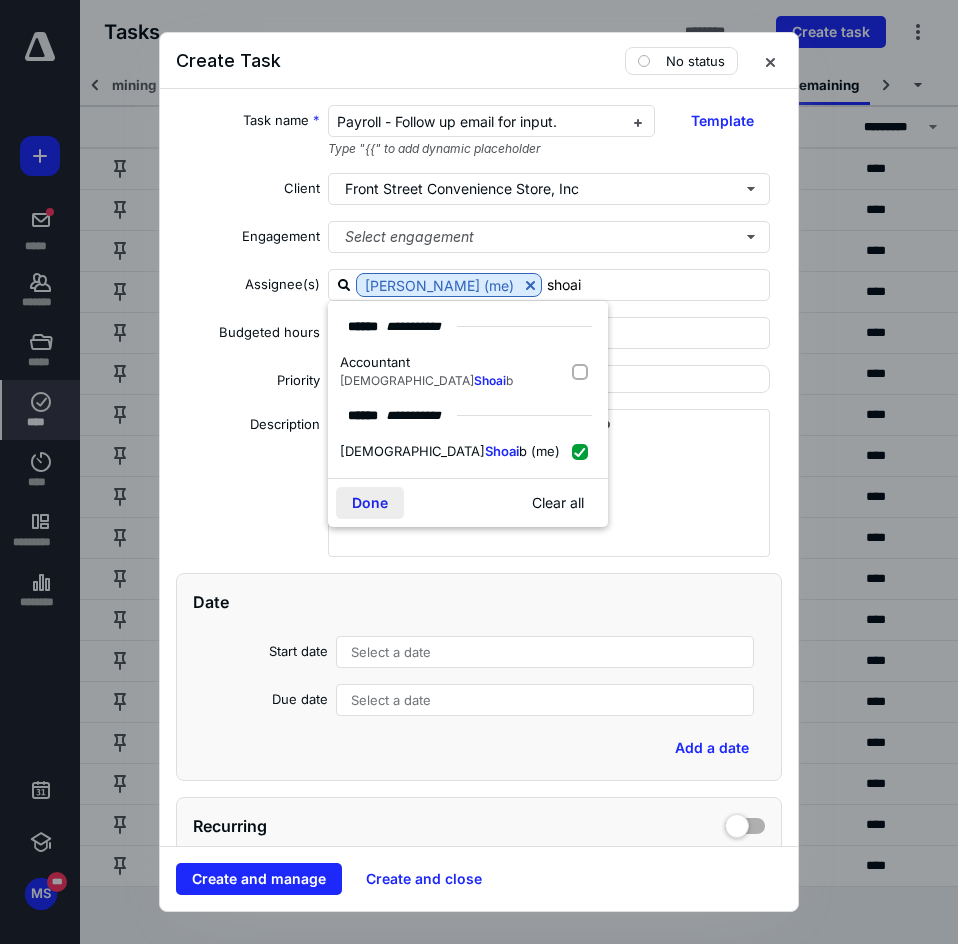 click on "Done" at bounding box center [370, 503] 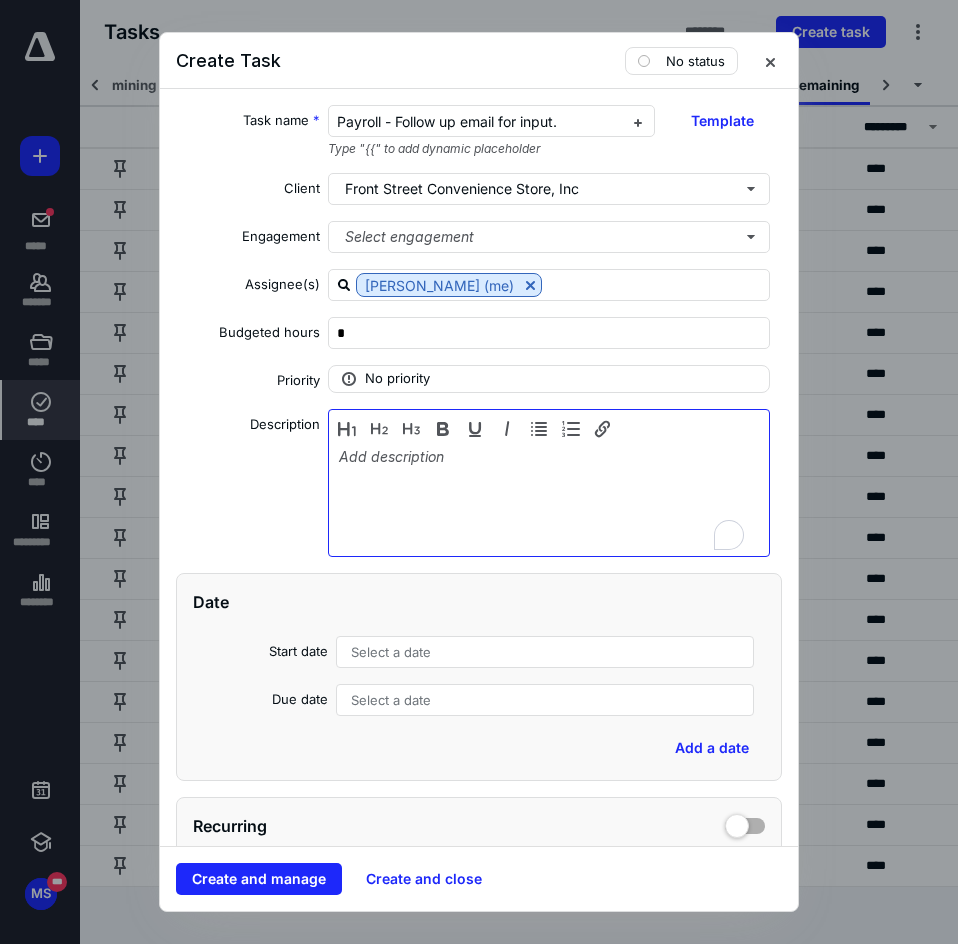 click at bounding box center [549, 498] 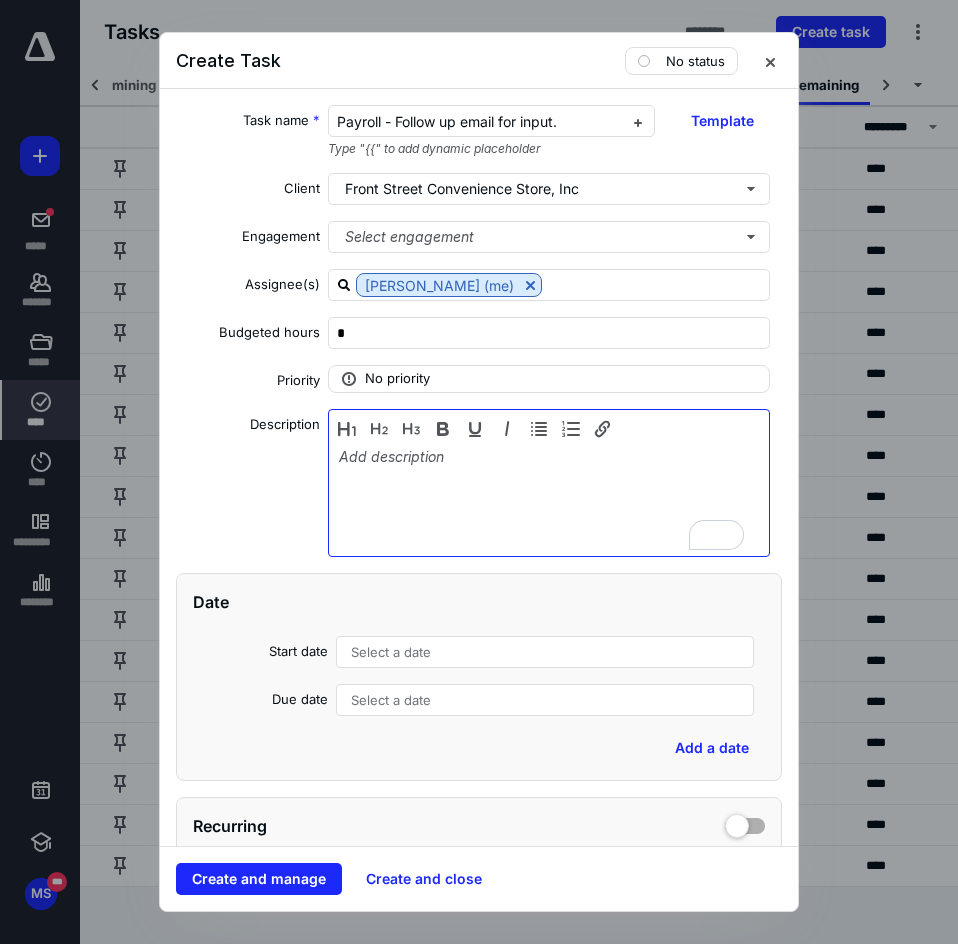 type 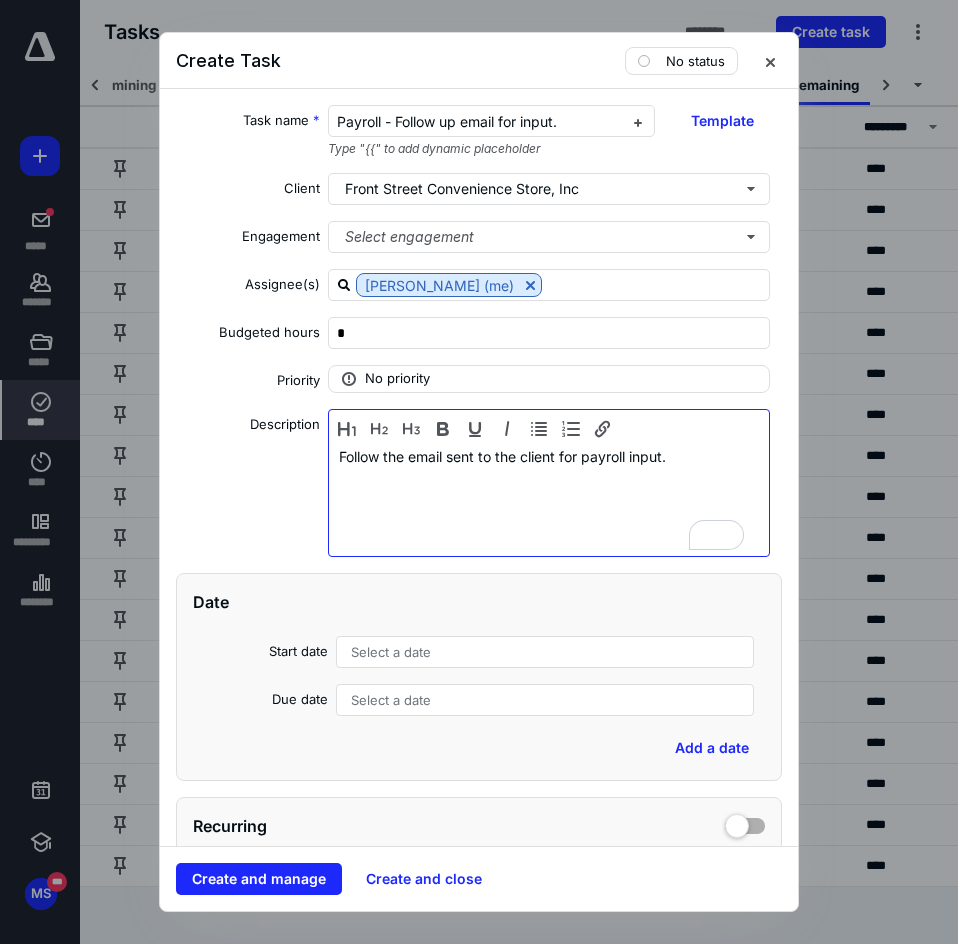 click on "Follow the email sent to the client for payroll input." at bounding box center [549, 498] 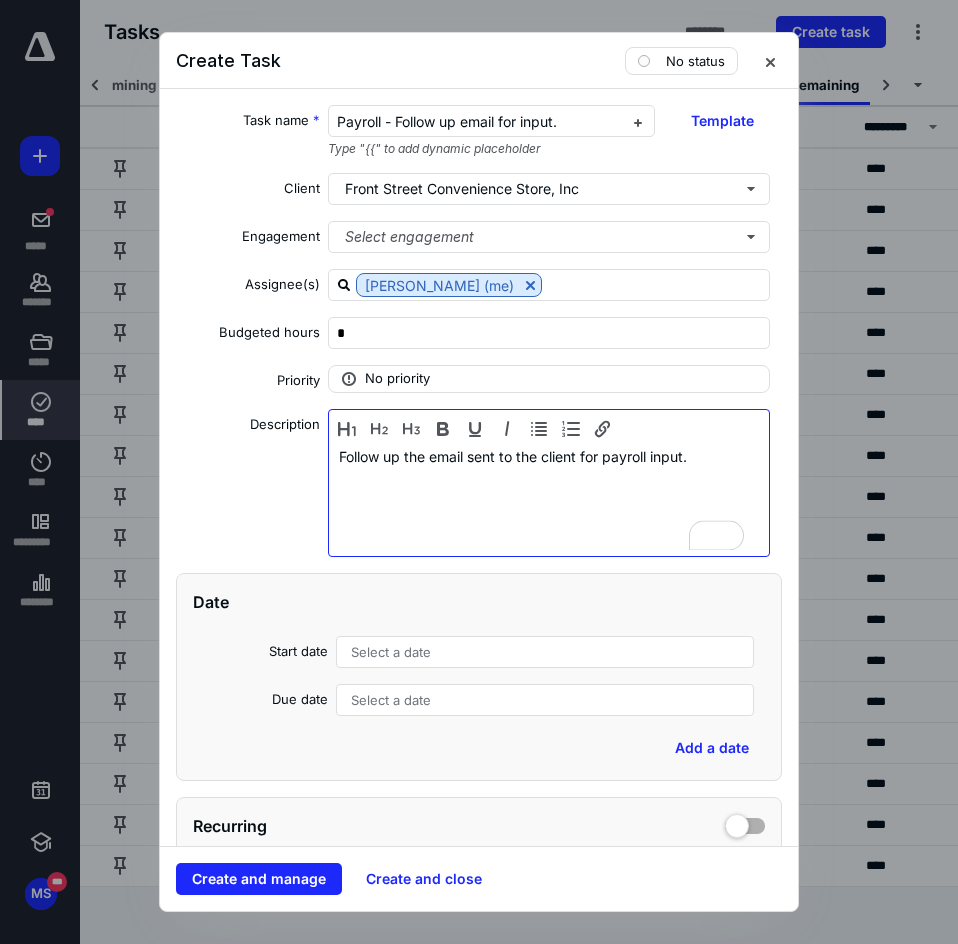 click on "Follow up the email sent to the client for payroll input." at bounding box center [549, 498] 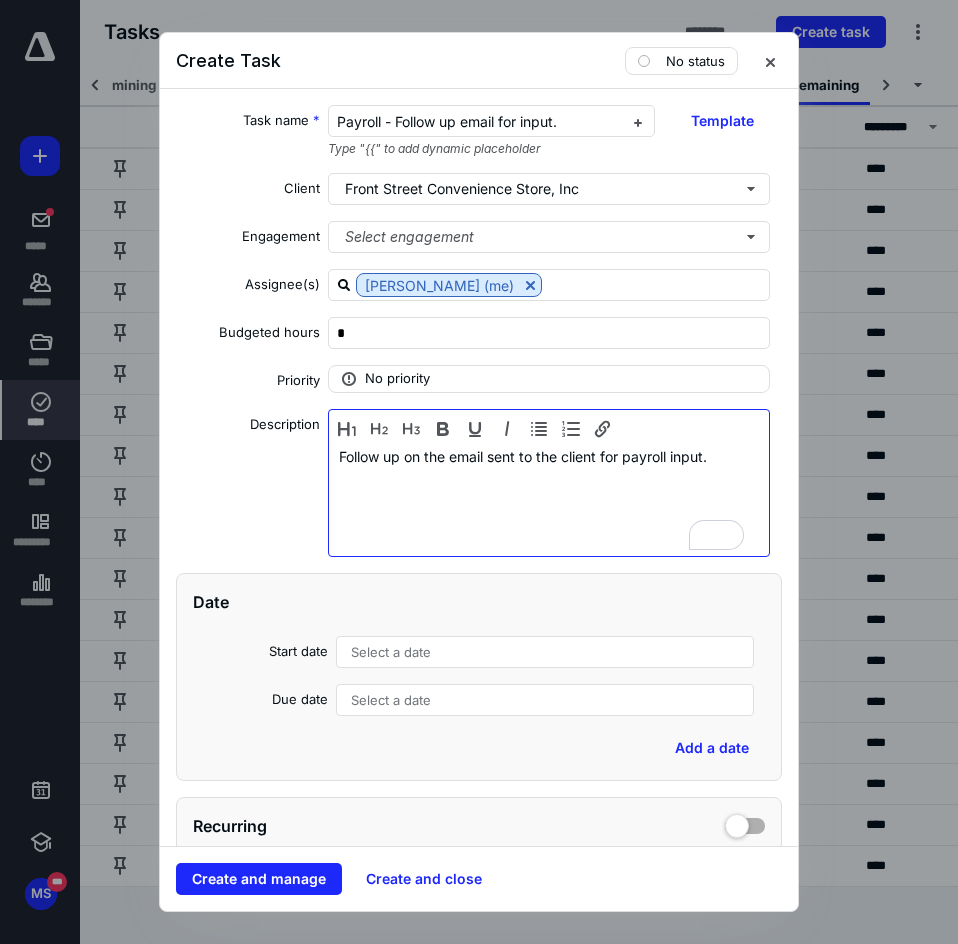 click on "Follow up on the email sent to the client for payroll input." at bounding box center (549, 498) 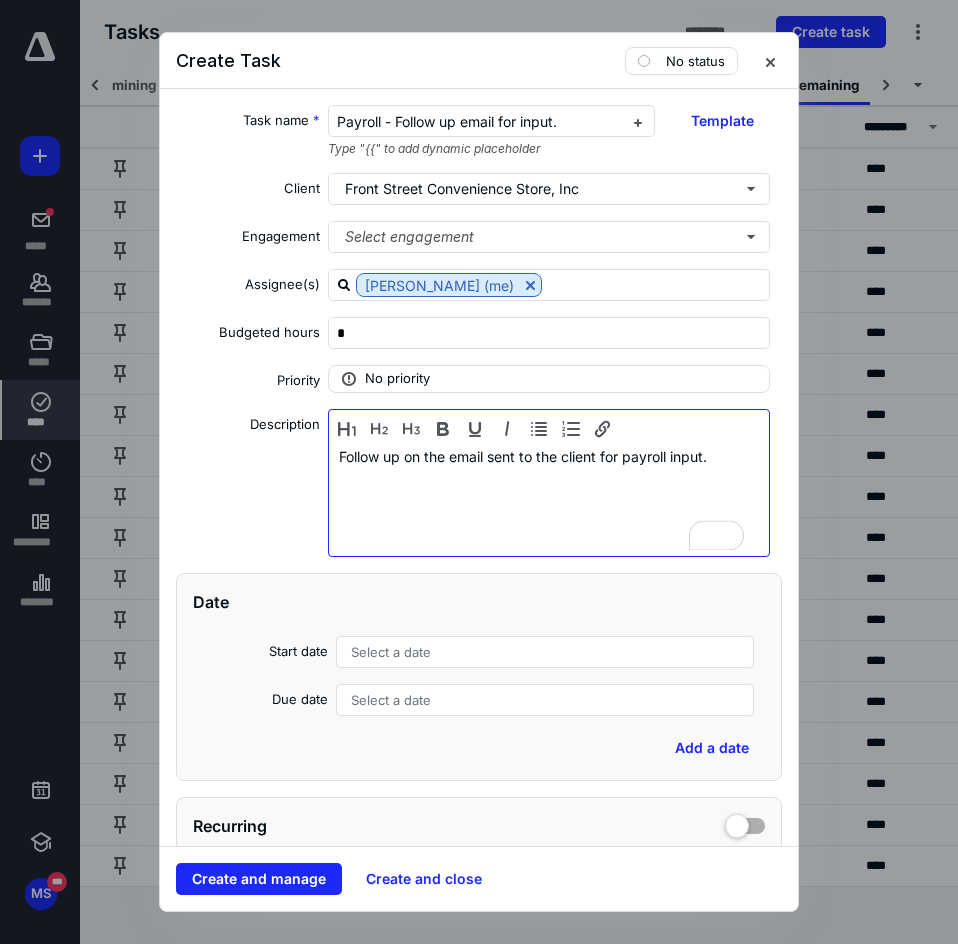 click on "Follow up on the email sent to the client for payroll input." at bounding box center (549, 498) 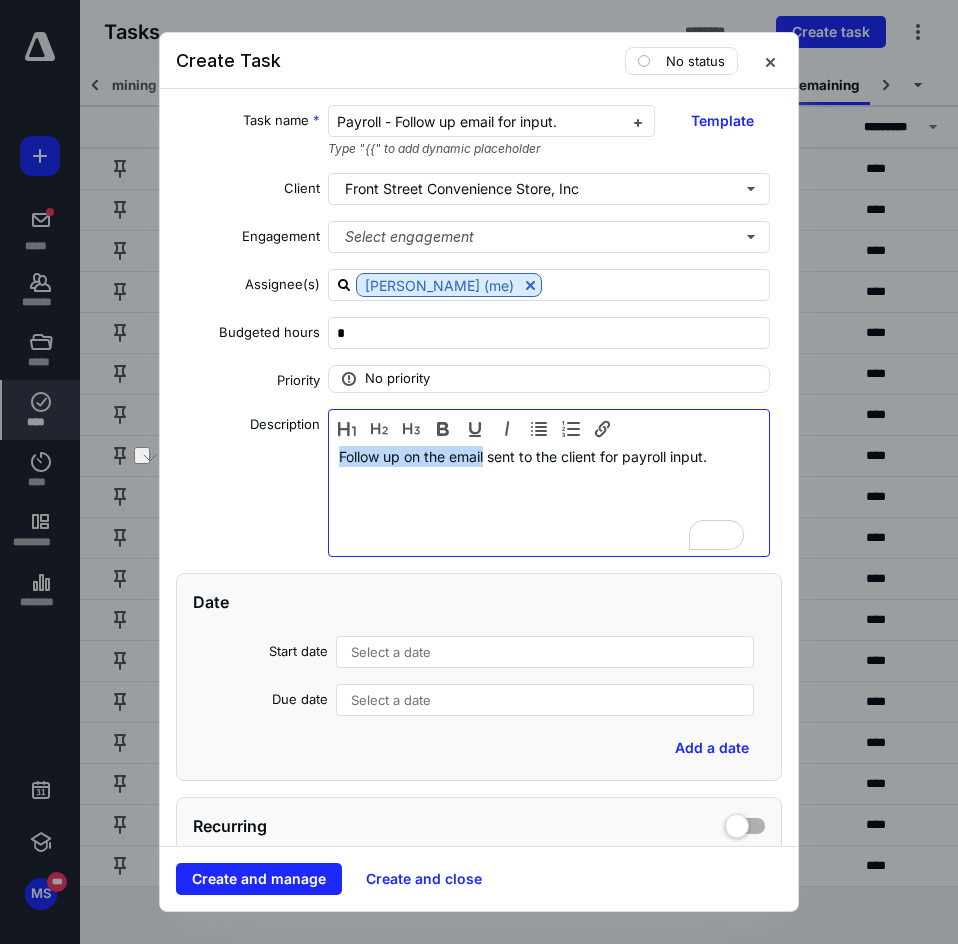 drag, startPoint x: 484, startPoint y: 457, endPoint x: 286, endPoint y: 453, distance: 198.0404 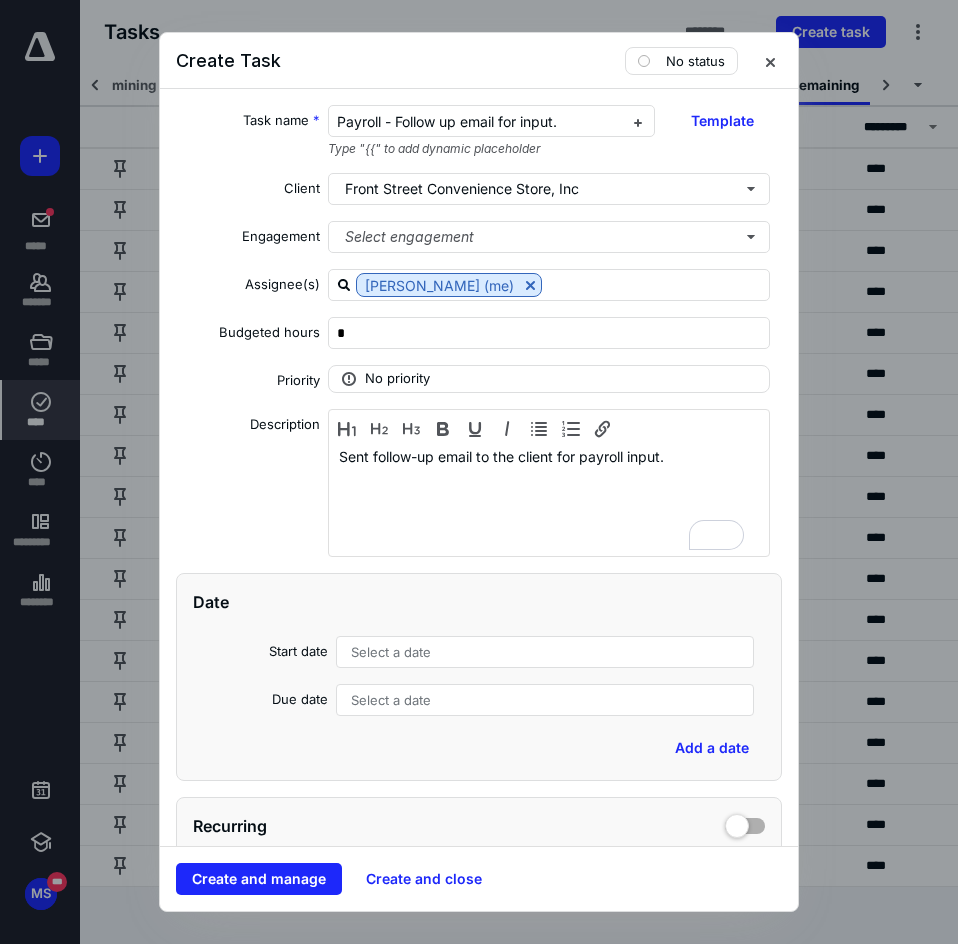 click on "Select a date" at bounding box center [391, 652] 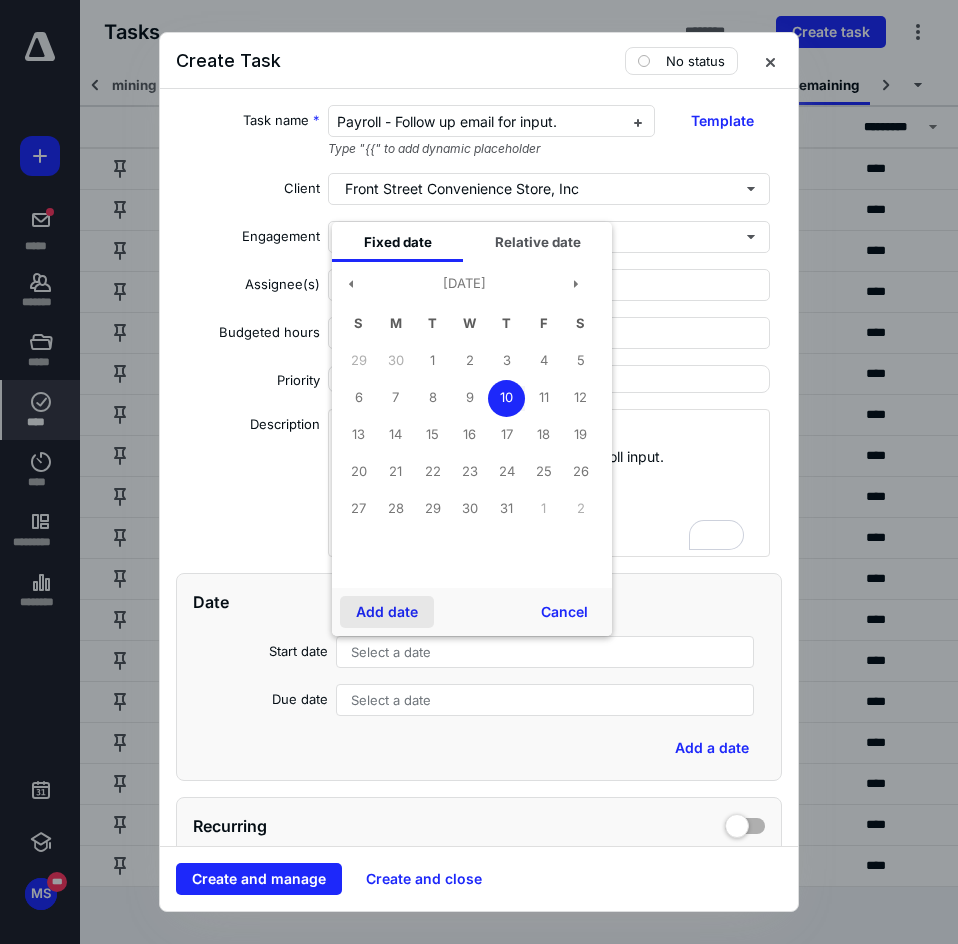 click on "Add date" at bounding box center [387, 612] 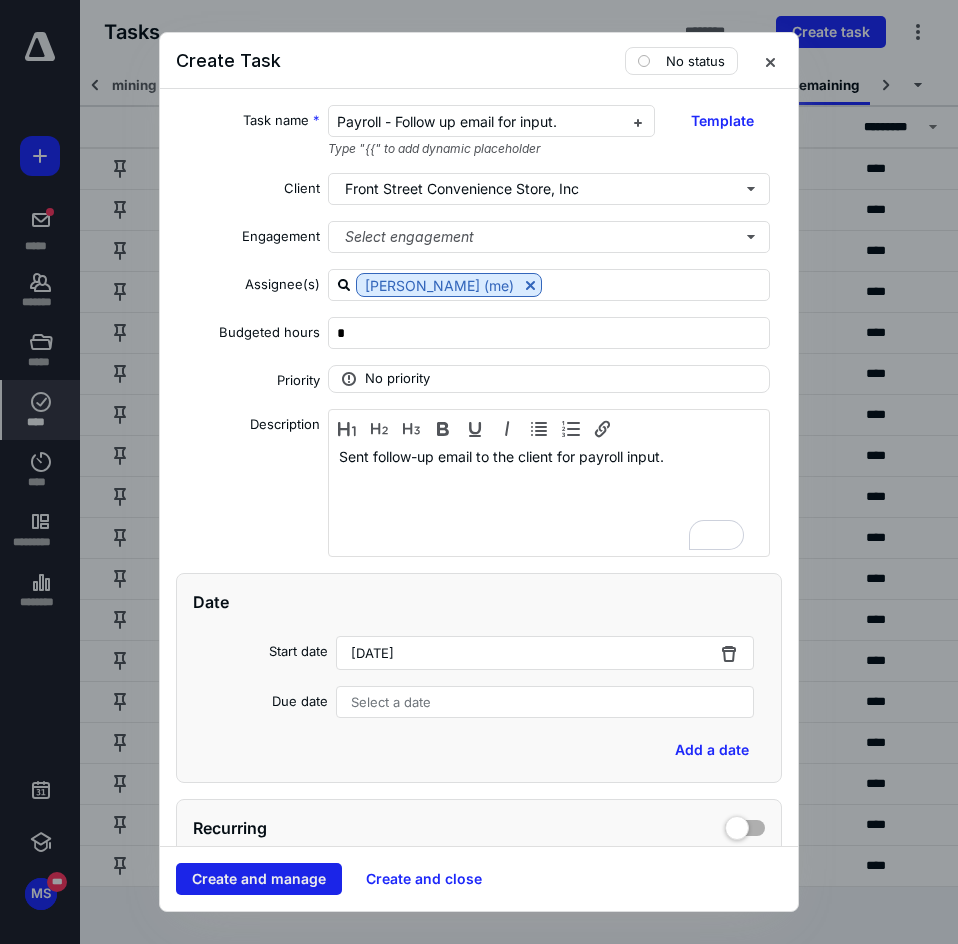 click on "Create and manage" at bounding box center (259, 879) 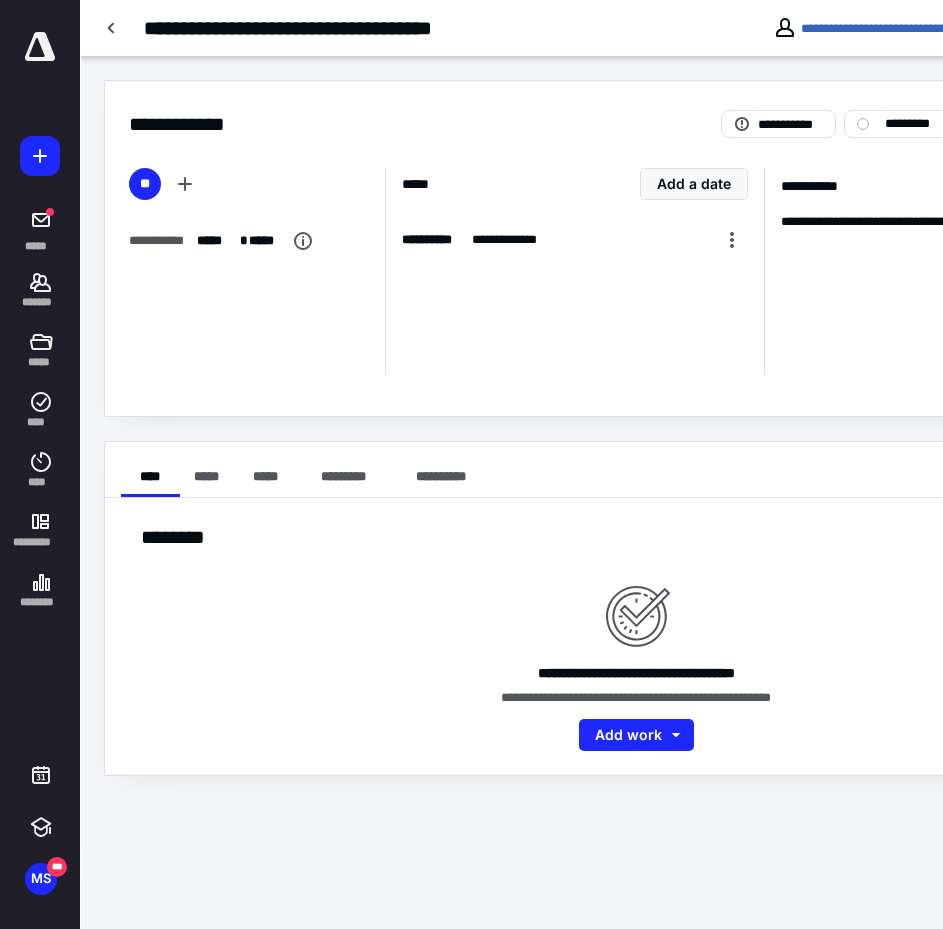scroll, scrollTop: 0, scrollLeft: 137, axis: horizontal 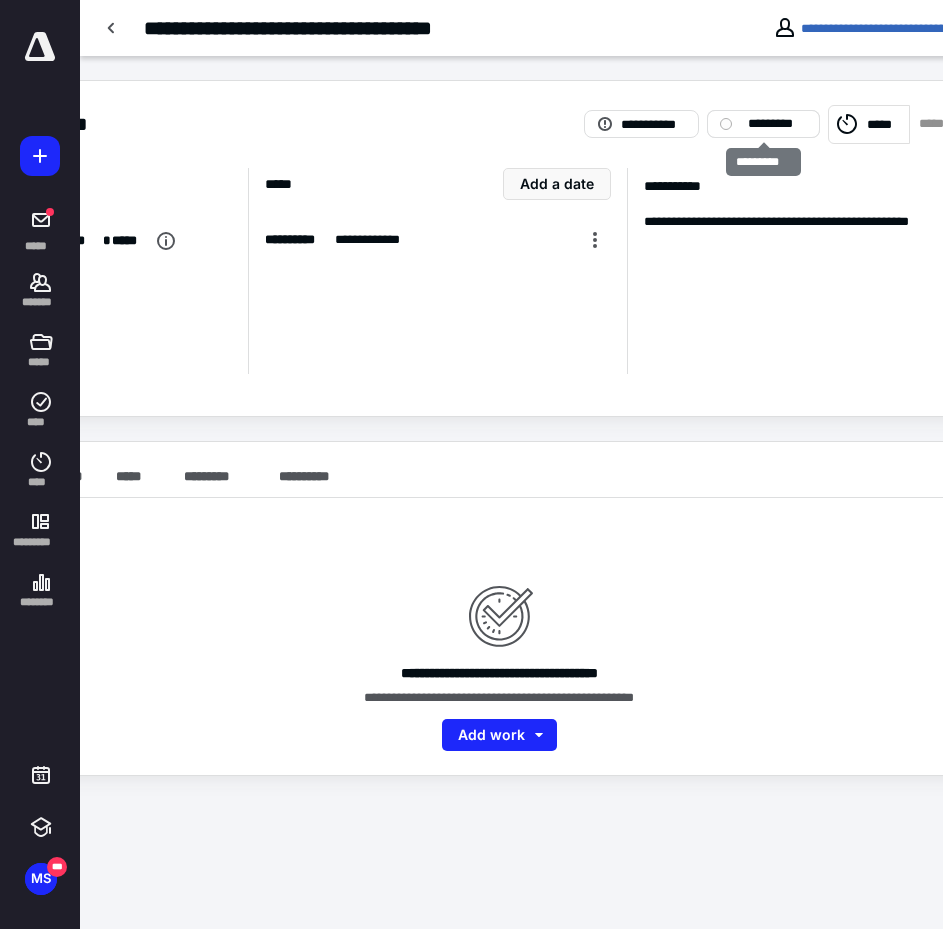 click on "*********" at bounding box center (777, 124) 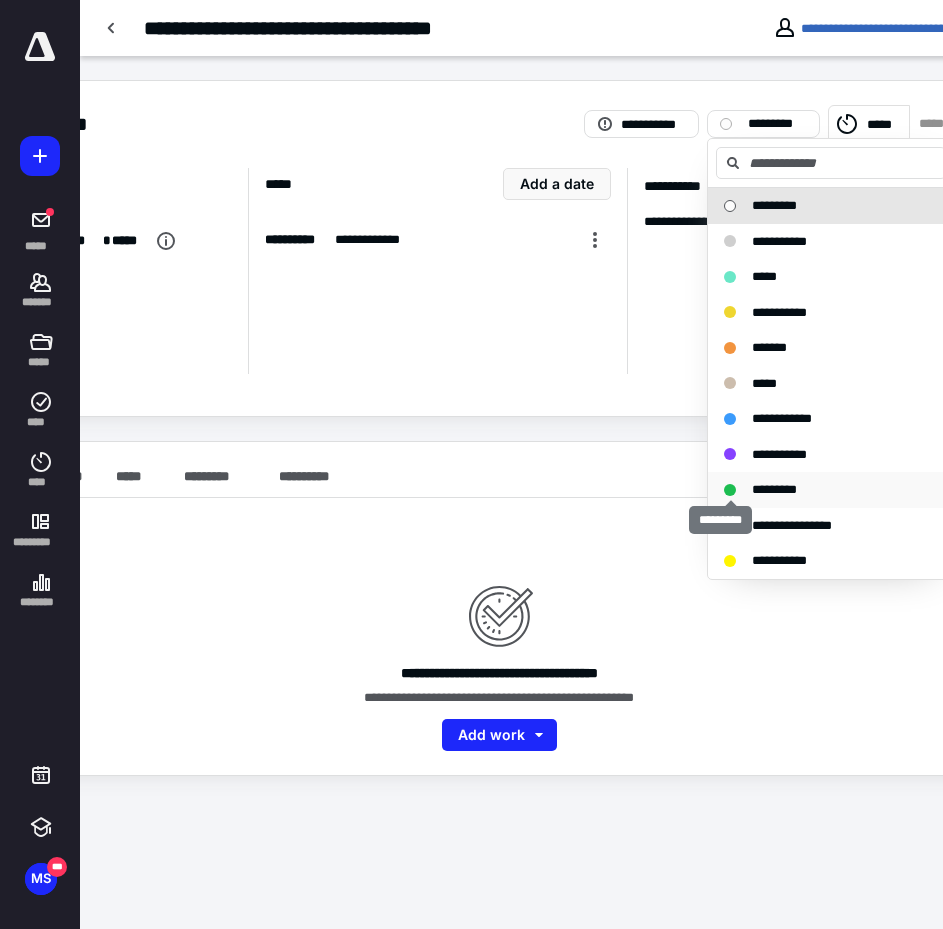 click at bounding box center [730, 490] 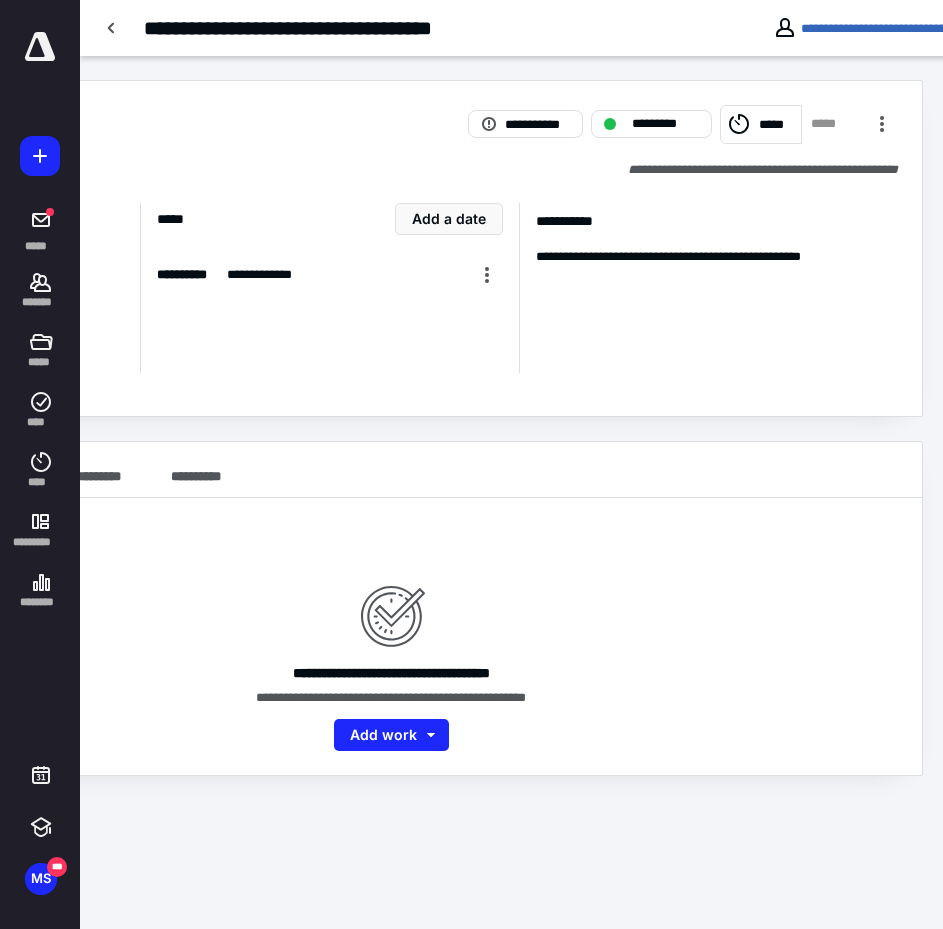 scroll, scrollTop: 0, scrollLeft: 246, axis: horizontal 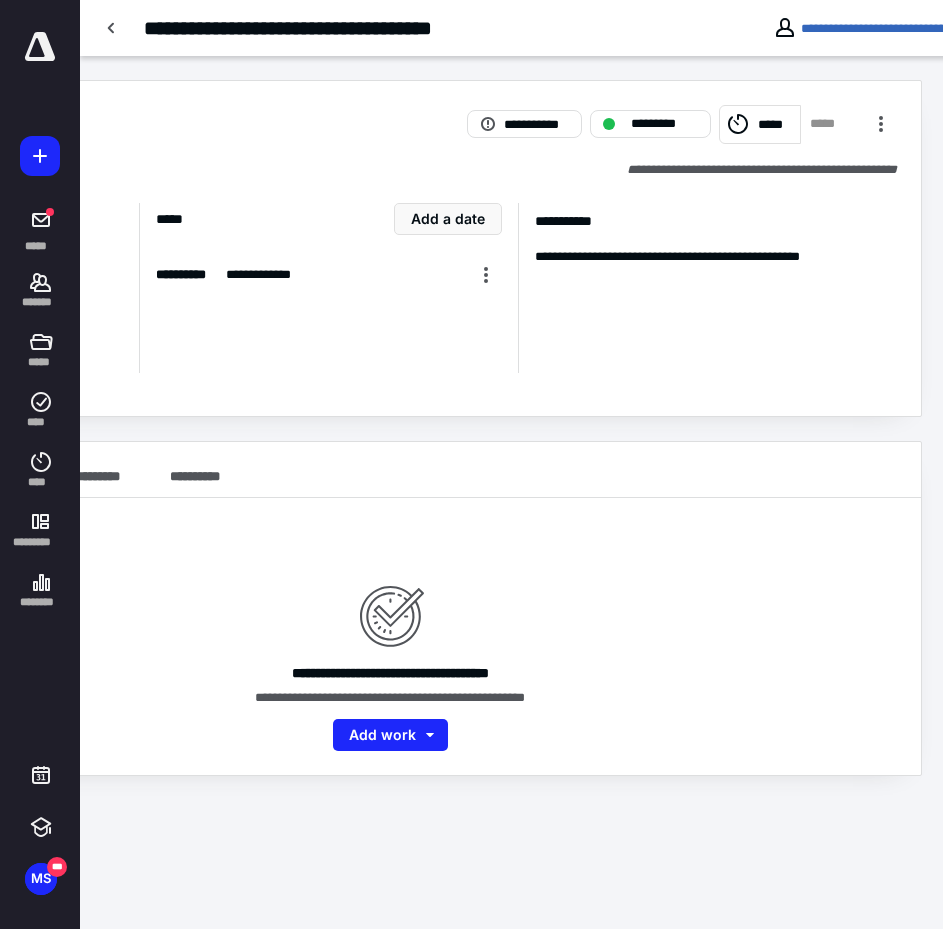 click on "*****" at bounding box center (776, 125) 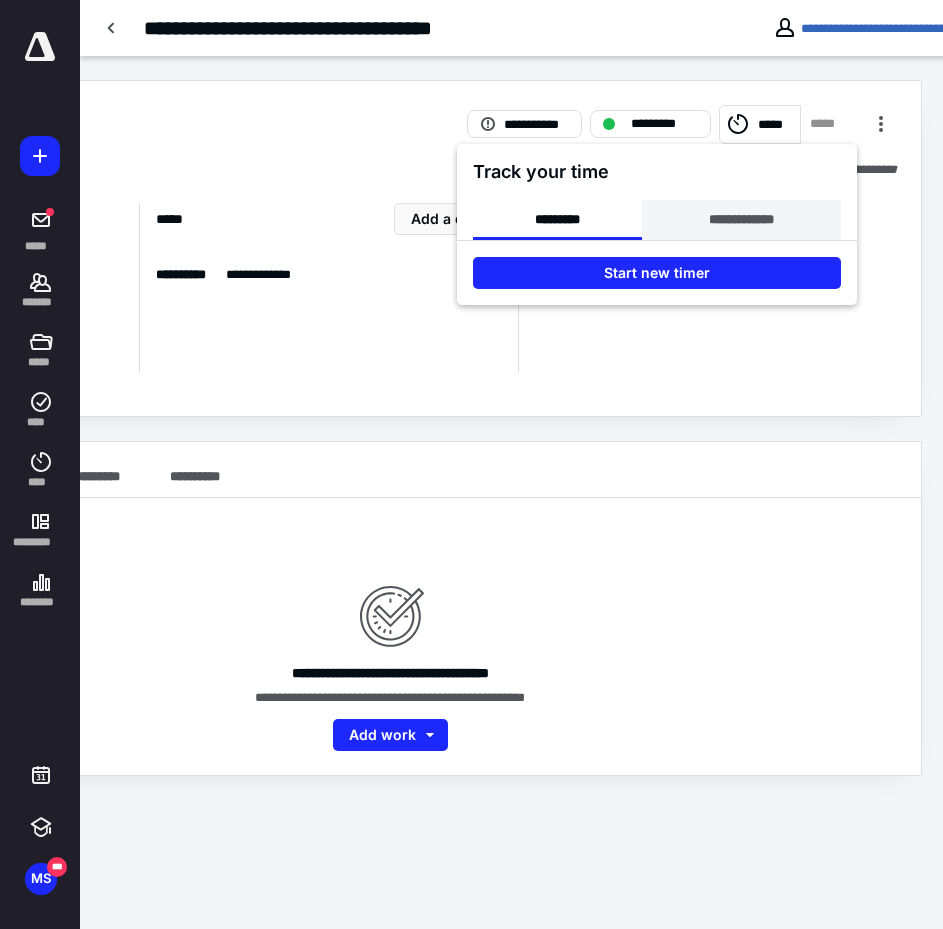 click on "**********" at bounding box center (741, 220) 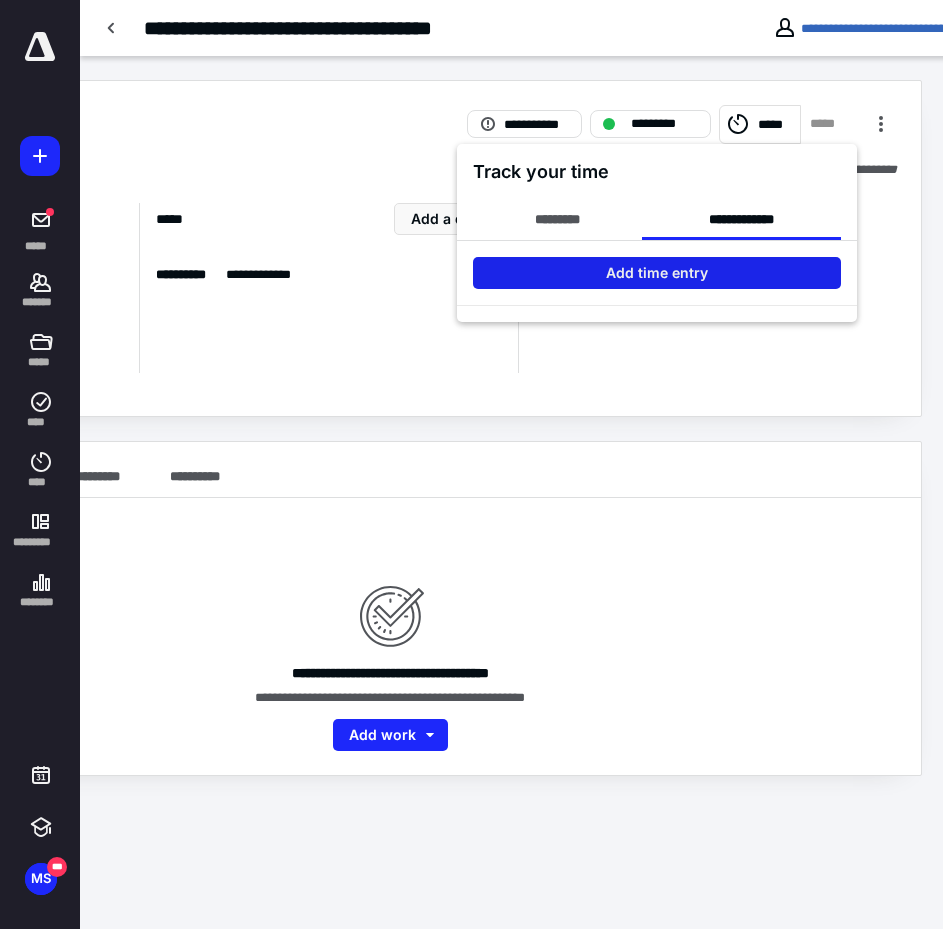click on "Add time entry" at bounding box center [657, 273] 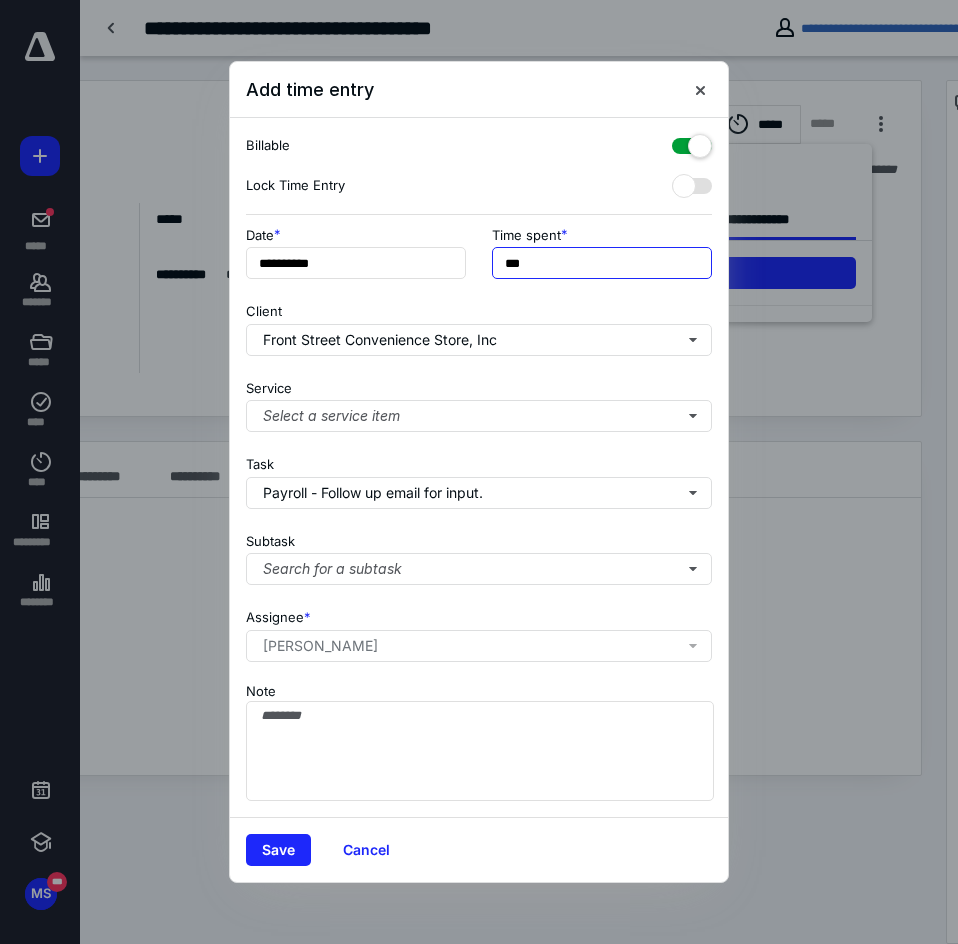 click on "***" at bounding box center (602, 263) 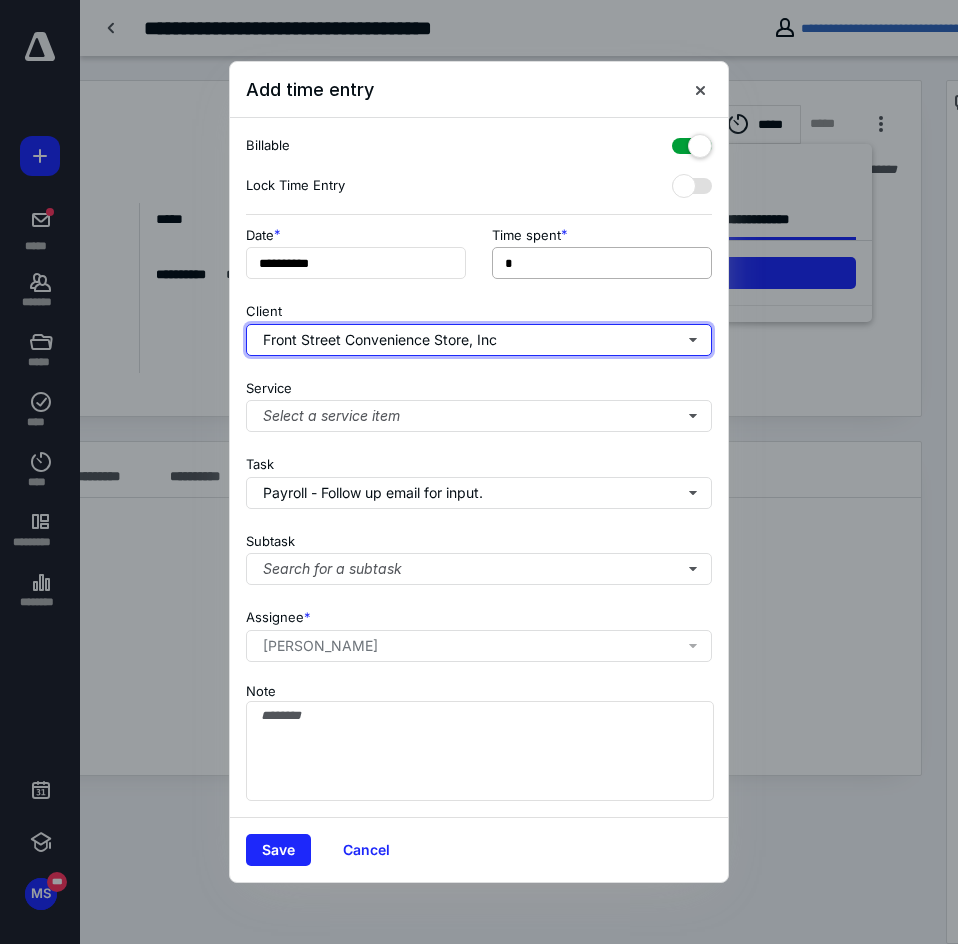 type on "**" 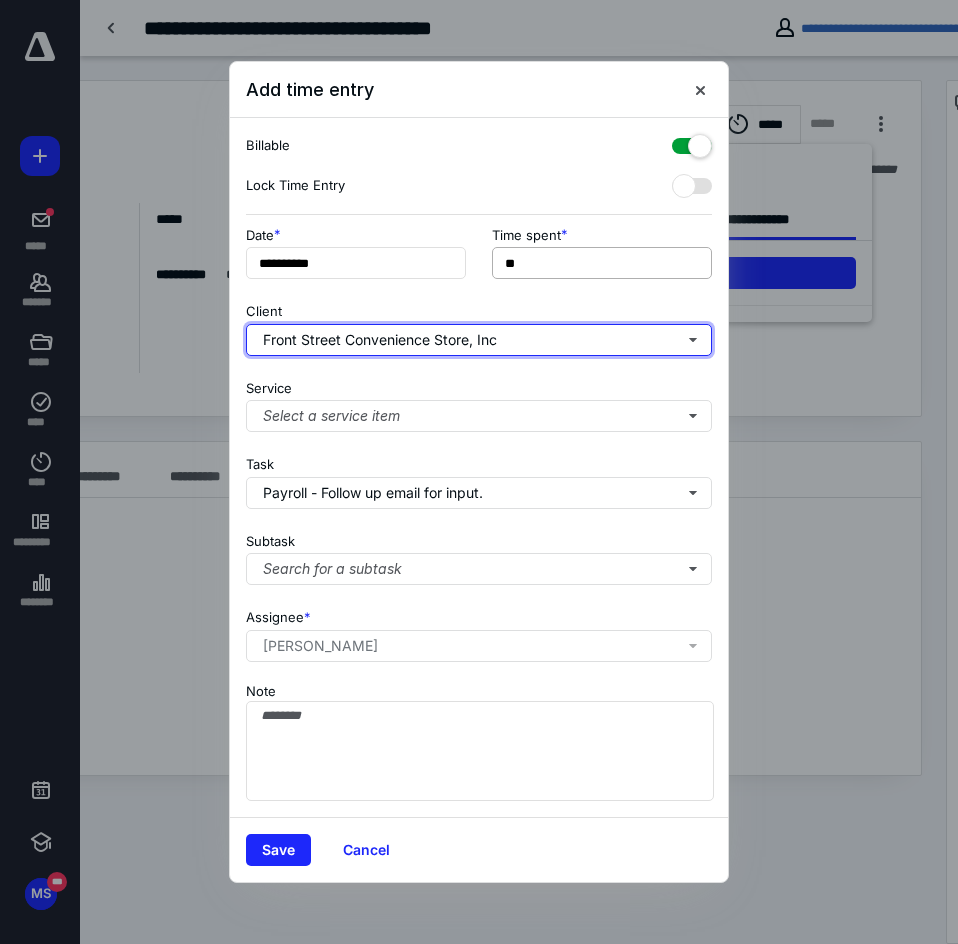 type 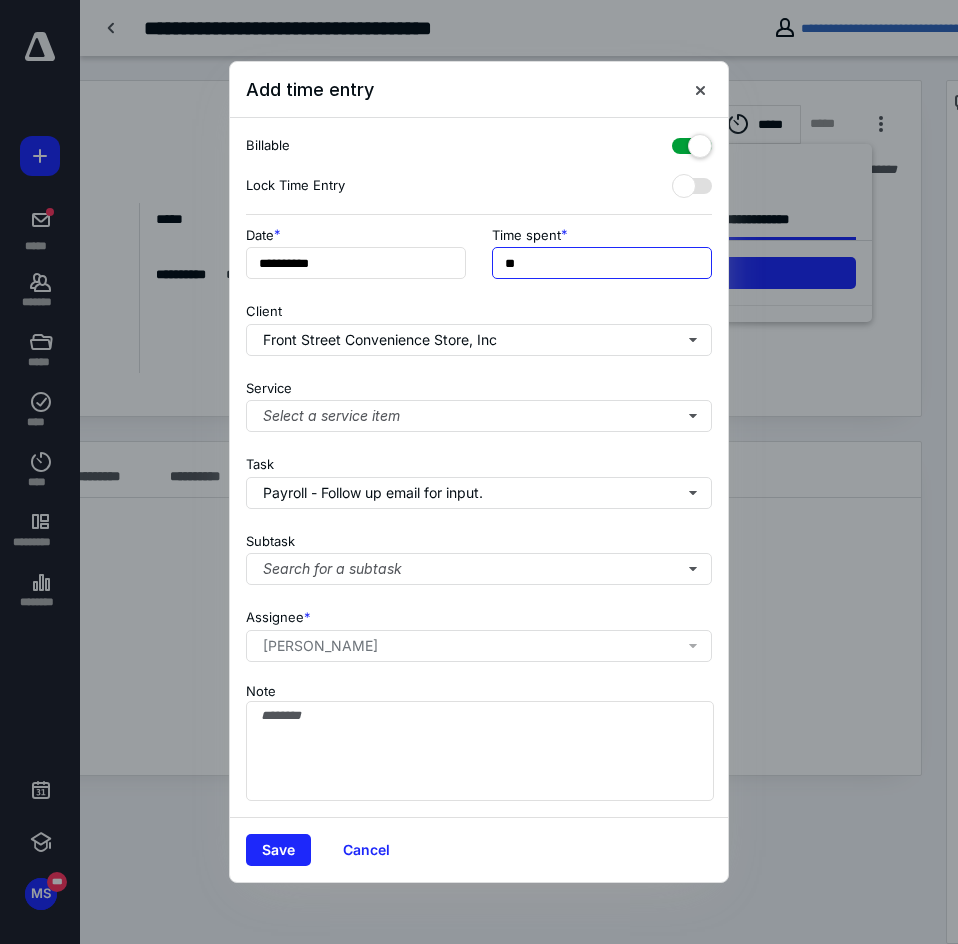 click on "**" at bounding box center (602, 263) 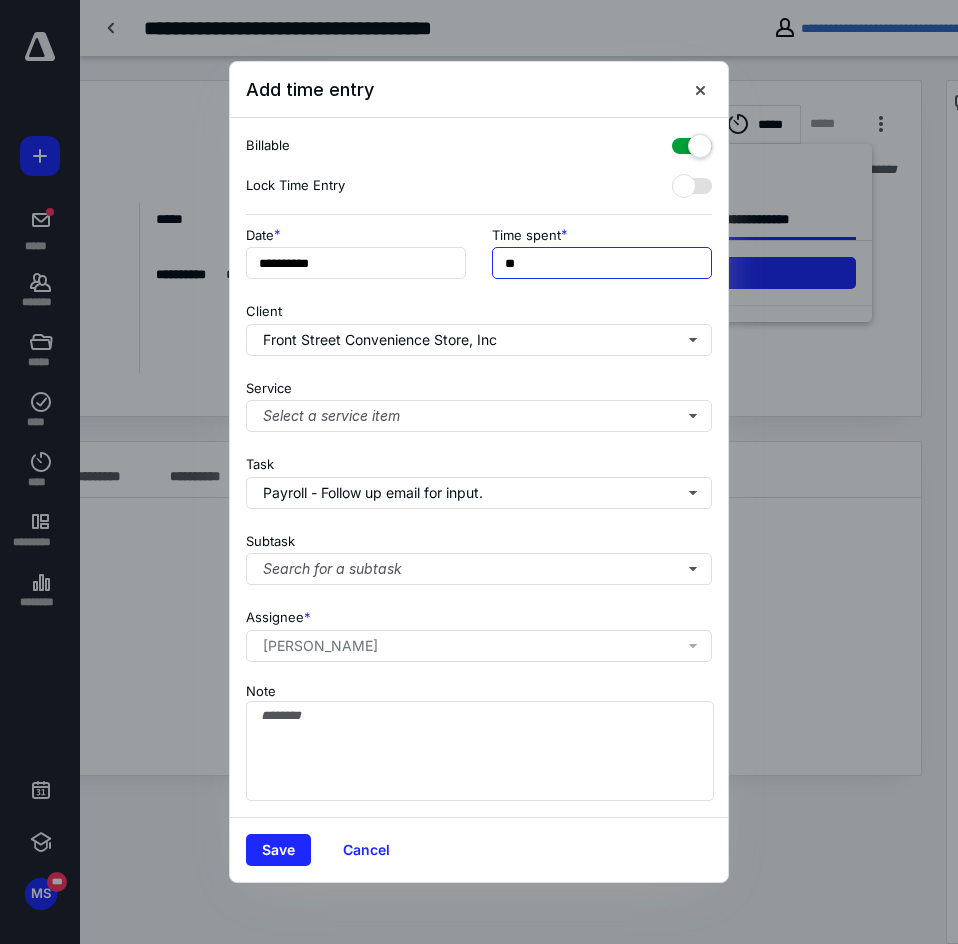 type on "**" 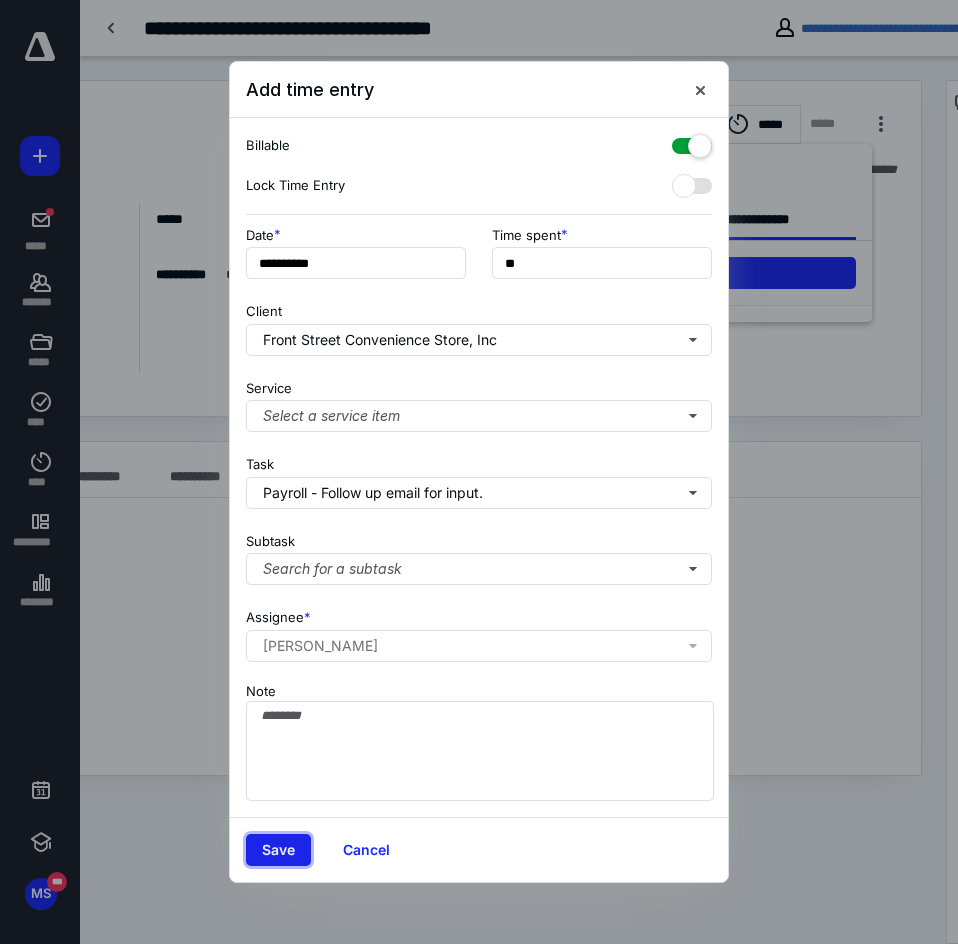 click on "Save" at bounding box center (278, 850) 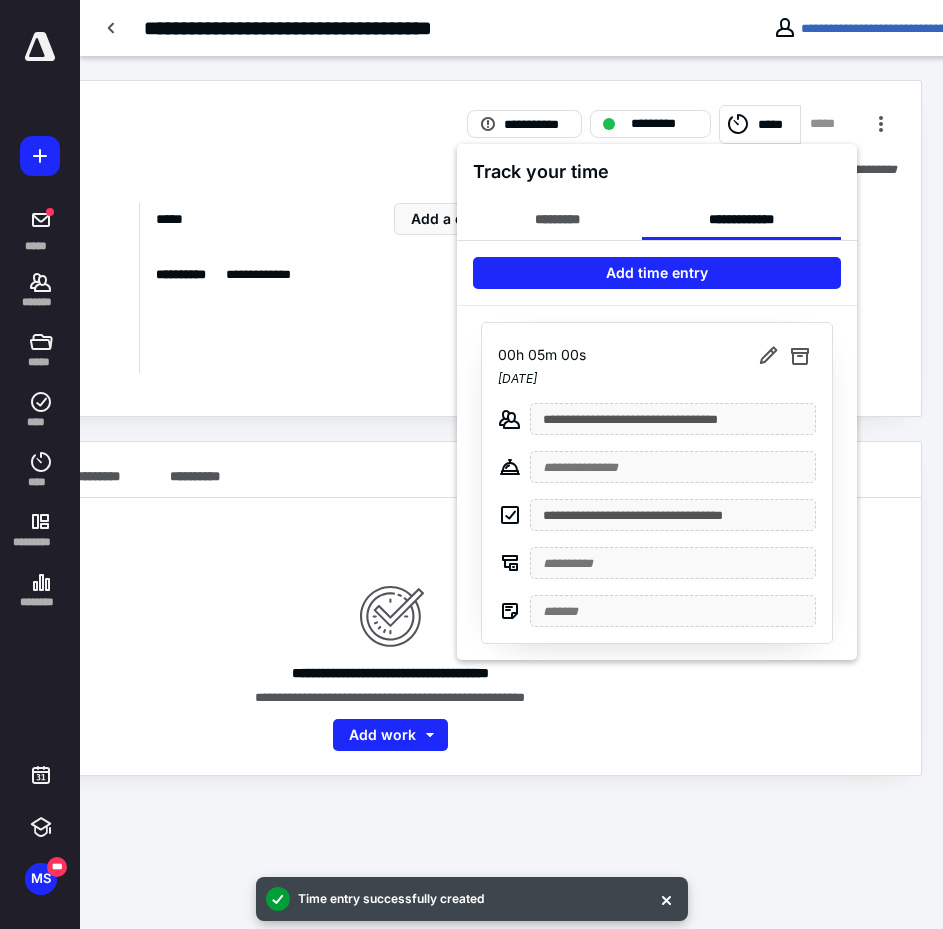 click at bounding box center (471, 464) 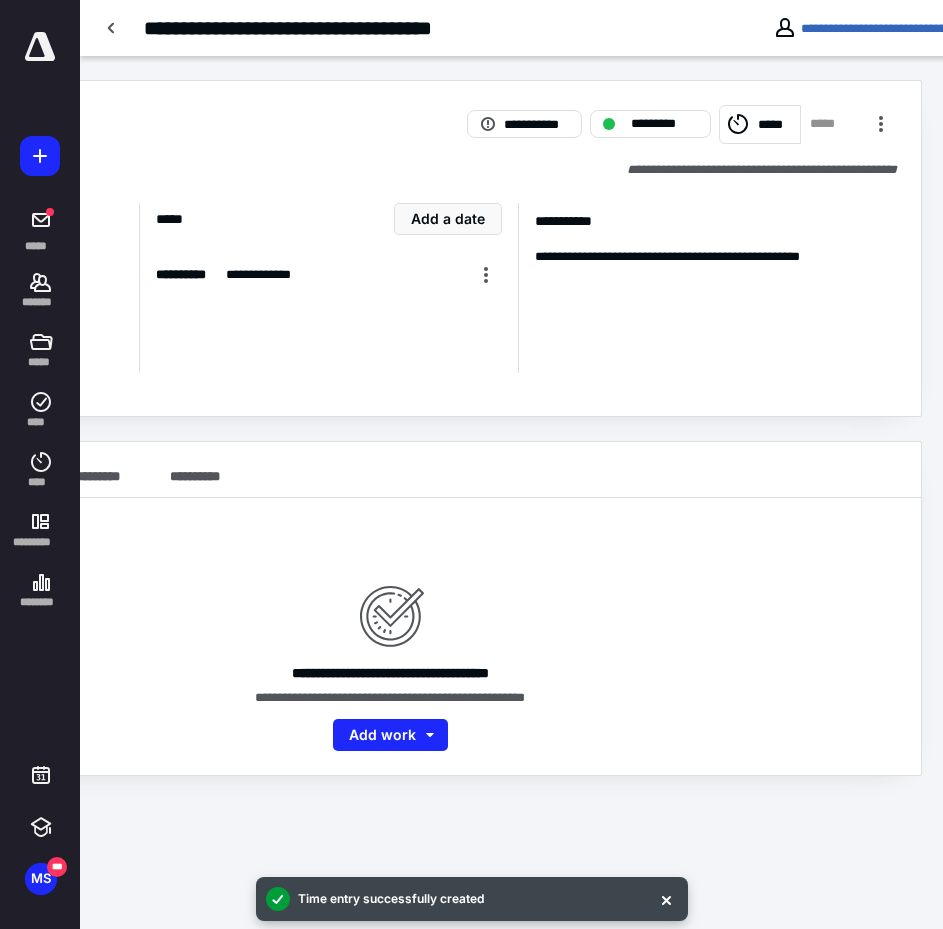 click at bounding box center (112, 28) 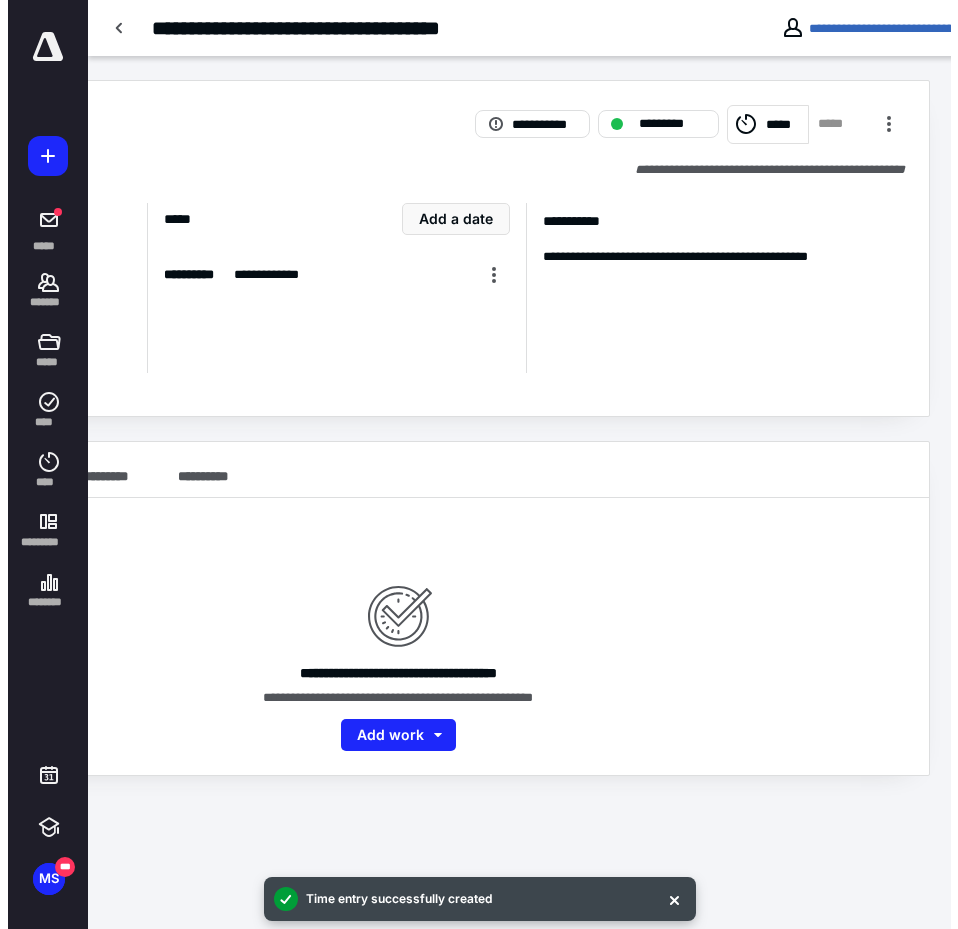 scroll, scrollTop: 0, scrollLeft: 0, axis: both 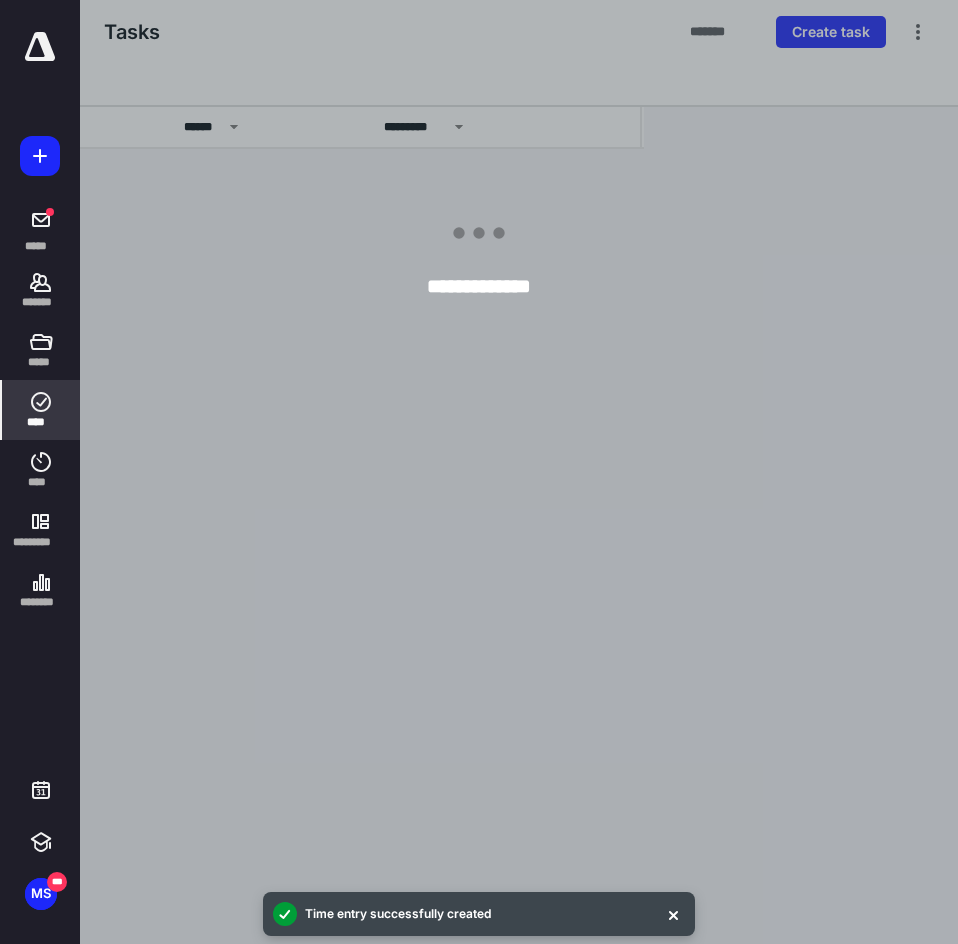 click at bounding box center (559, 472) 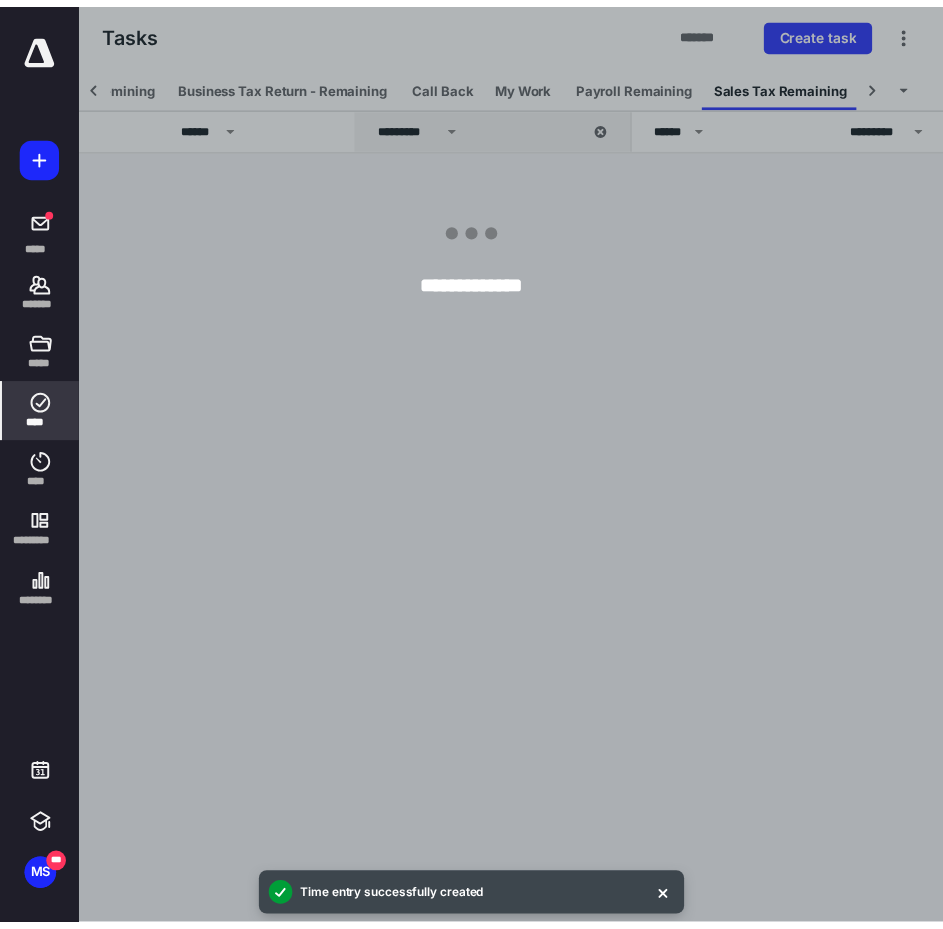 scroll, scrollTop: 0, scrollLeft: 542, axis: horizontal 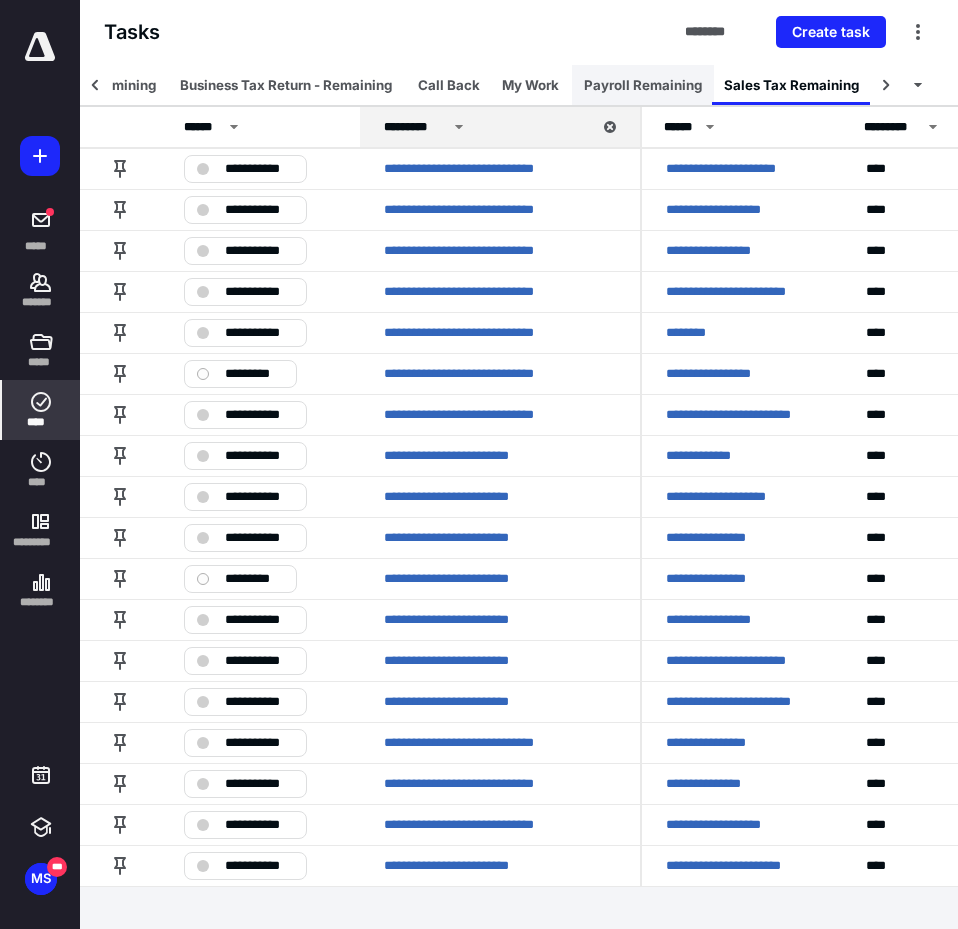 click on "Payroll Remaining" at bounding box center [643, 85] 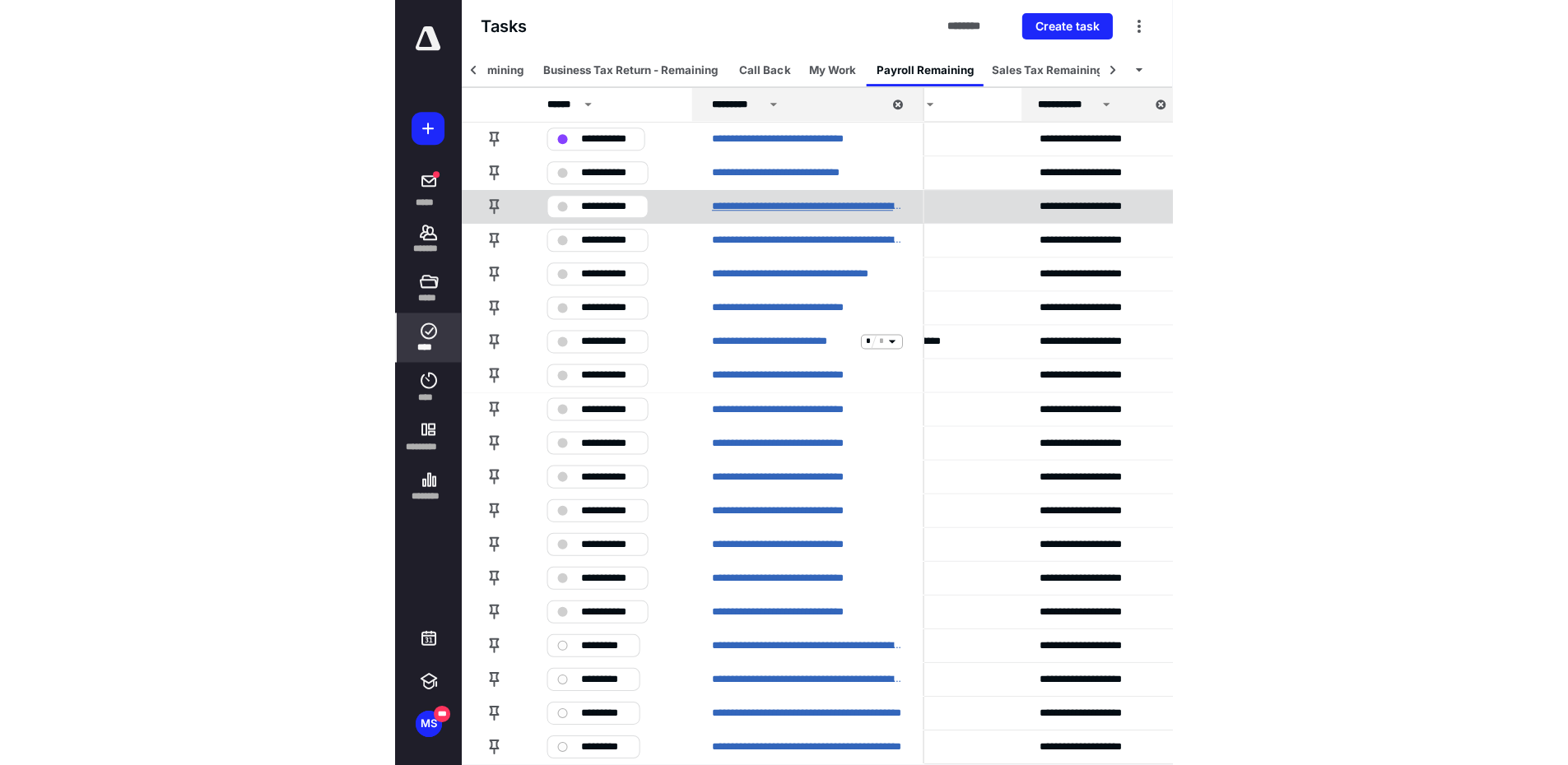 scroll, scrollTop: 0, scrollLeft: 235, axis: horizontal 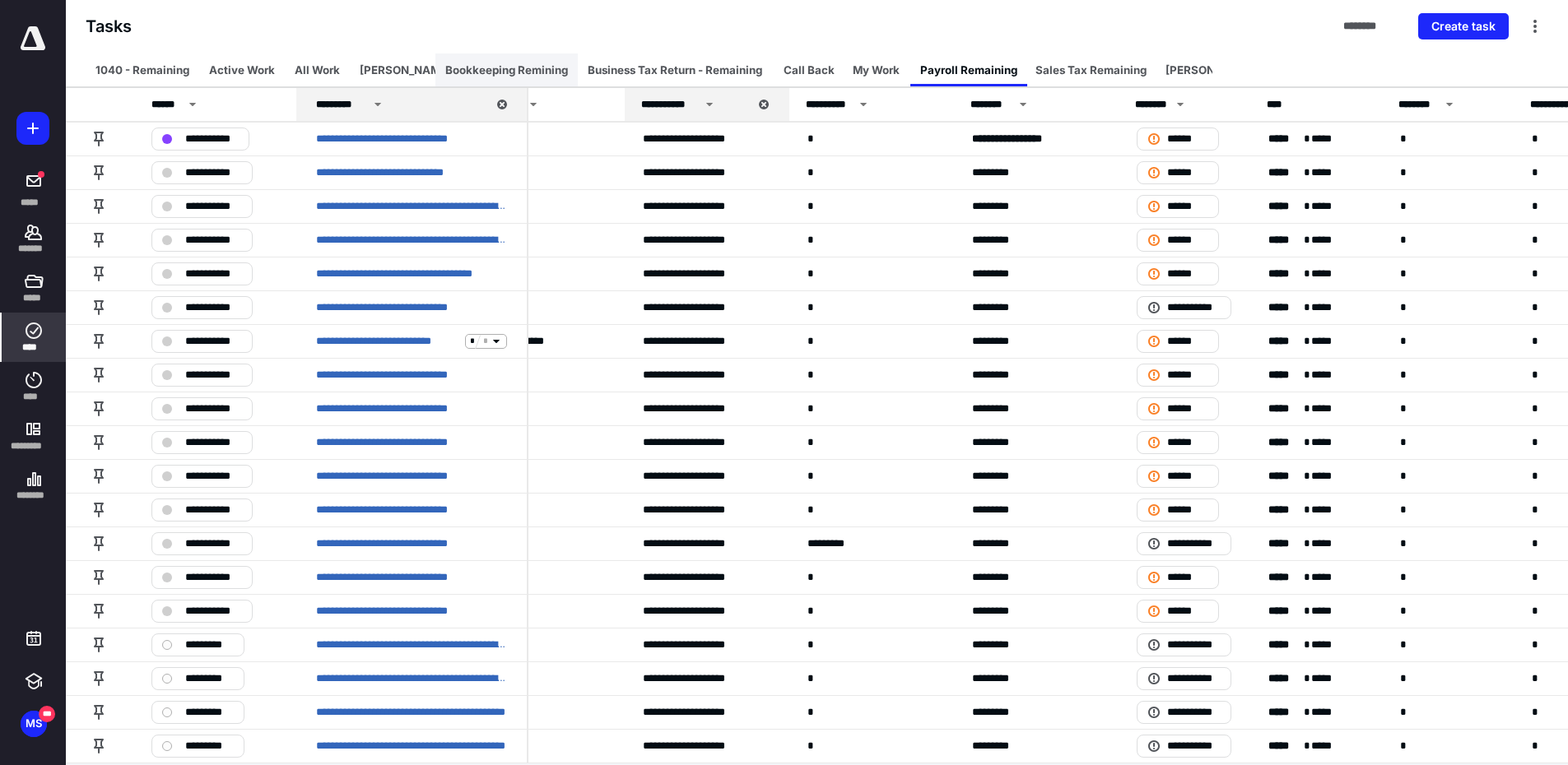 click on "Bookkeeping Remining" at bounding box center (506, 70) 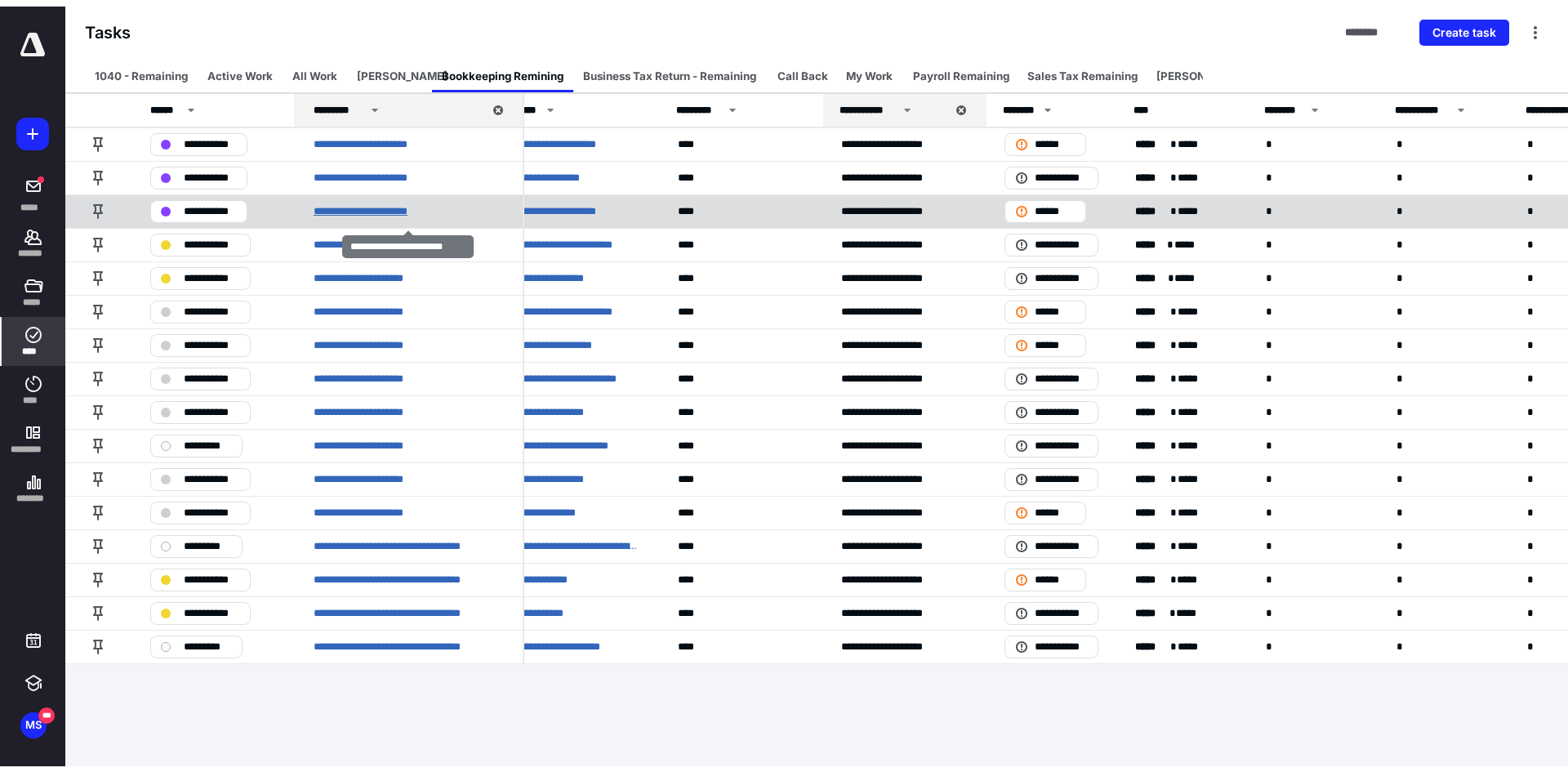 scroll, scrollTop: 0, scrollLeft: 0, axis: both 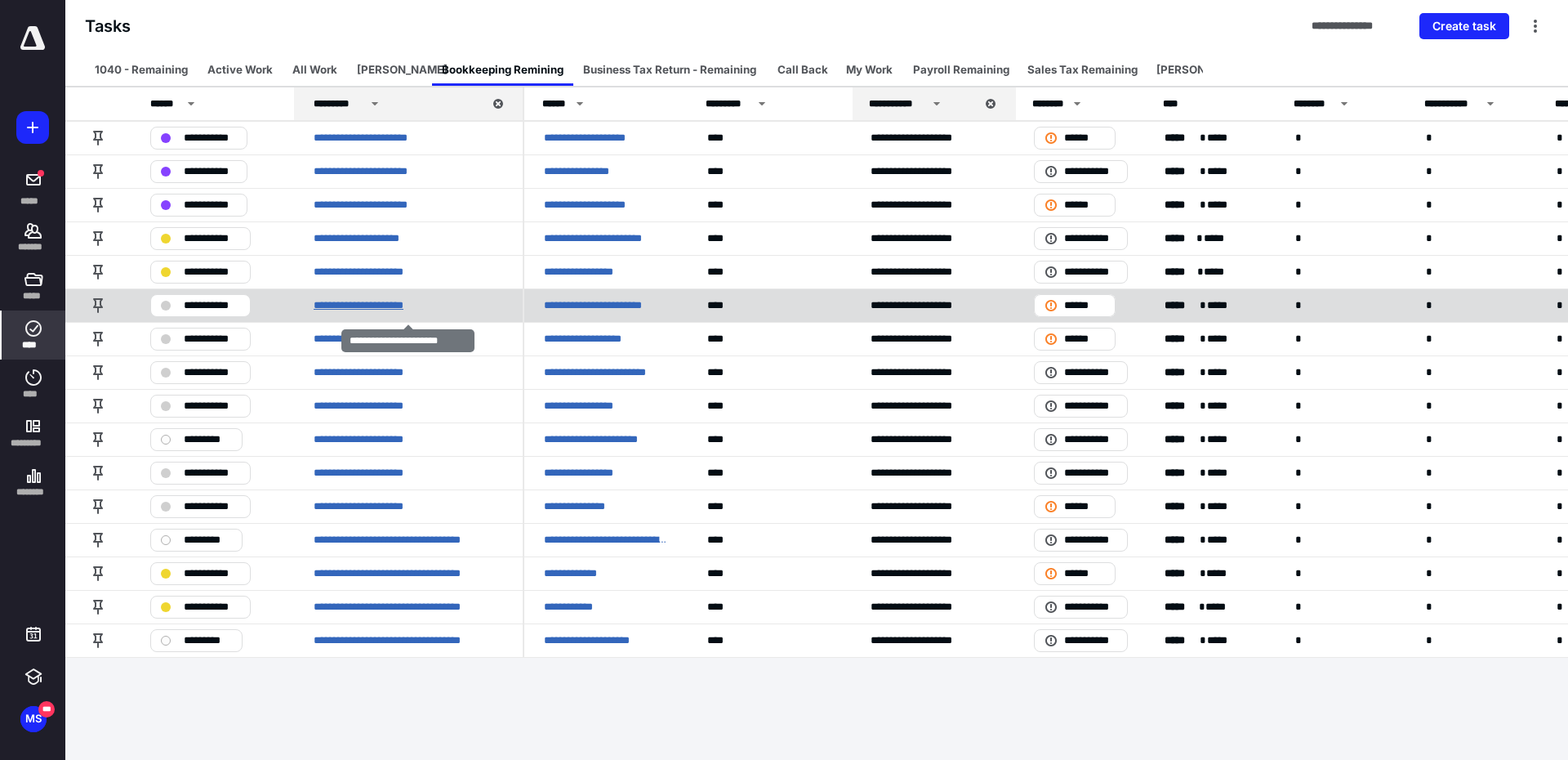 click on "**********" at bounding box center [376, 306] 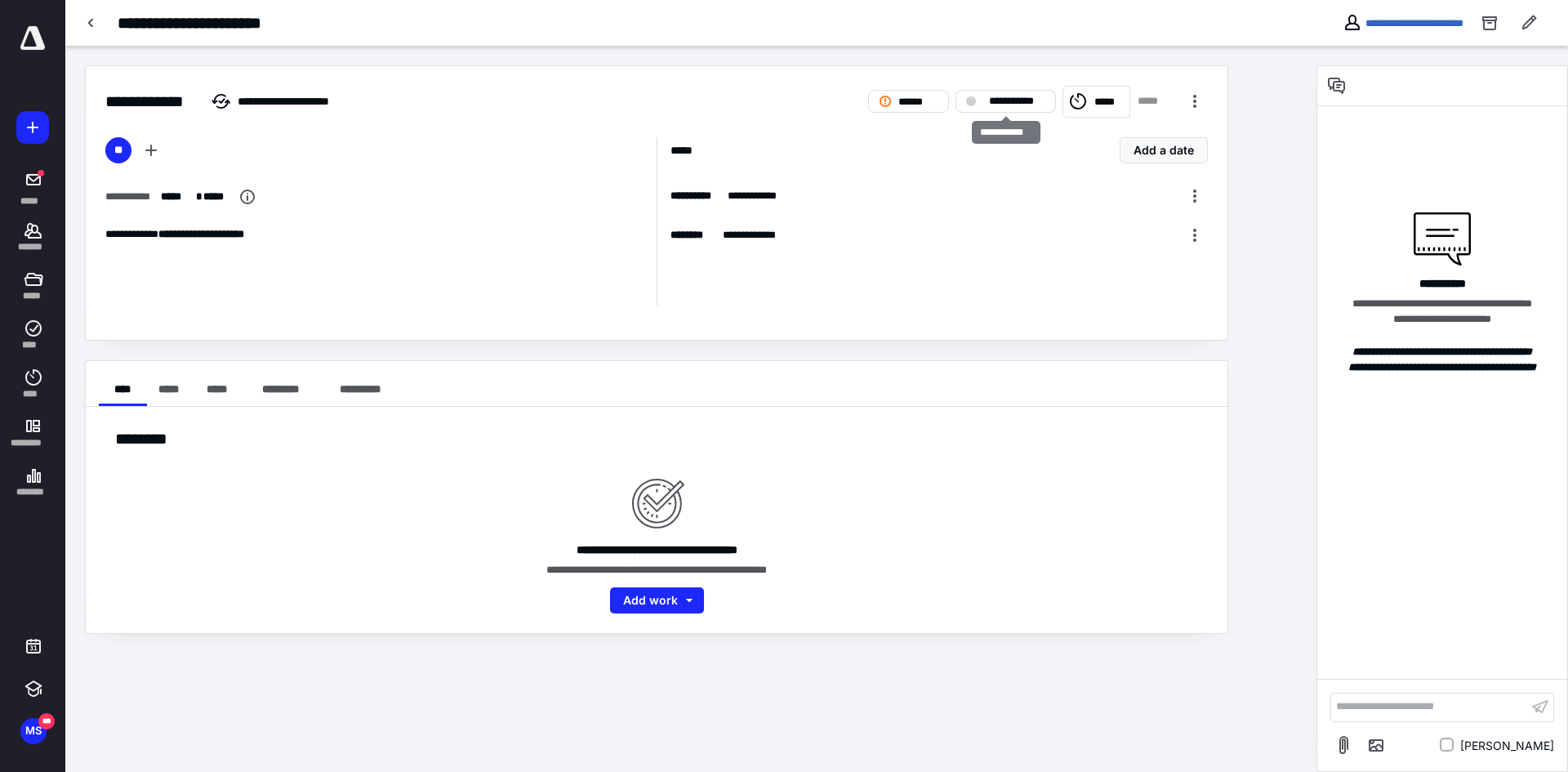 click on "**********" at bounding box center [1017, 101] 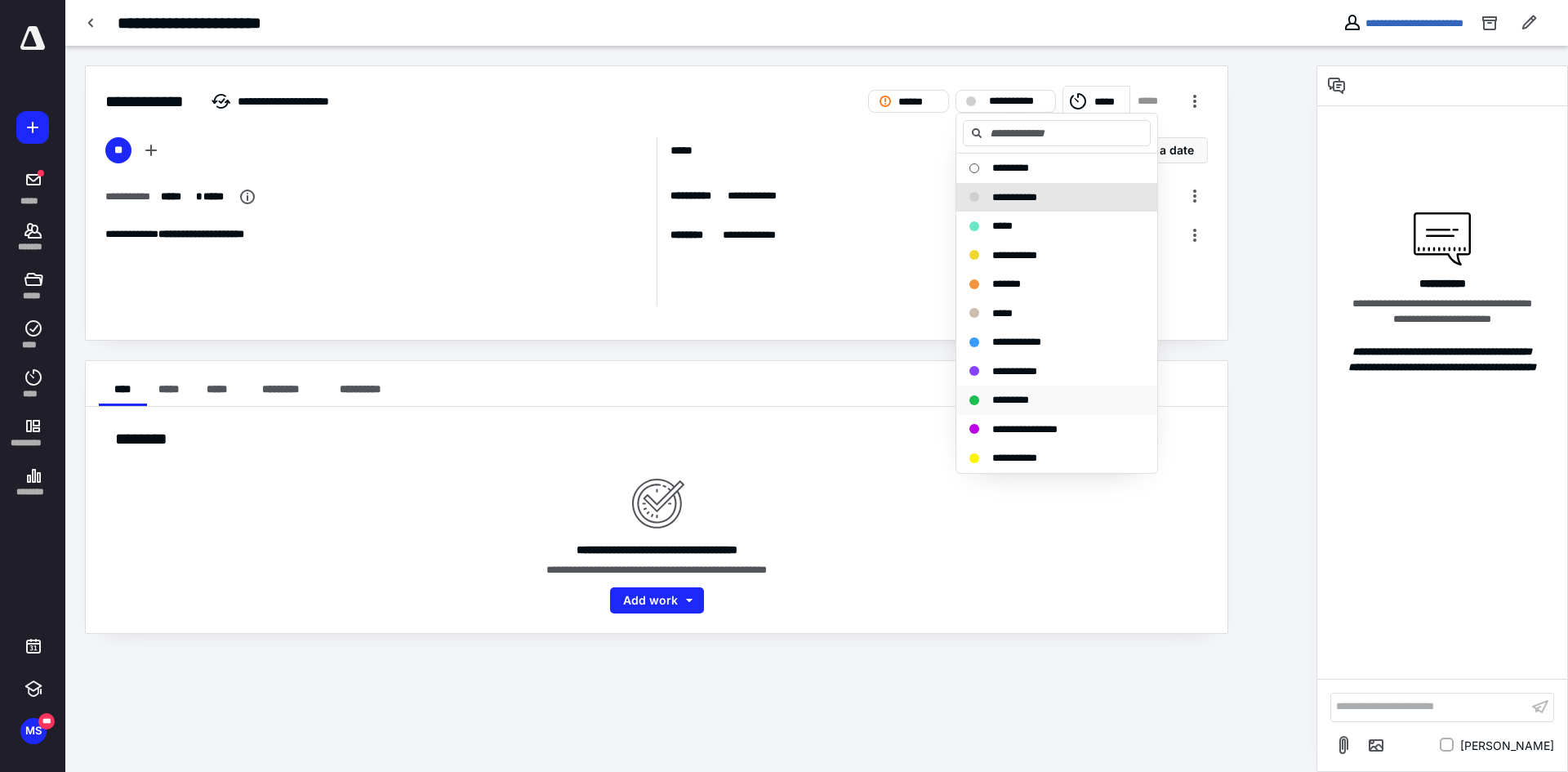 click on "*********" at bounding box center (1057, 400) 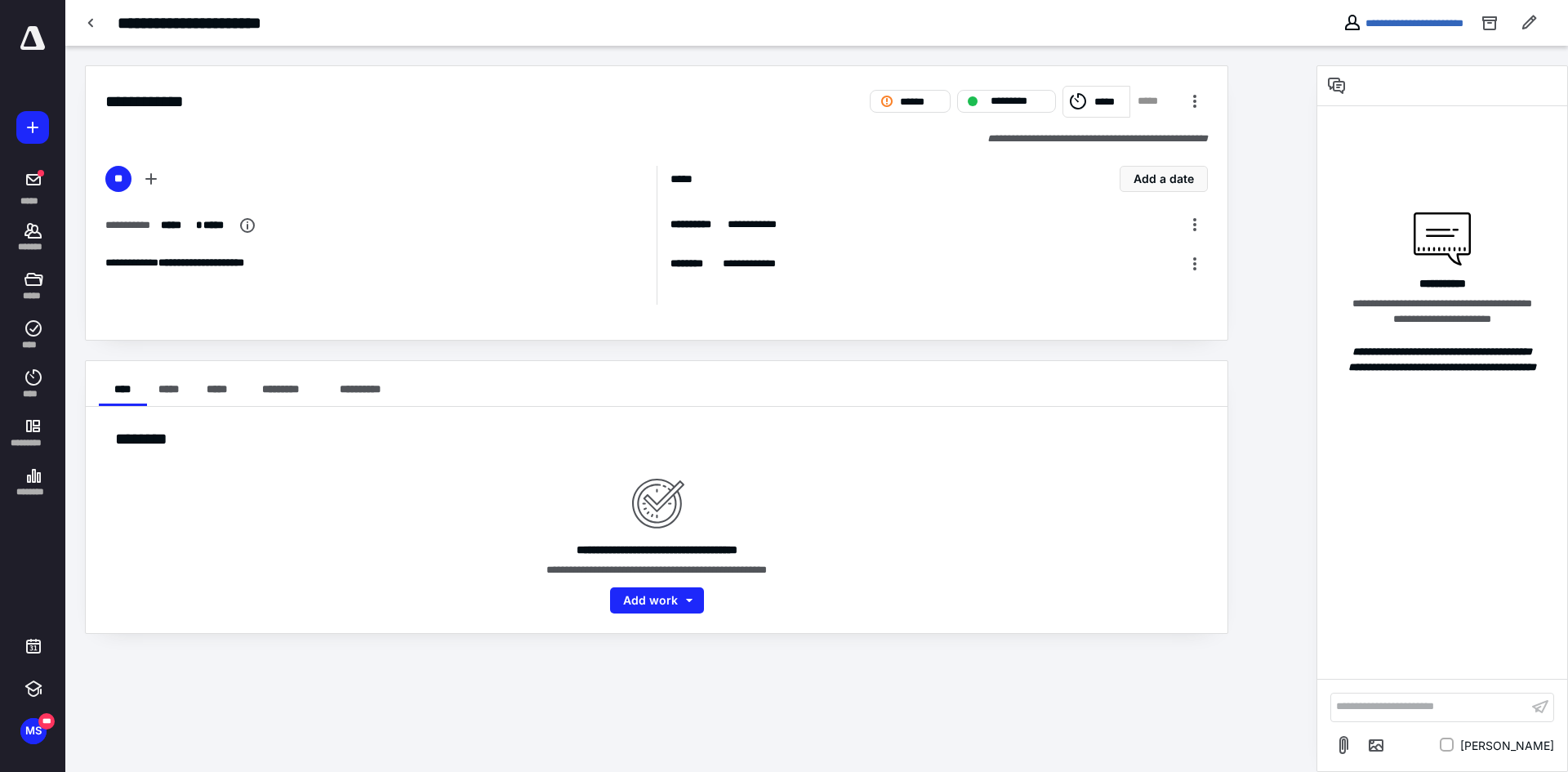 click on "*****" at bounding box center [1109, 102] 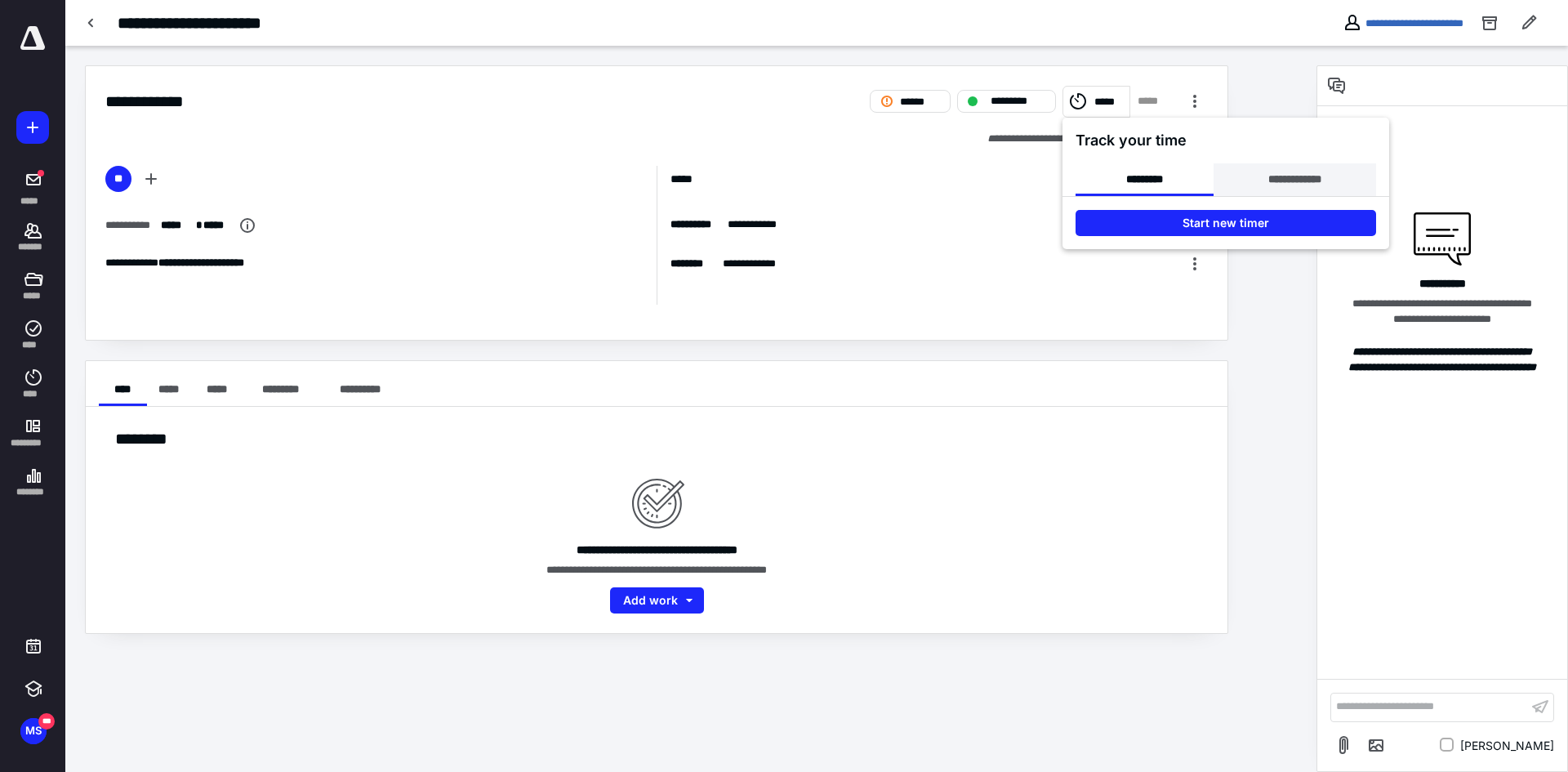click on "**********" at bounding box center [1294, 180] 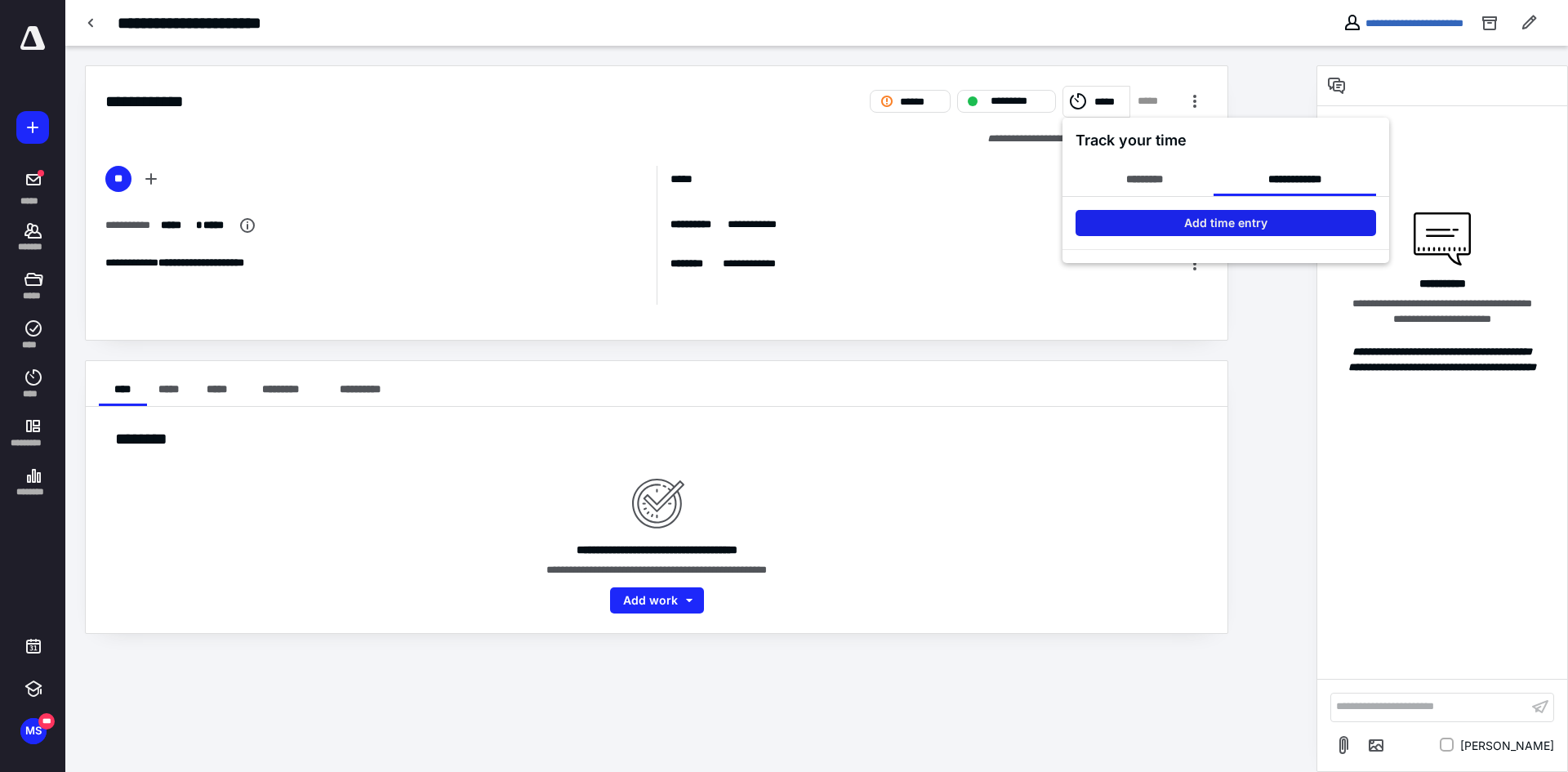 click on "Add time entry" at bounding box center [1226, 223] 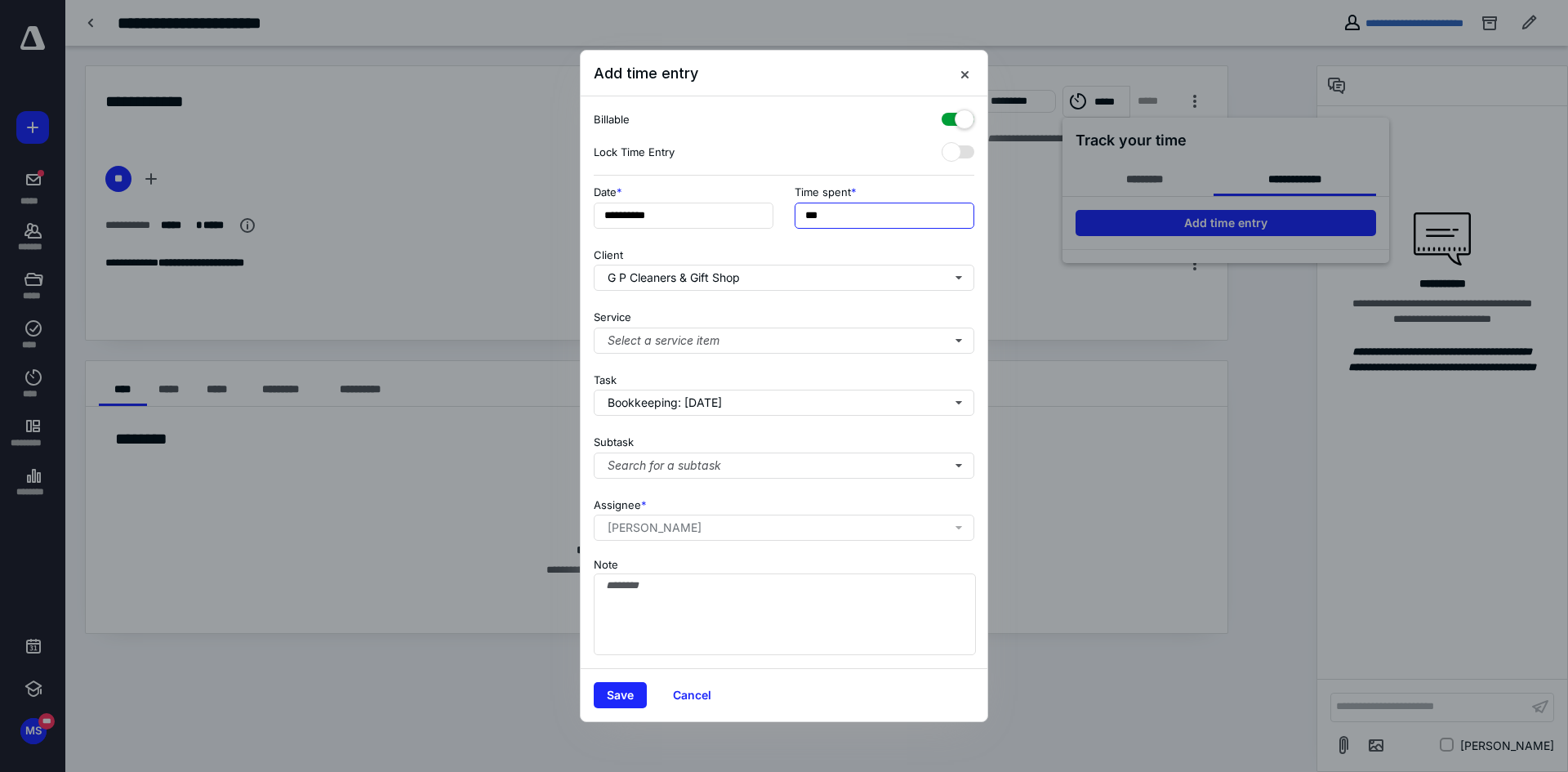 click on "***" at bounding box center [884, 216] 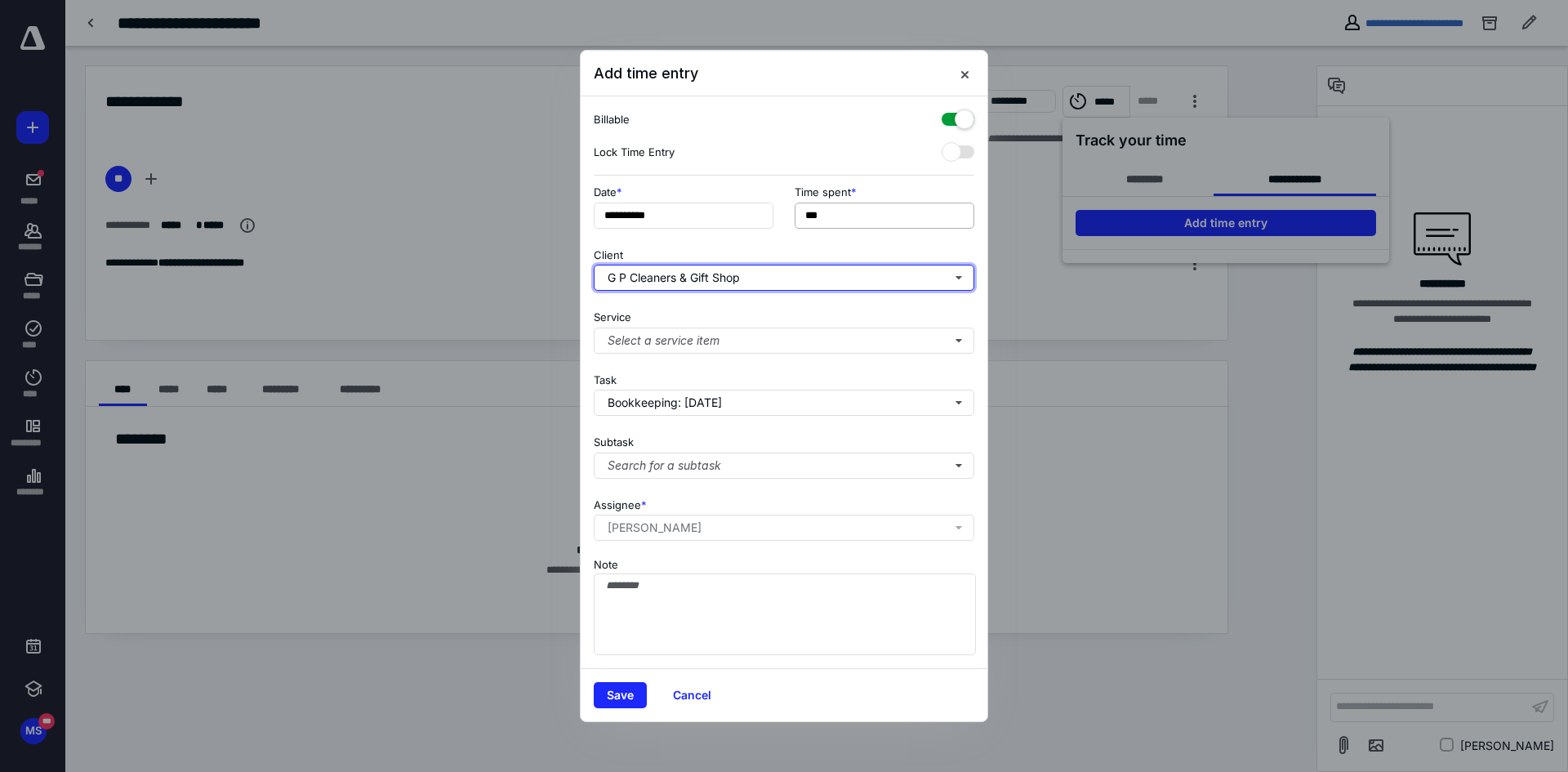 type on "******" 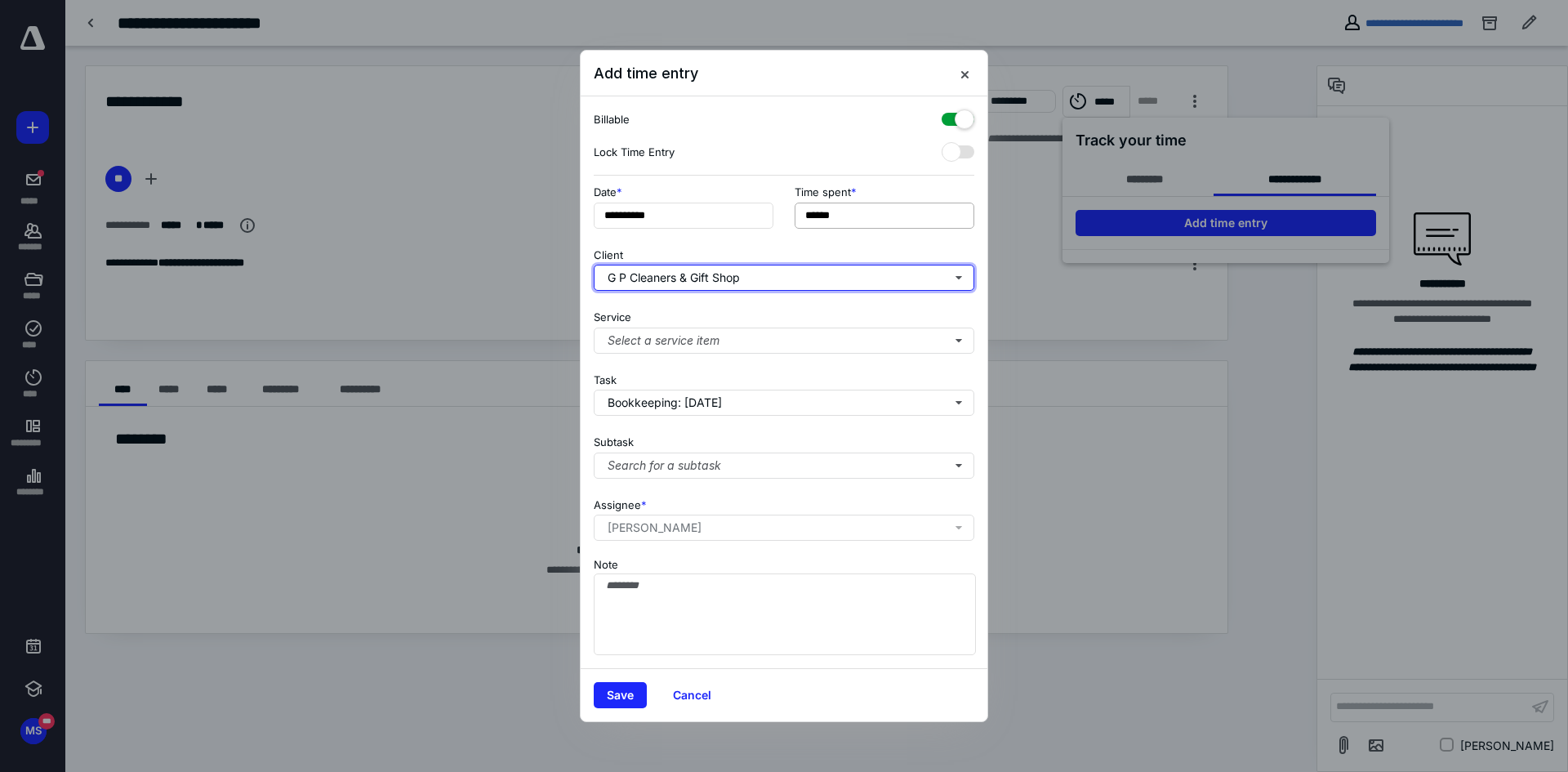 type 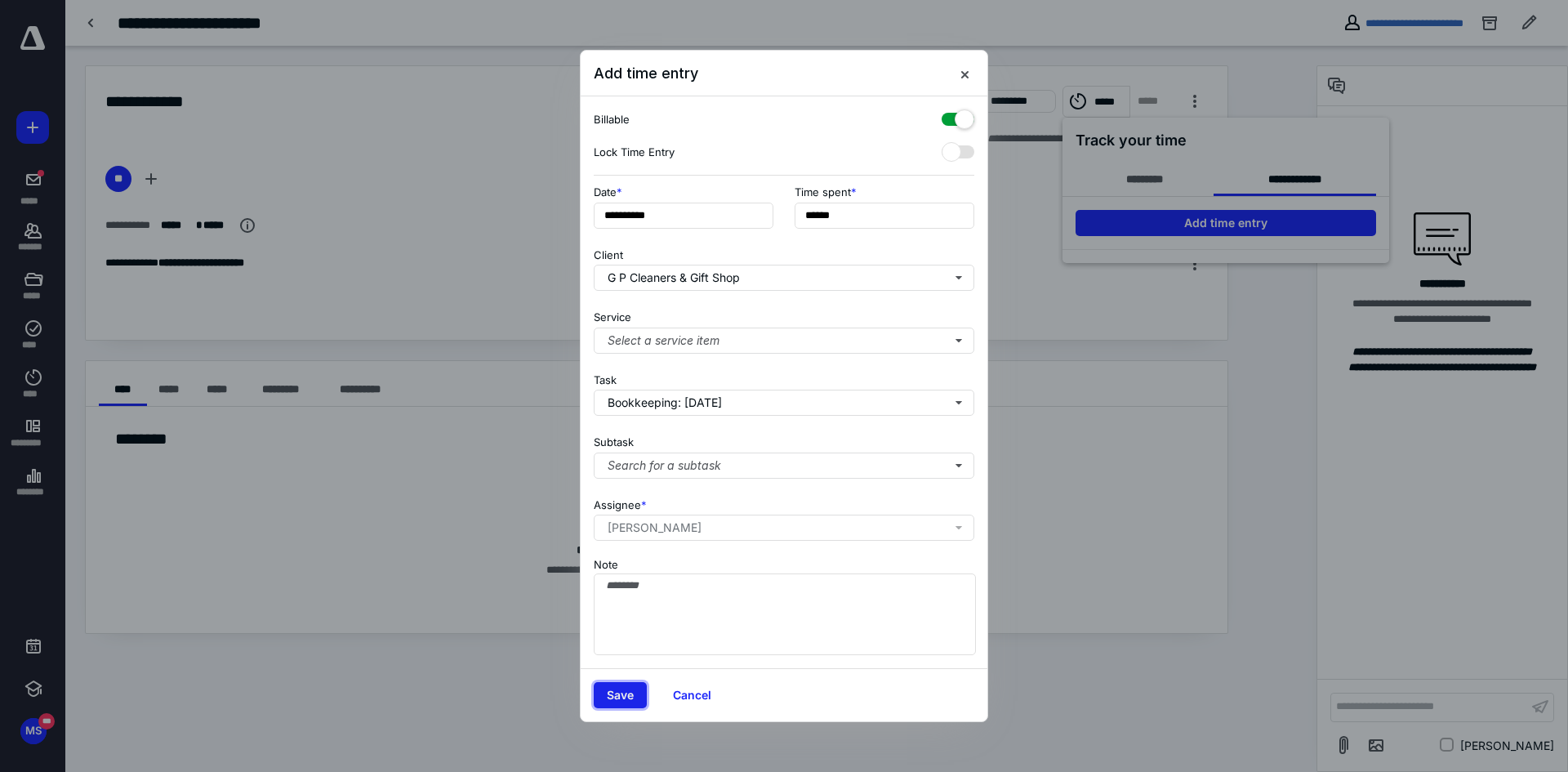 click on "Save" at bounding box center [620, 695] 